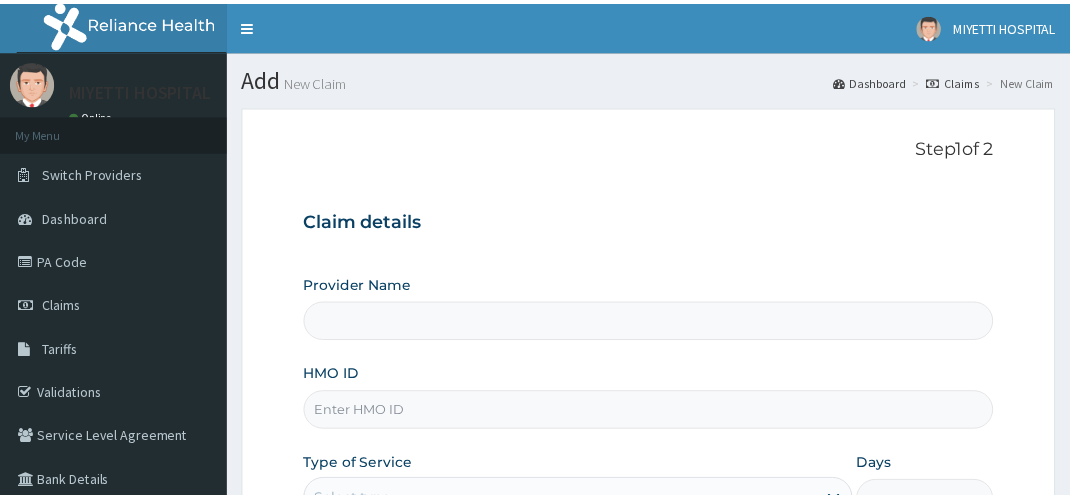 scroll, scrollTop: 0, scrollLeft: 0, axis: both 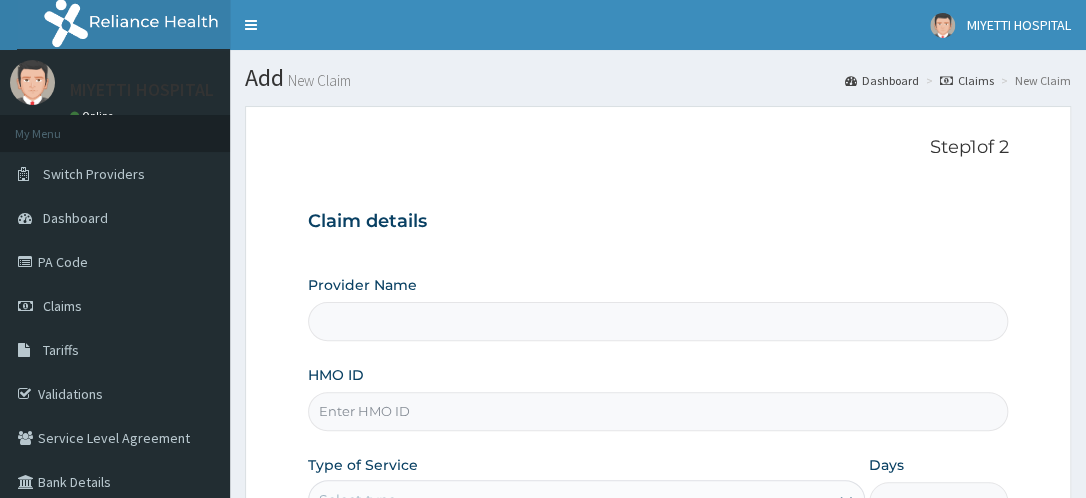 click on "HMO ID" at bounding box center (658, 411) 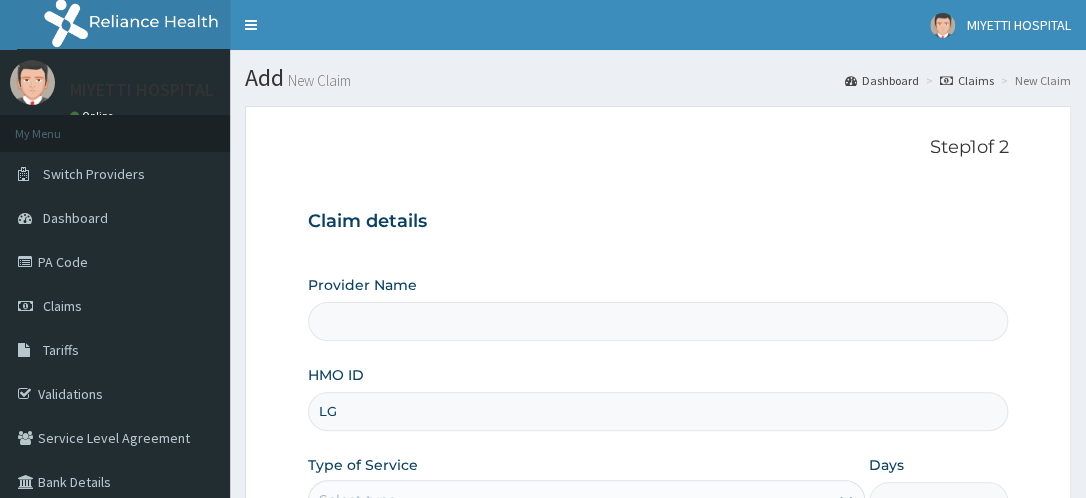 type on "LGT" 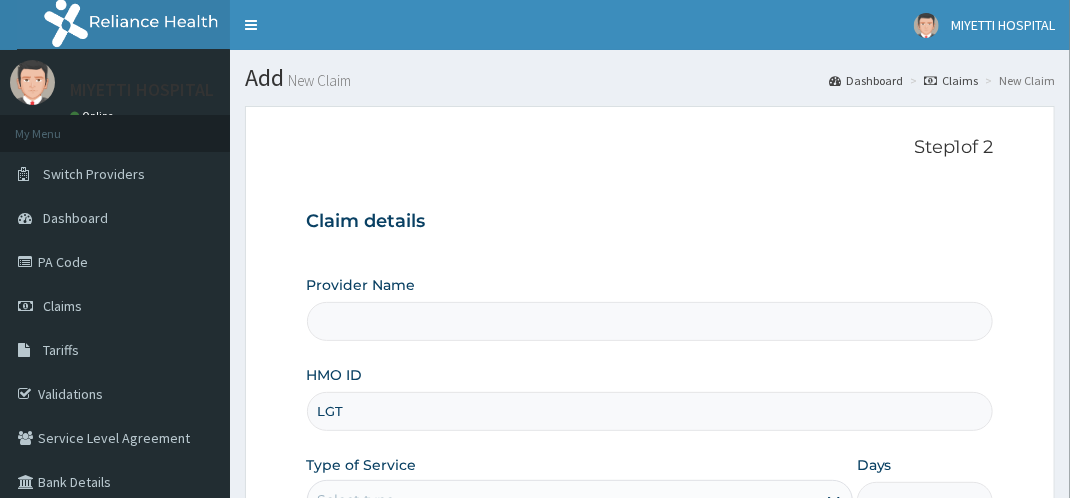 scroll, scrollTop: 0, scrollLeft: 0, axis: both 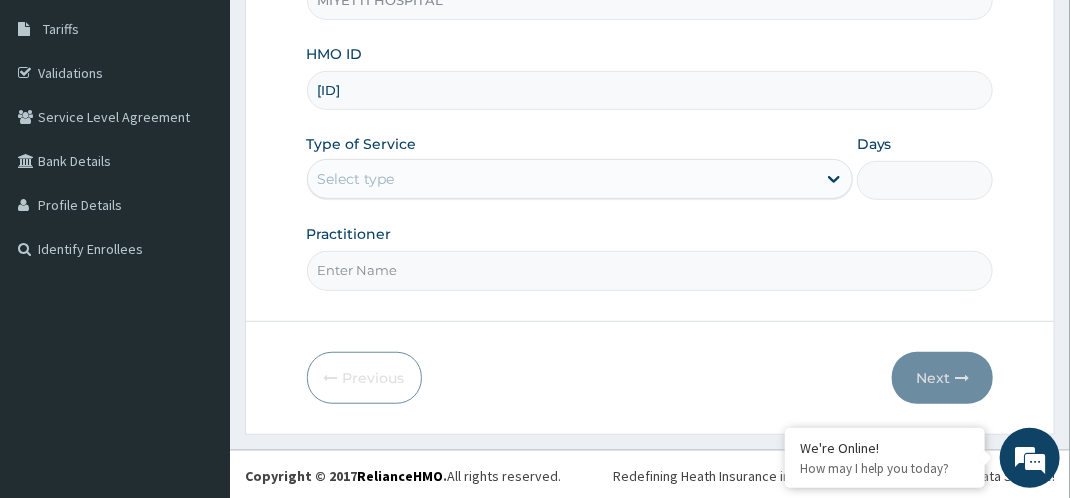 type on "LGT/10049/A" 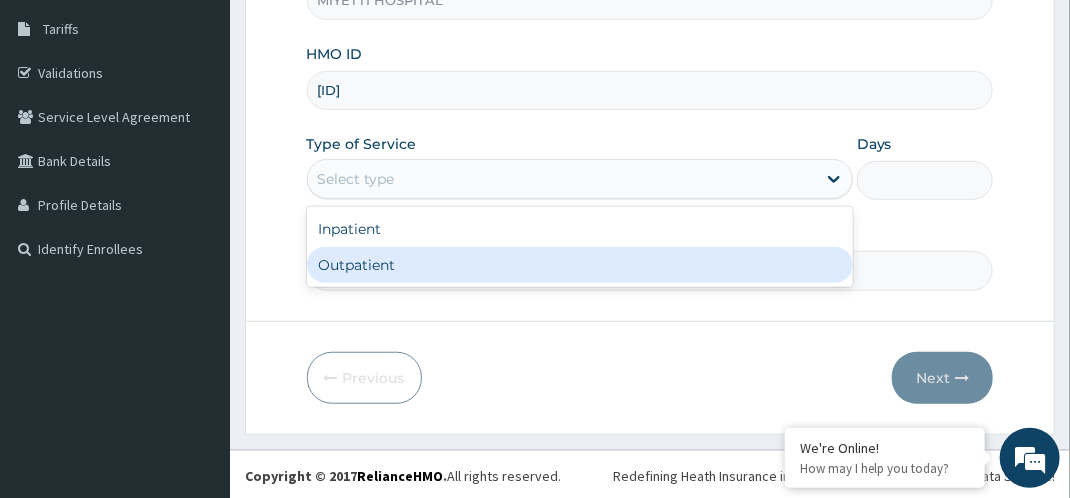 click on "Outpatient" at bounding box center (580, 265) 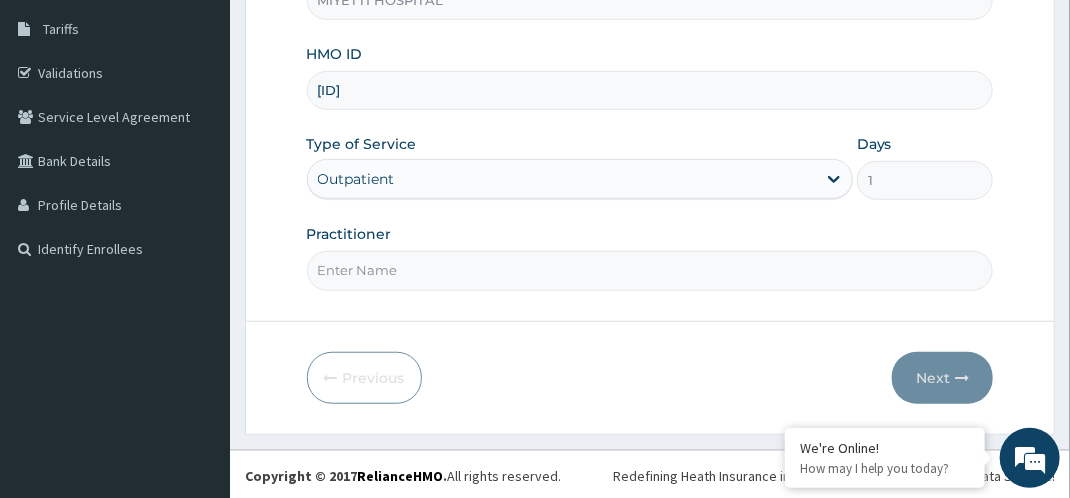 click on "Practitioner" at bounding box center [650, 270] 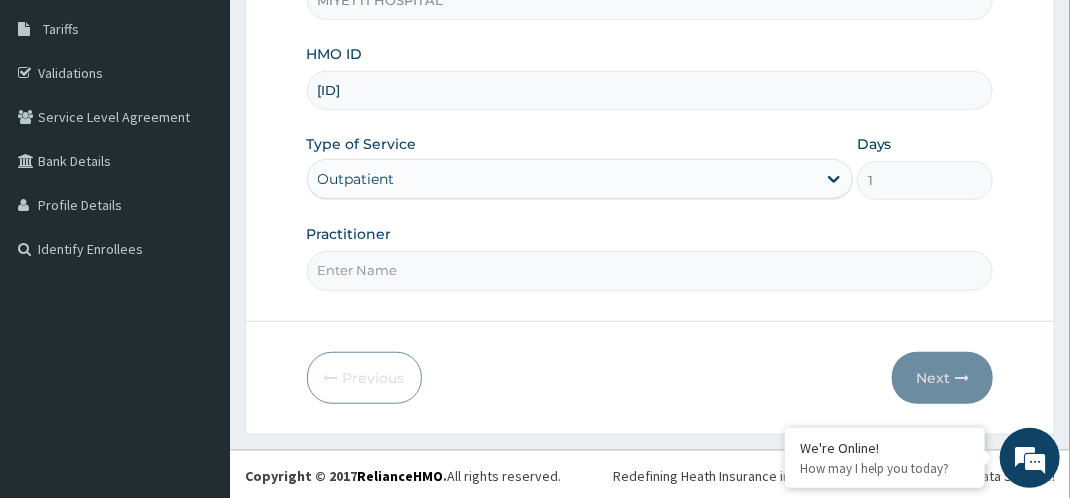 type on "dr bappa aliyu" 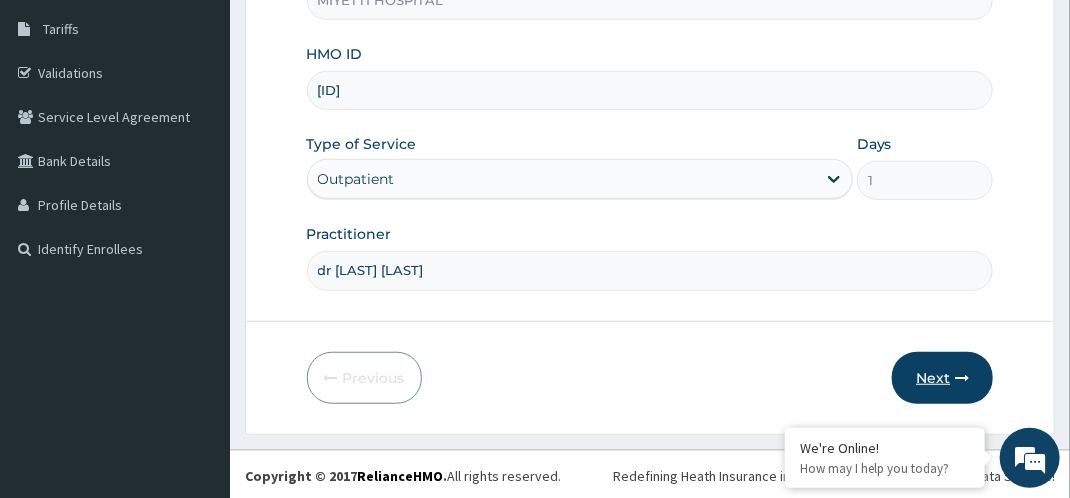 click on "Next" at bounding box center (942, 378) 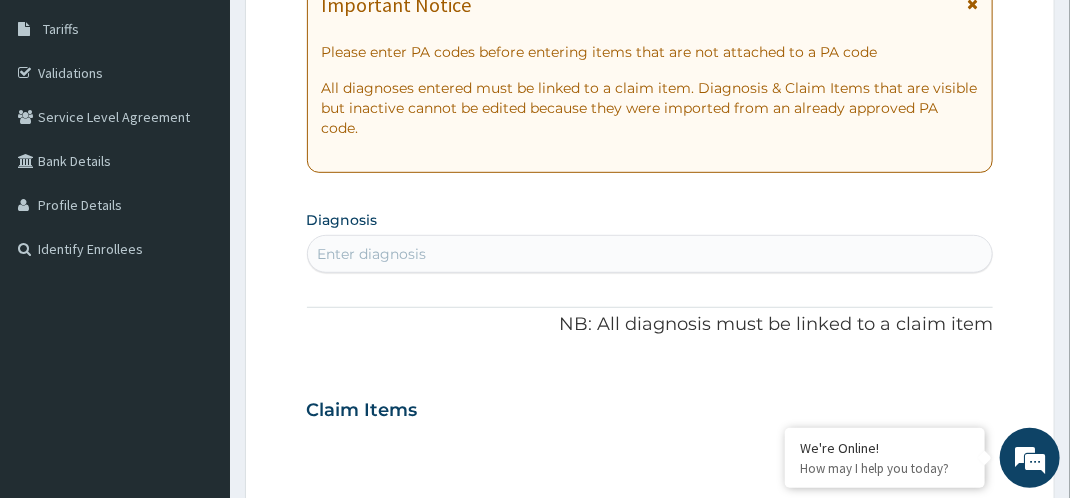 scroll, scrollTop: 0, scrollLeft: 0, axis: both 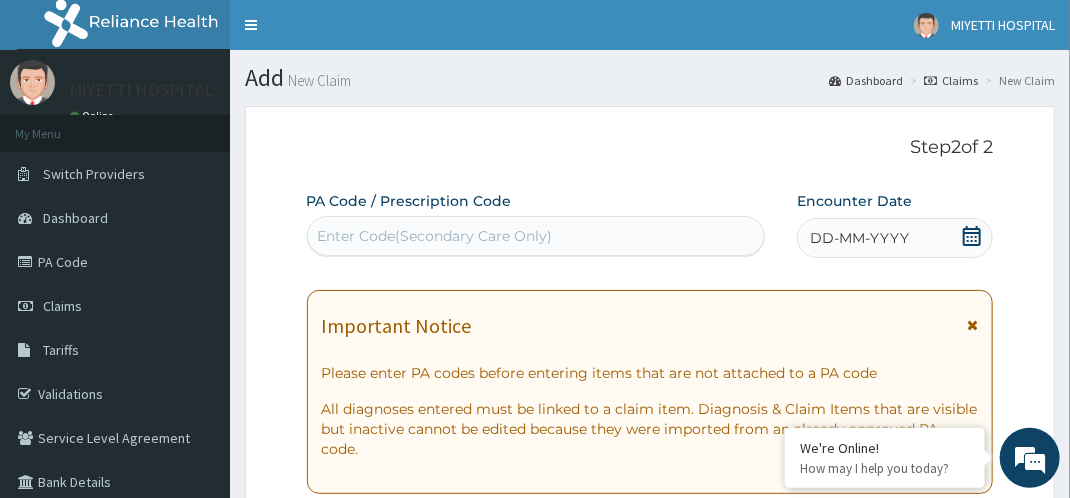 click 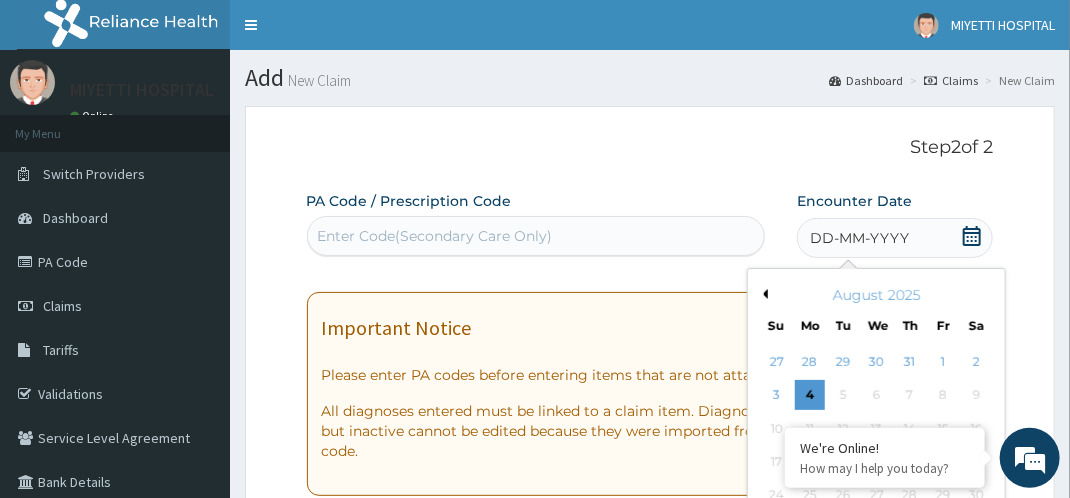 scroll, scrollTop: 145, scrollLeft: 0, axis: vertical 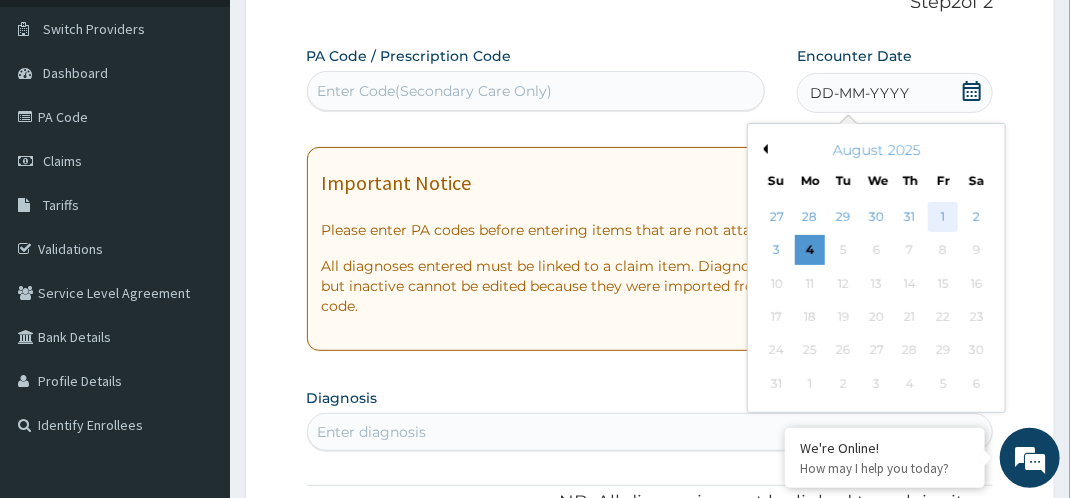 click on "1" at bounding box center (943, 217) 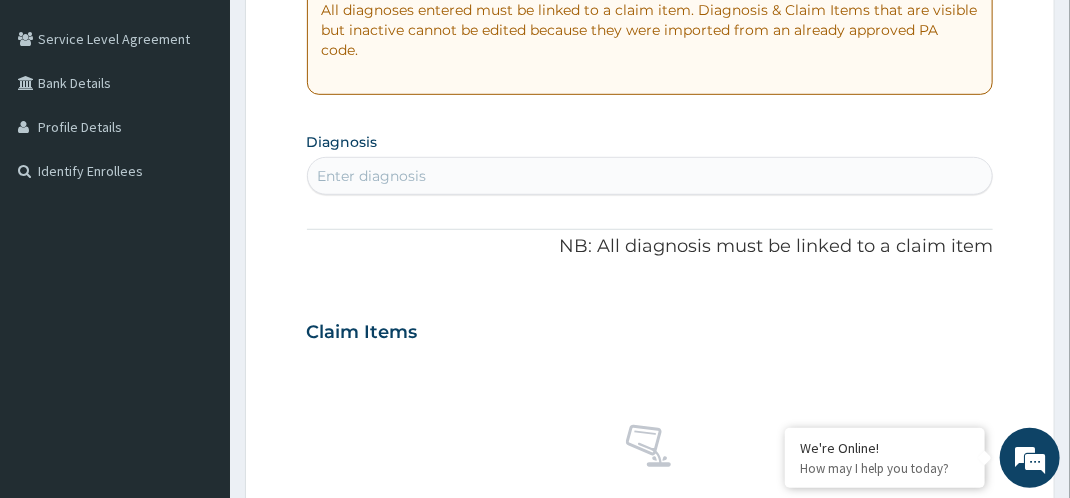 scroll, scrollTop: 388, scrollLeft: 0, axis: vertical 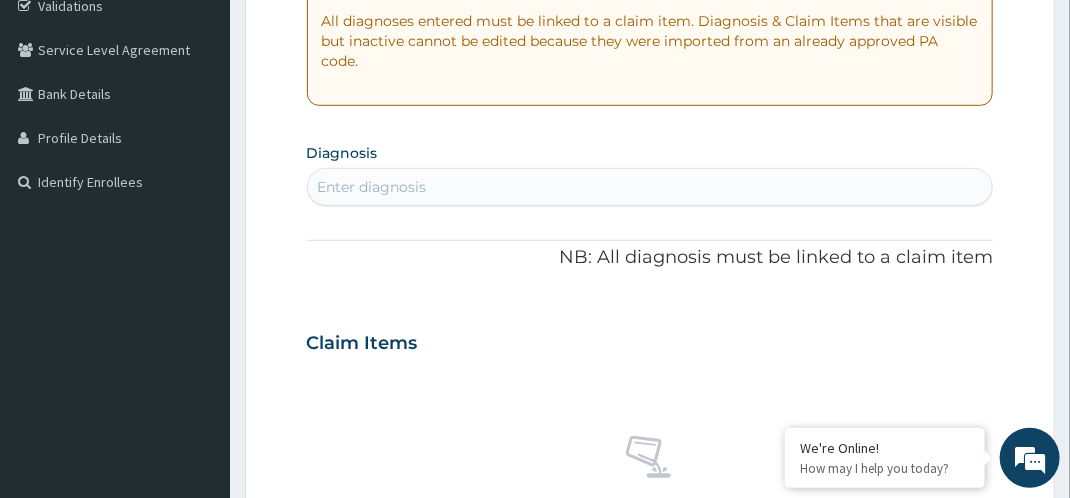 click on "Enter diagnosis" at bounding box center (650, 187) 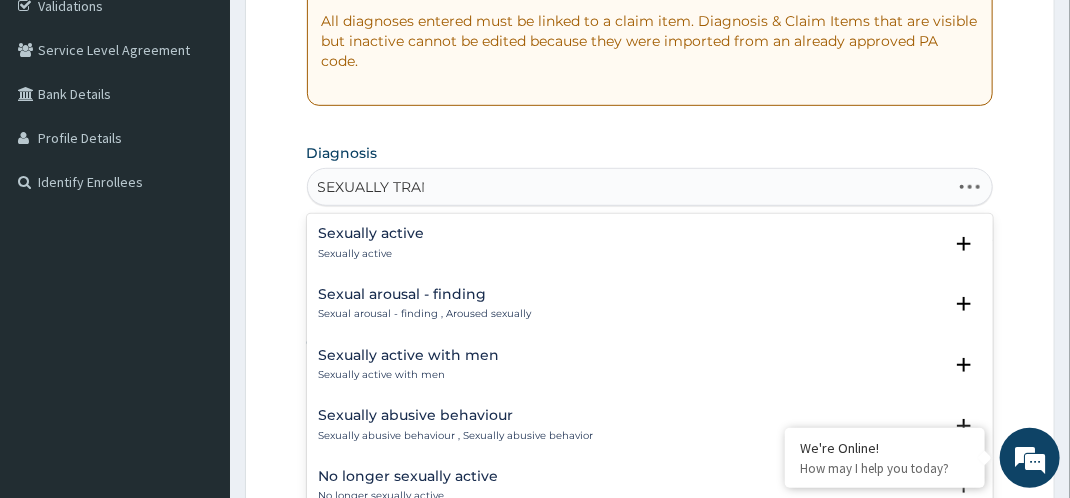 type on "SEXUALLY TRANS" 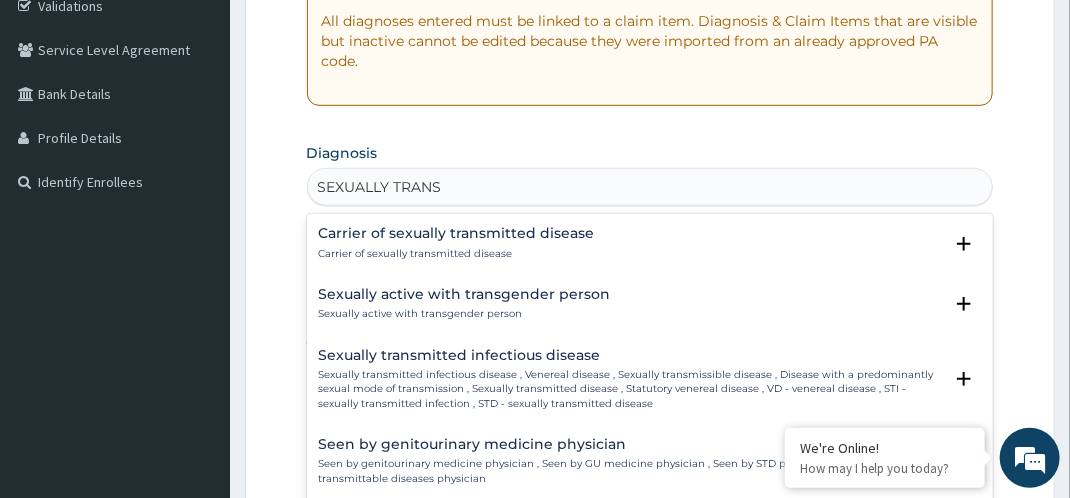 click on "Sexually transmitted infectious disease , Venereal disease , Sexually transmissible disease , Disease with a predominantly sexual mode of transmission , Sexually transmitted disease , Statutory venereal disease , VD - venereal disease , STI - sexually transmitted infection , STD - sexually transmitted disease" at bounding box center (631, 389) 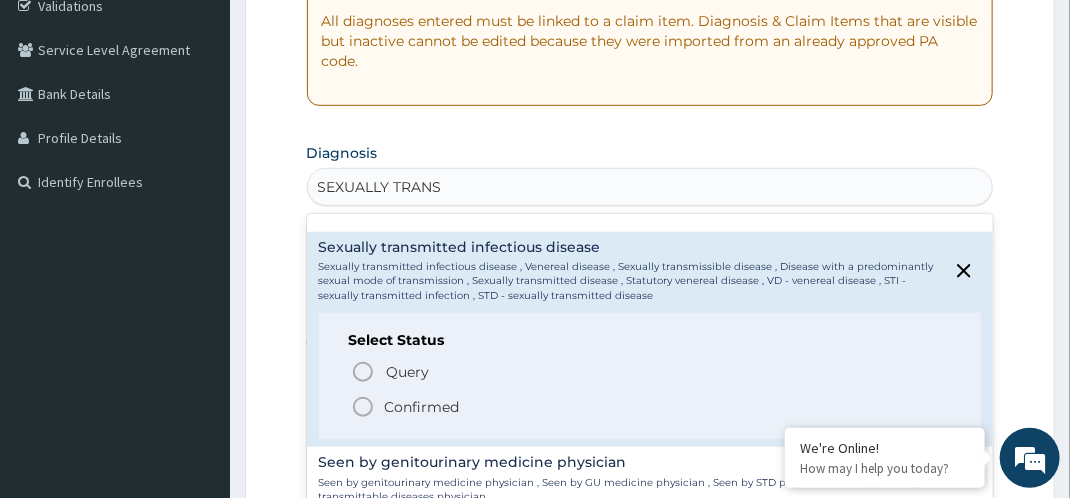 scroll, scrollTop: 116, scrollLeft: 0, axis: vertical 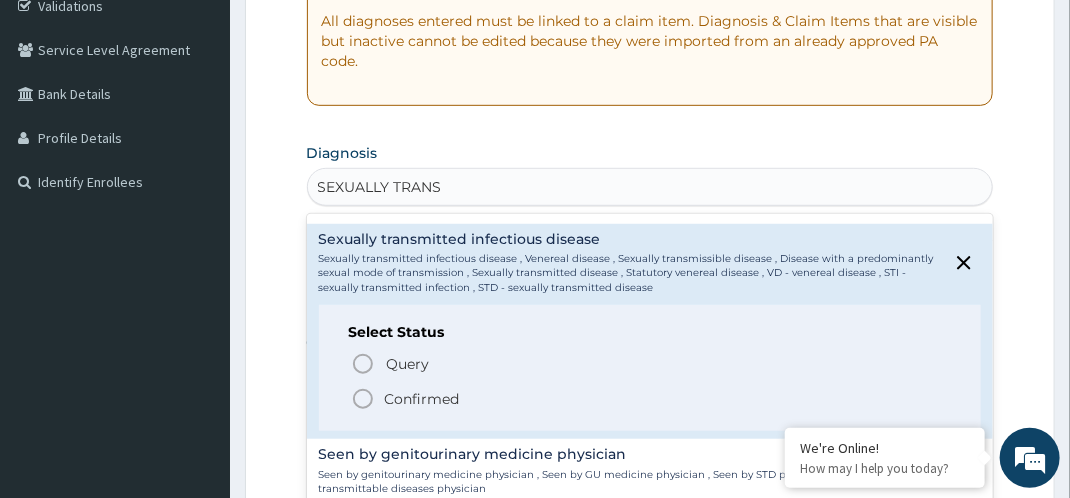 click on "Confirmed" at bounding box center (422, 399) 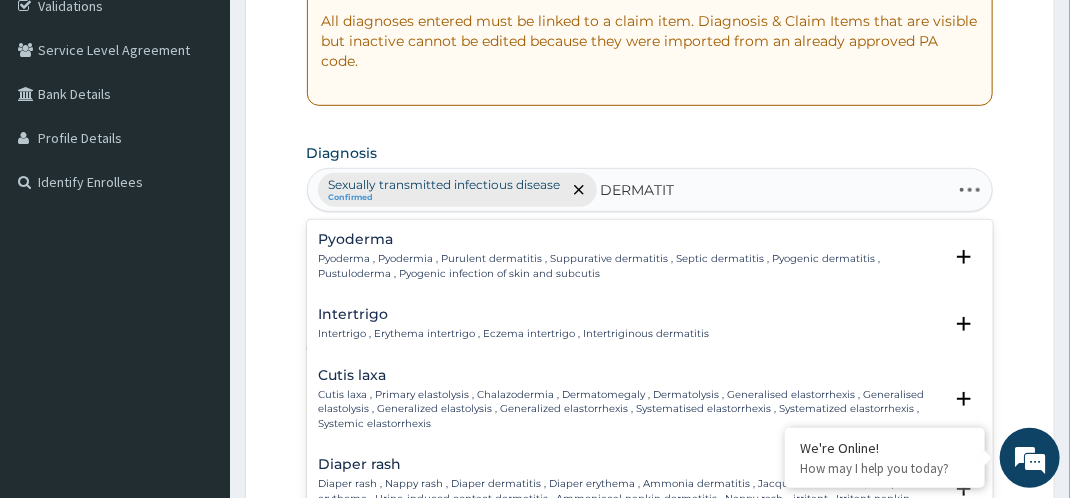 type on "DERMATITI" 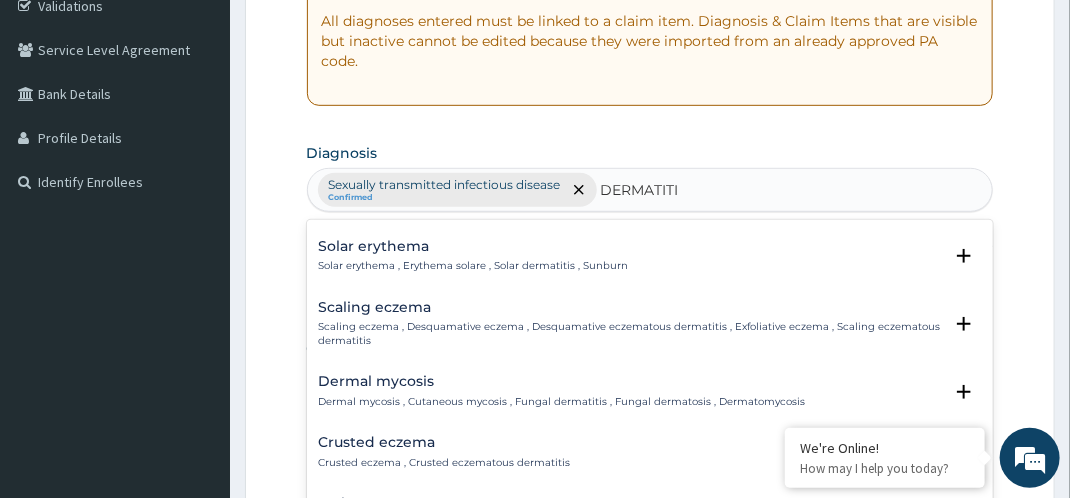 scroll, scrollTop: 560, scrollLeft: 0, axis: vertical 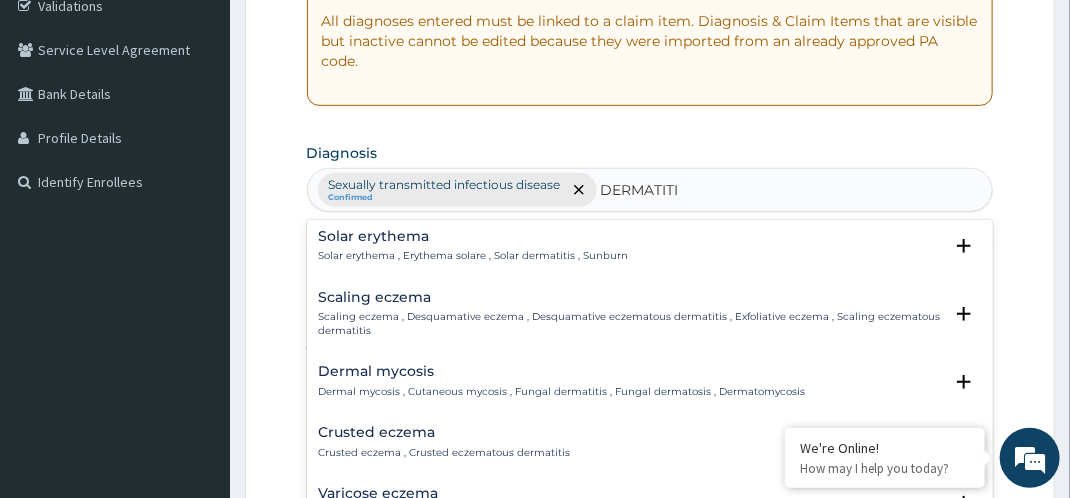 click on "Dermal mycosis , Cutaneous mycosis , Fungal dermatitis , Fungal dermatosis , Dermatomycosis" at bounding box center [562, 392] 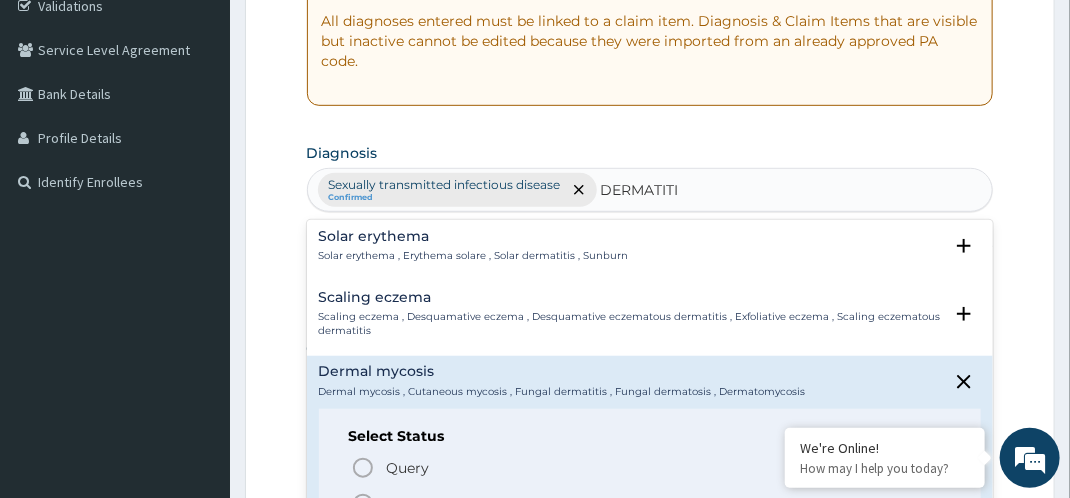 click 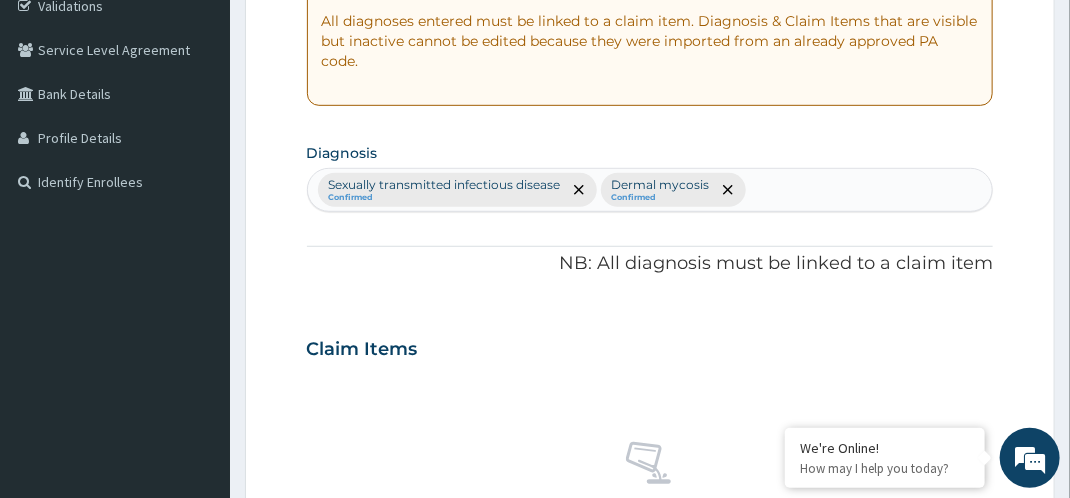 scroll, scrollTop: 824, scrollLeft: 0, axis: vertical 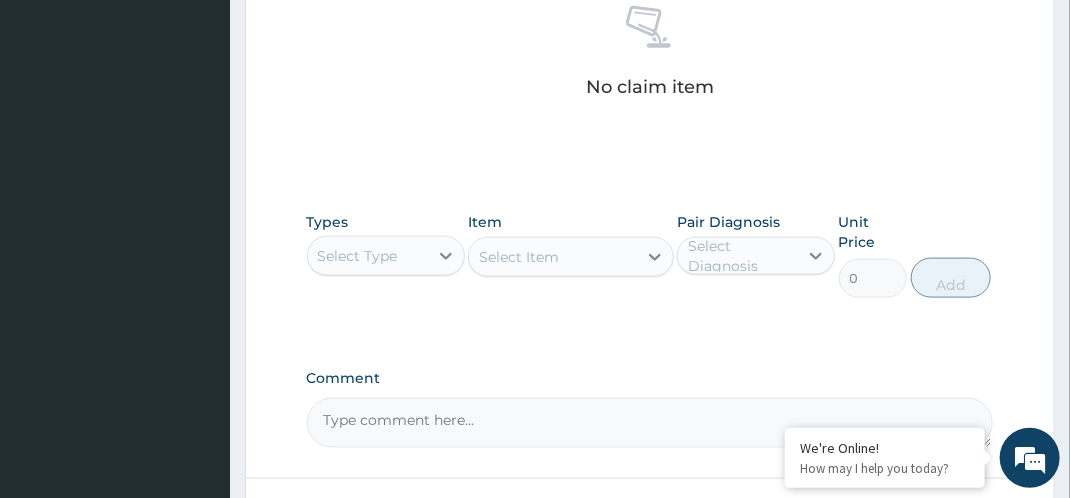 click on "Select Type" at bounding box center (368, 256) 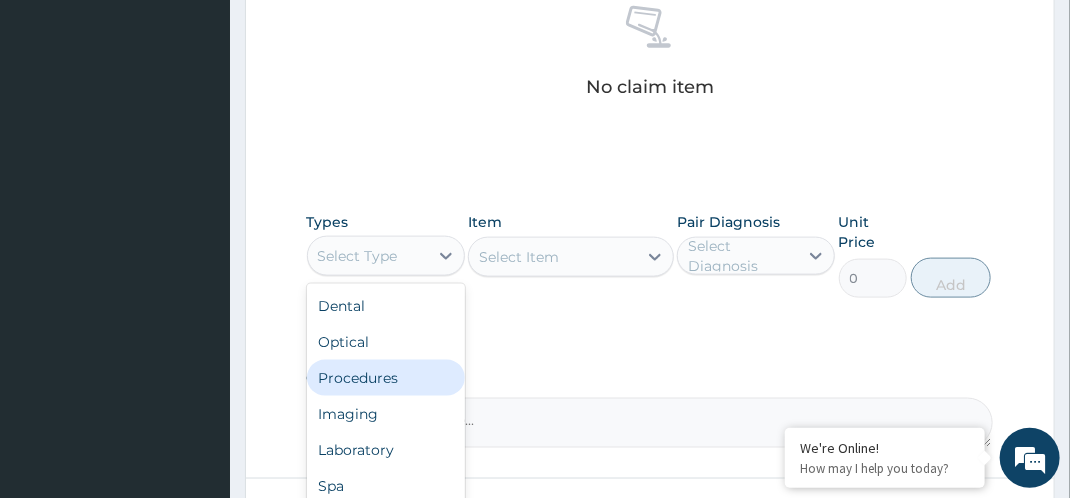 click on "Procedures" at bounding box center (386, 378) 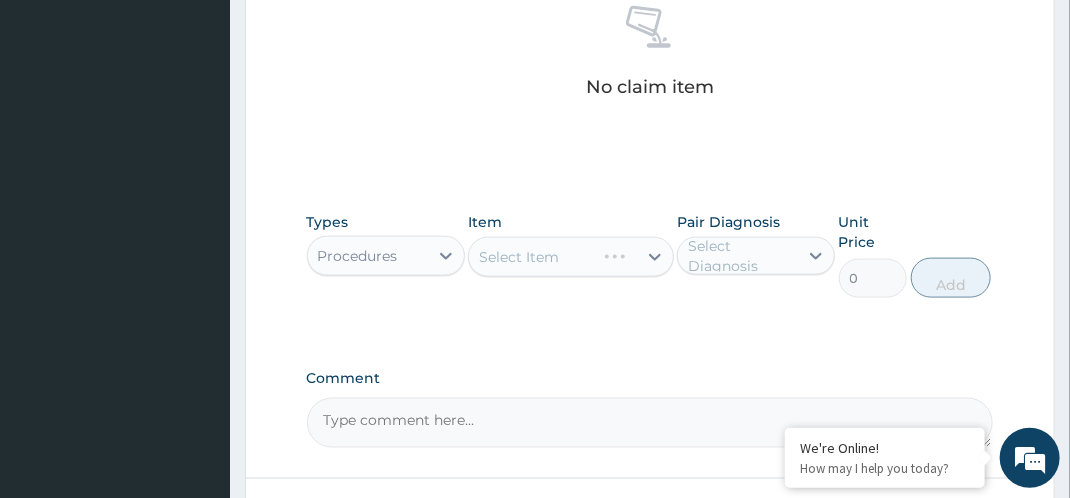 click on "Select Diagnosis" at bounding box center [742, 256] 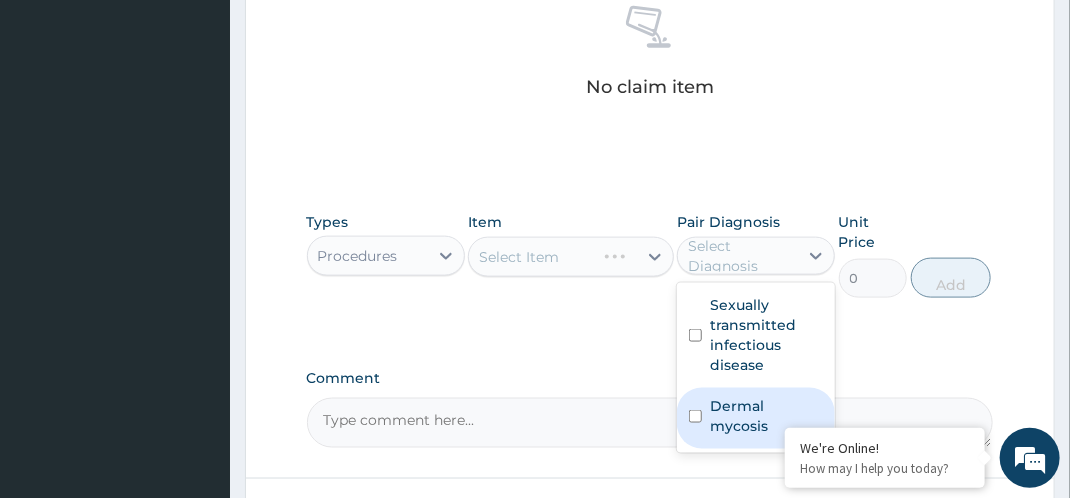 click on "Dermal mycosis" at bounding box center (756, 418) 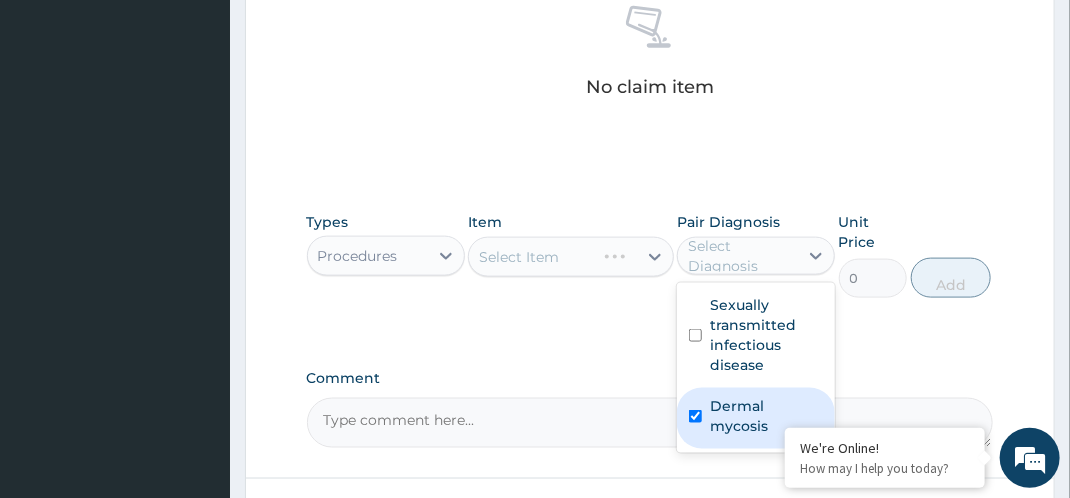checkbox on "true" 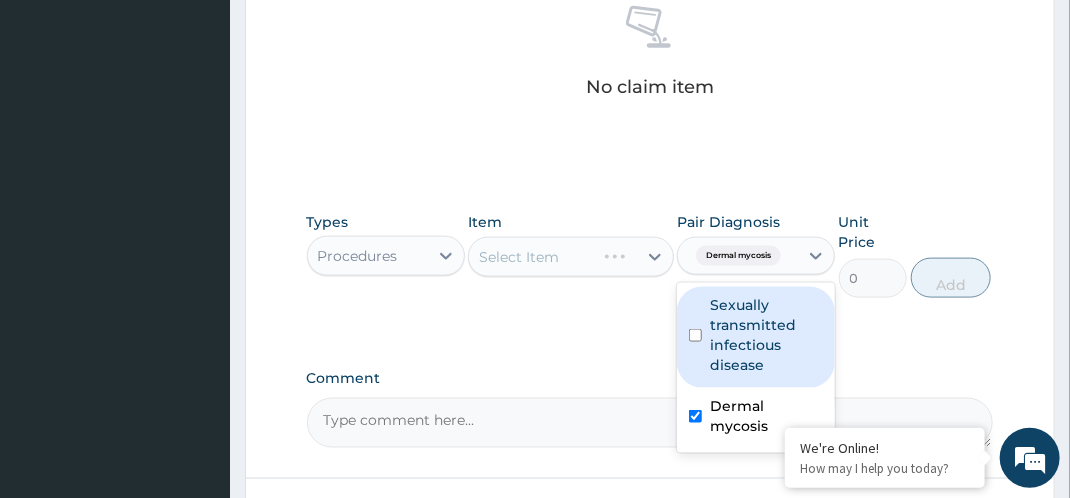 click on "Sexually transmitted infectious disease" at bounding box center (766, 335) 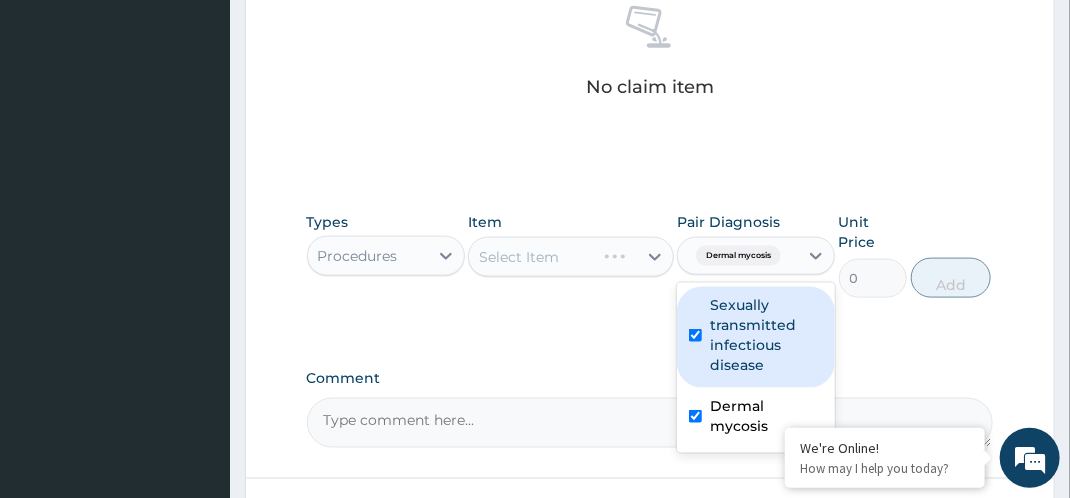 checkbox on "true" 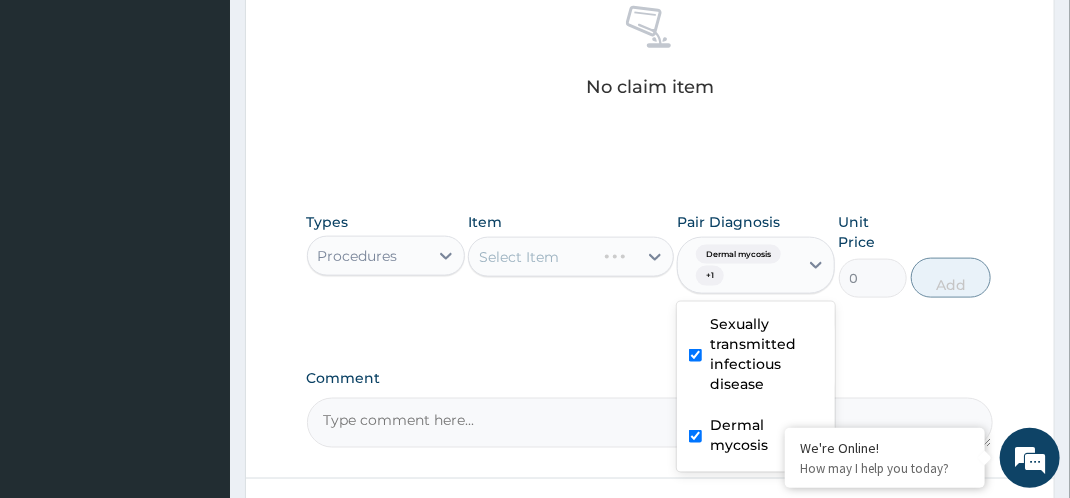 click on "Select Item" at bounding box center (571, 257) 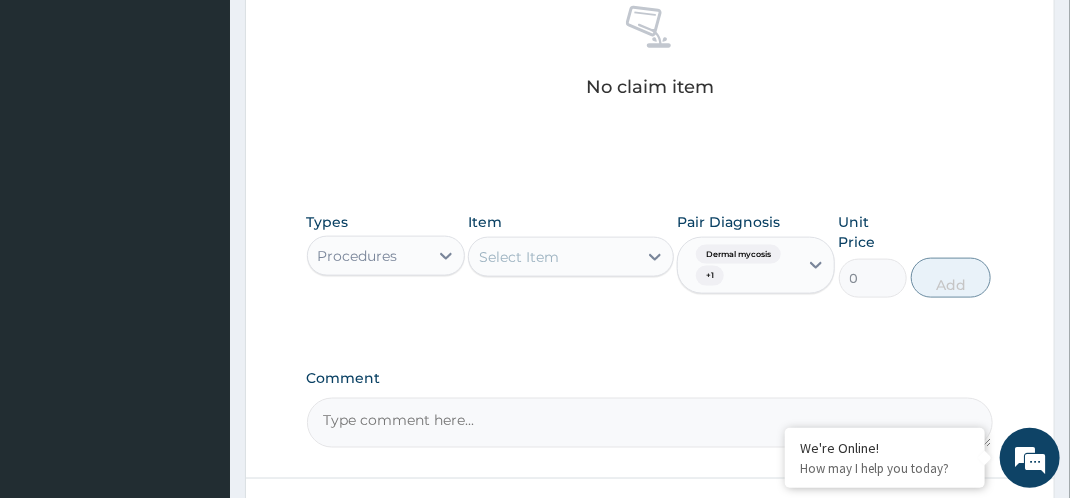 scroll, scrollTop: 982, scrollLeft: 0, axis: vertical 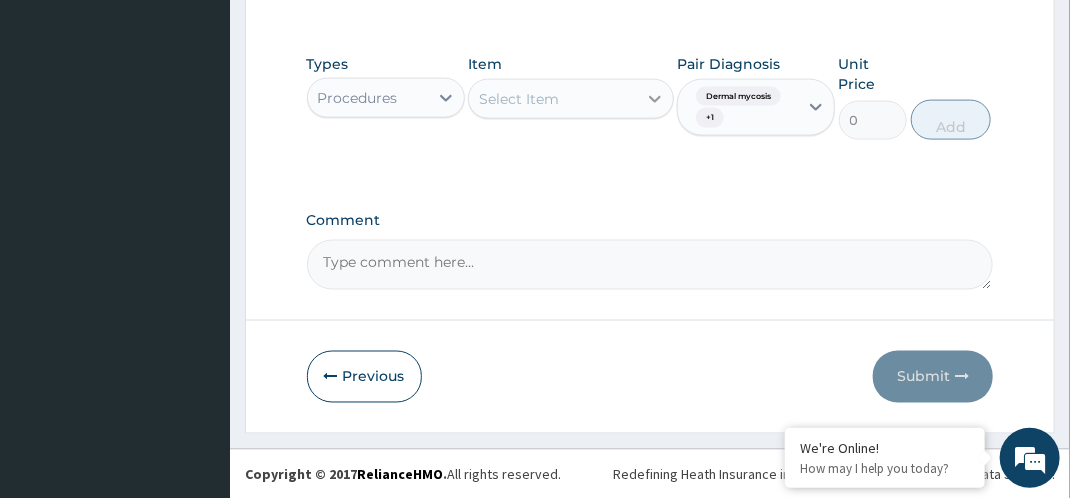 click at bounding box center (655, 99) 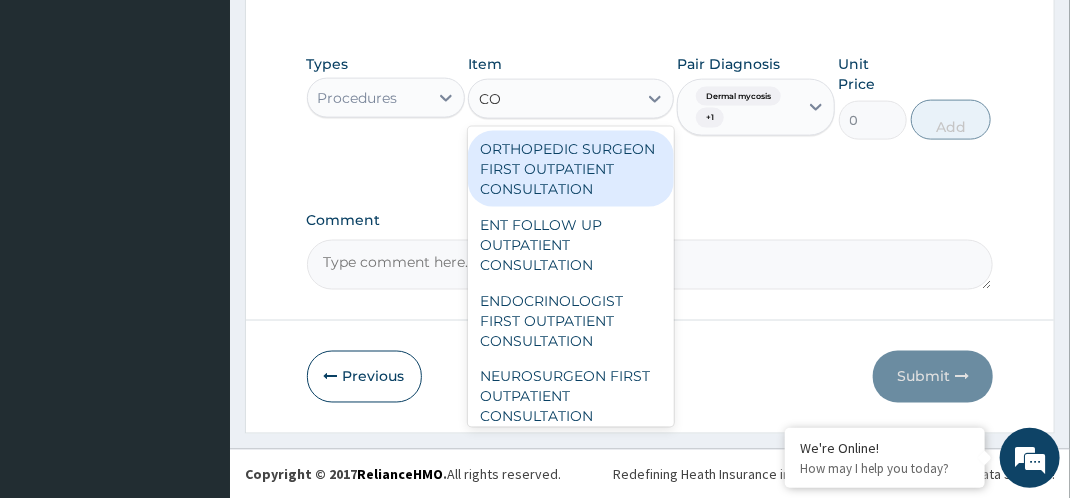 type on "C" 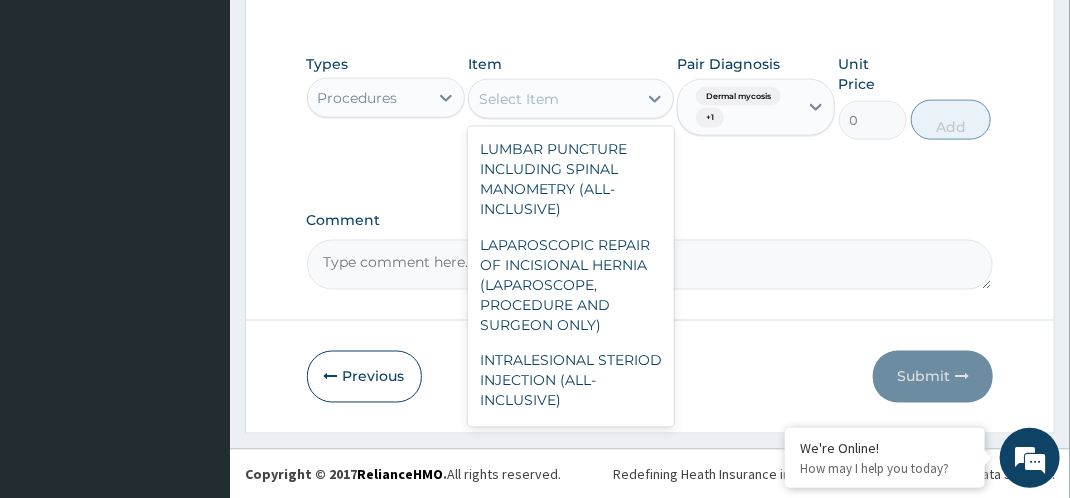 type on "C" 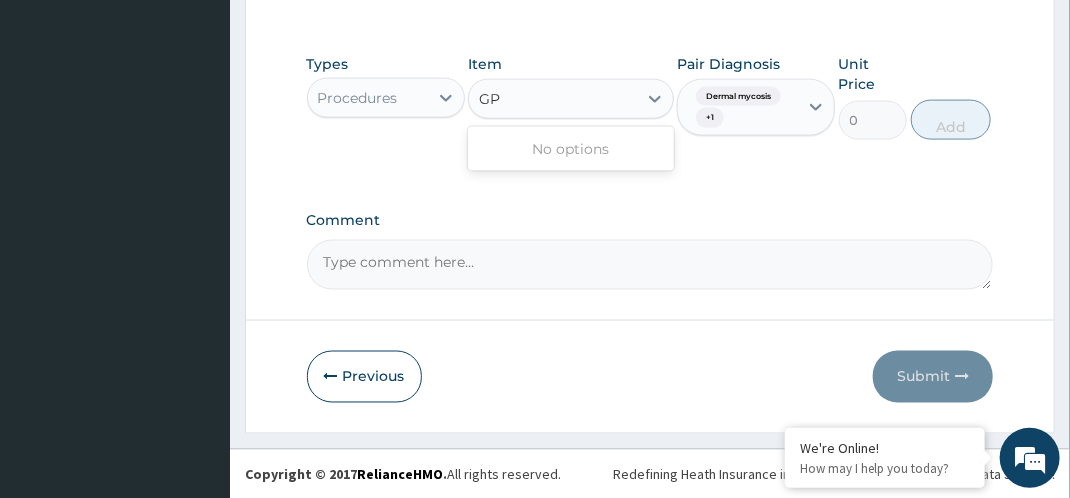 type on "G" 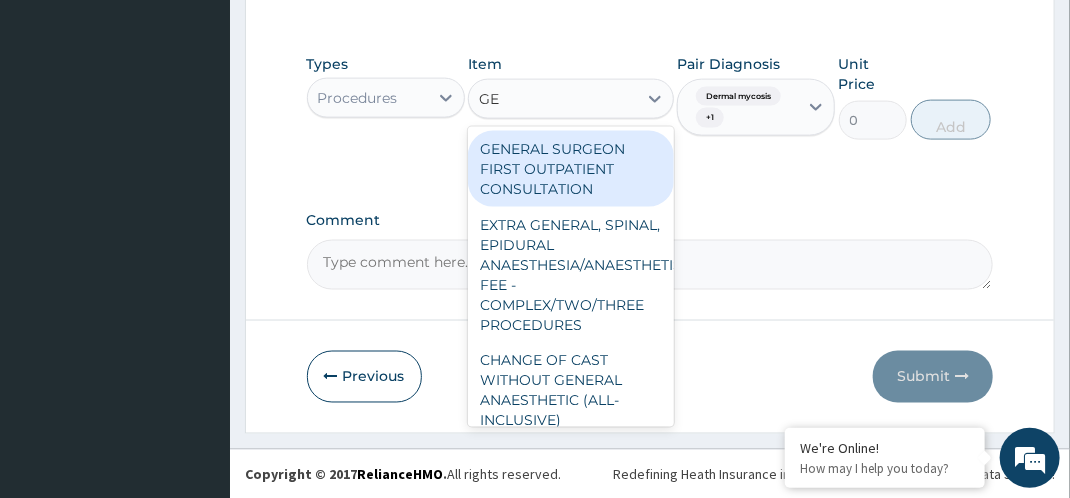 type on "G" 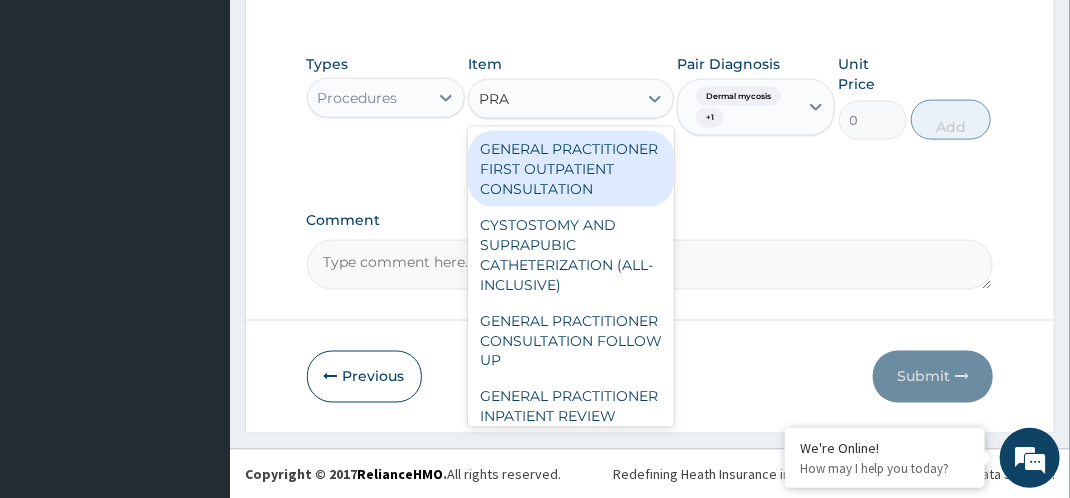 type on "PRAC" 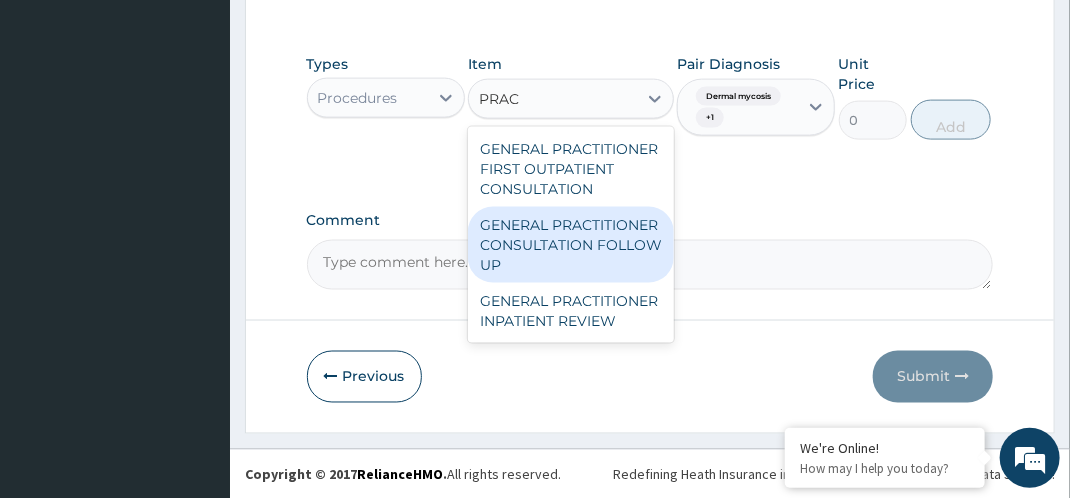 click on "GENERAL PRACTITIONER CONSULTATION FOLLOW UP" at bounding box center (571, 245) 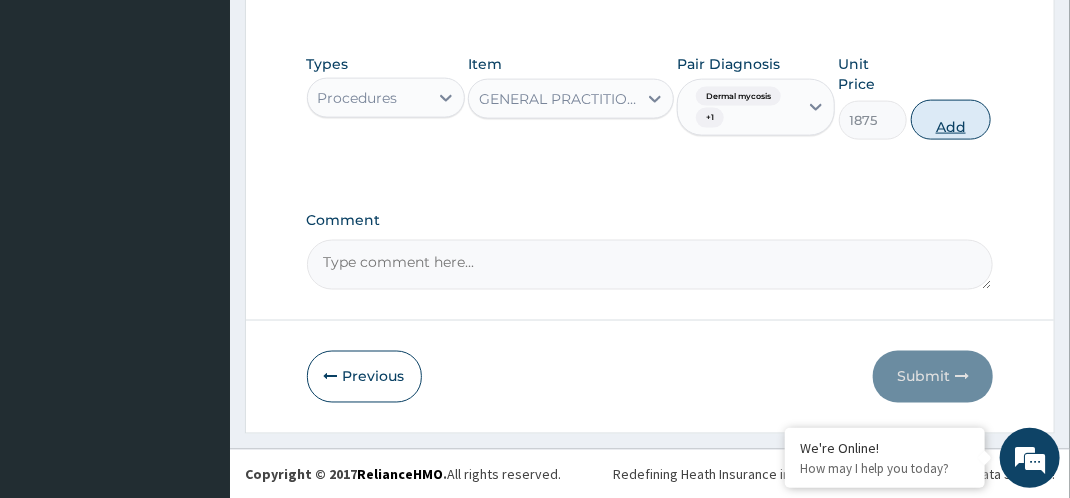 click on "Add" at bounding box center (951, 120) 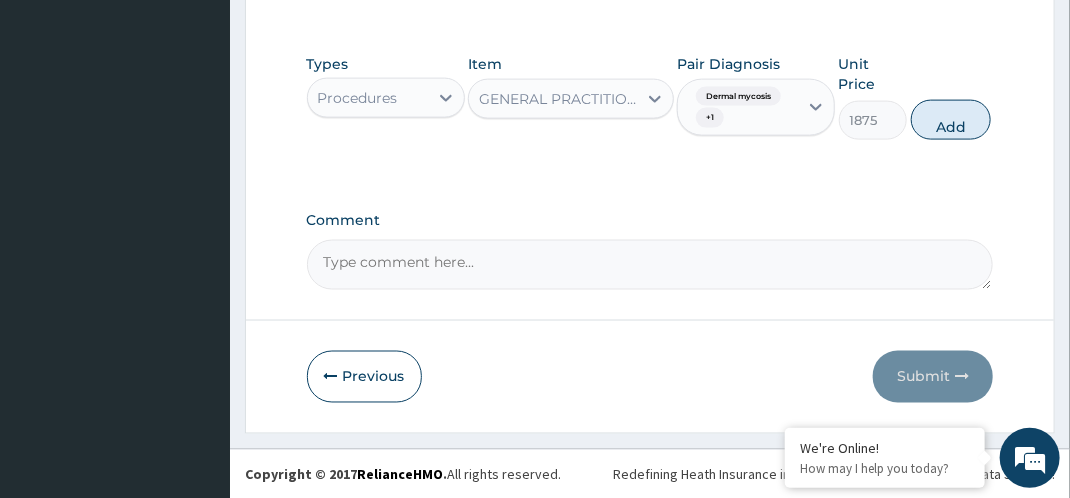 type on "0" 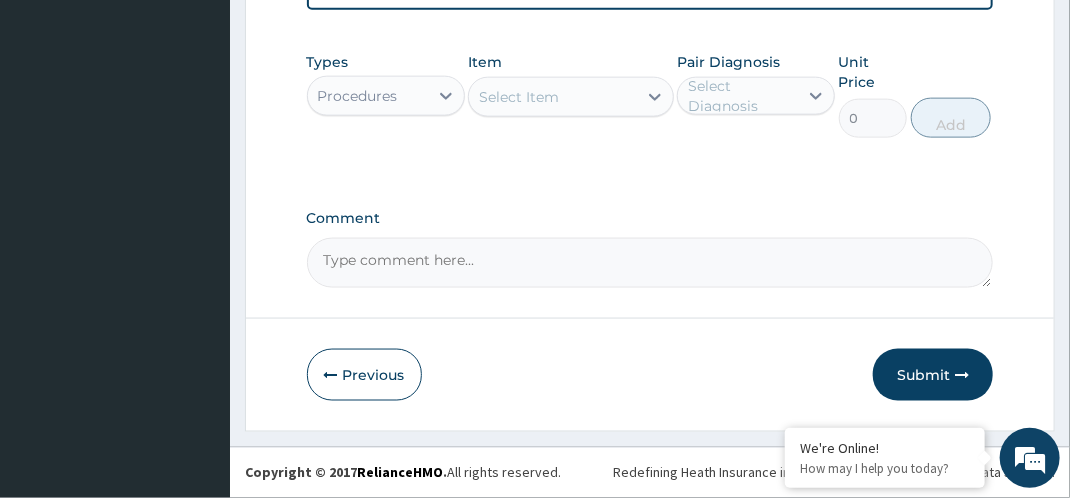 scroll, scrollTop: 607, scrollLeft: 0, axis: vertical 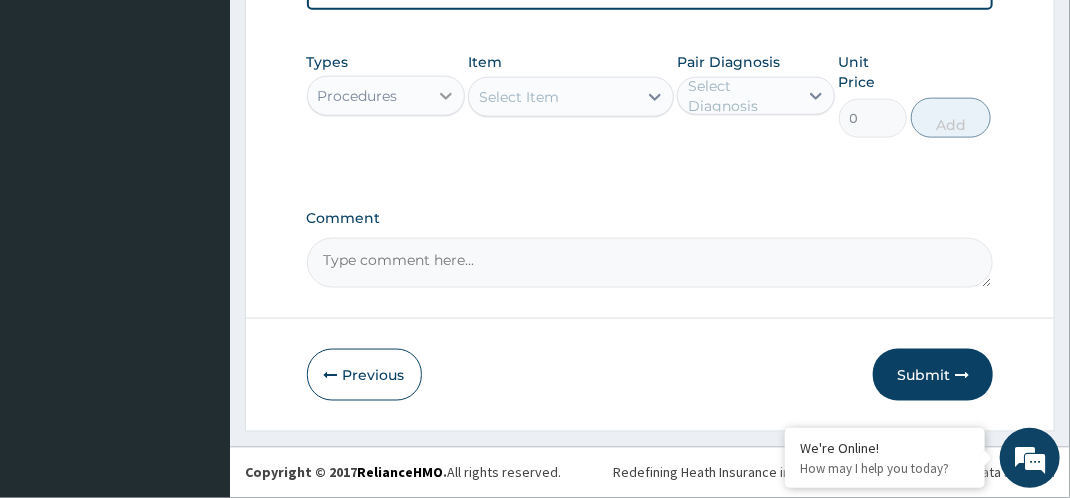 click 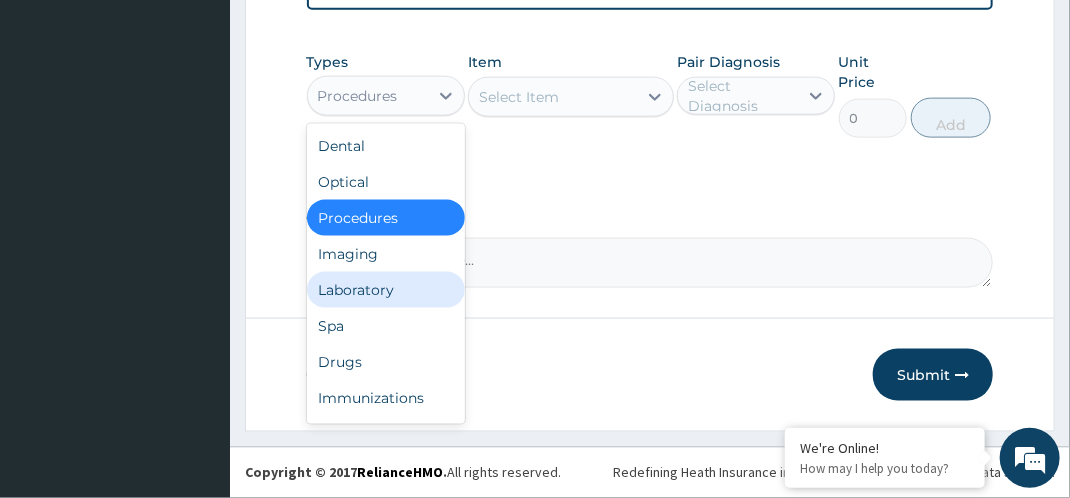 click on "Laboratory" at bounding box center (386, 290) 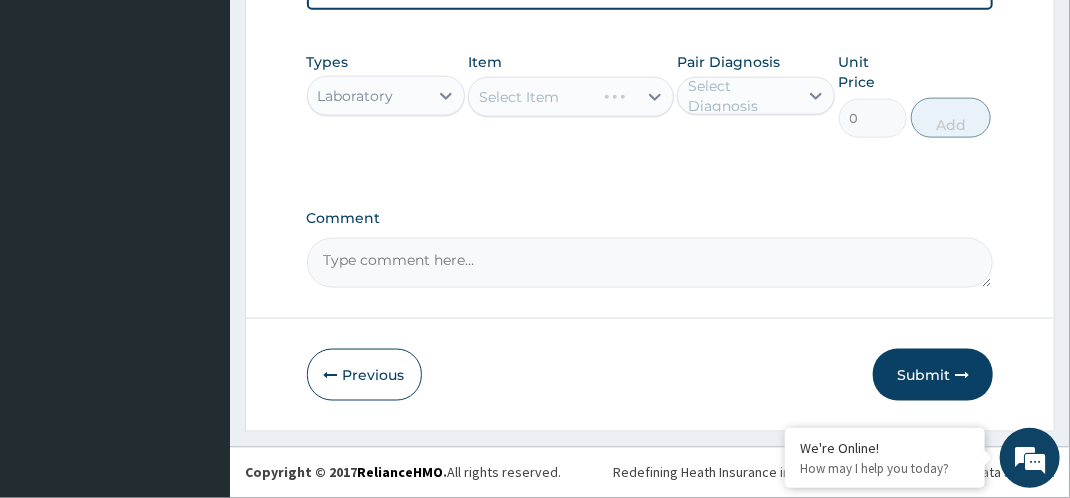 click on "Select Diagnosis" at bounding box center (742, 96) 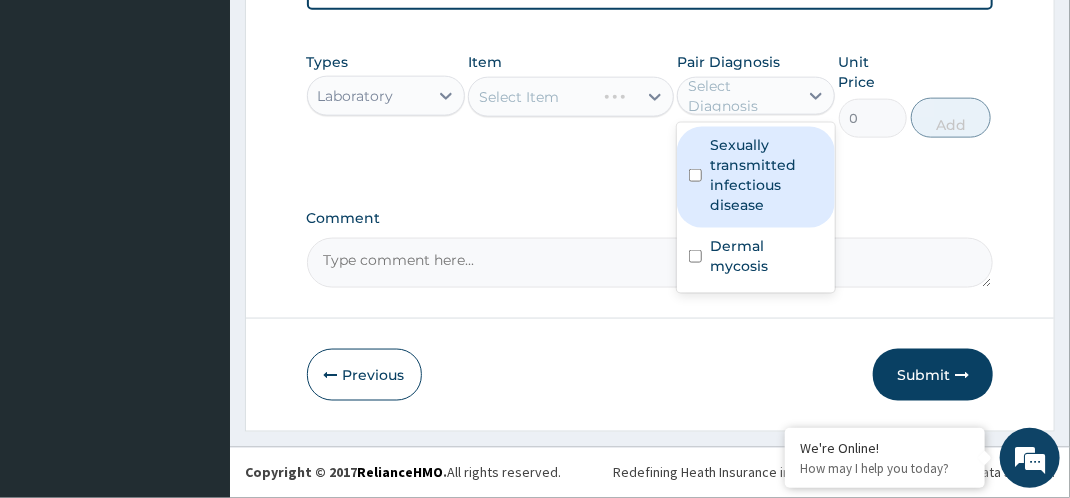 click on "Sexually transmitted infectious disease" at bounding box center (766, 175) 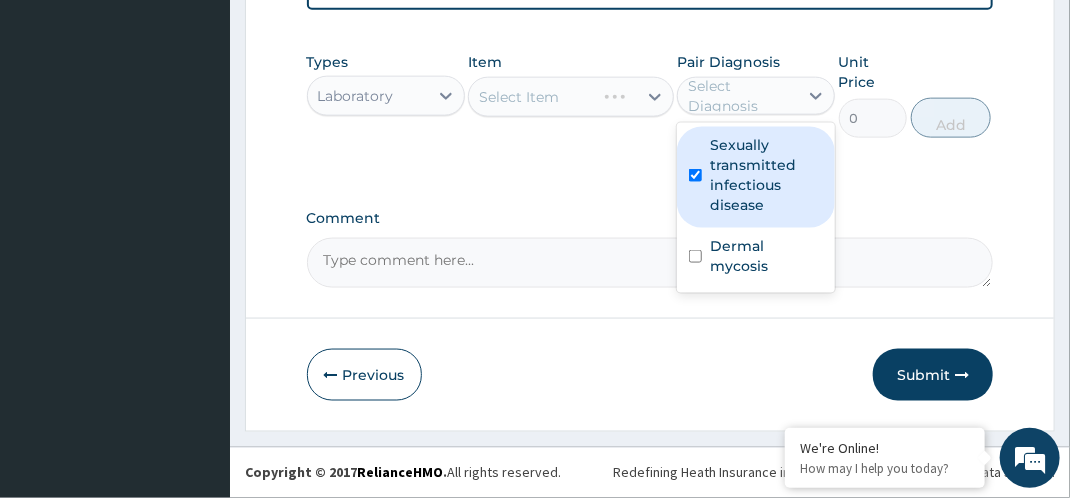 checkbox on "true" 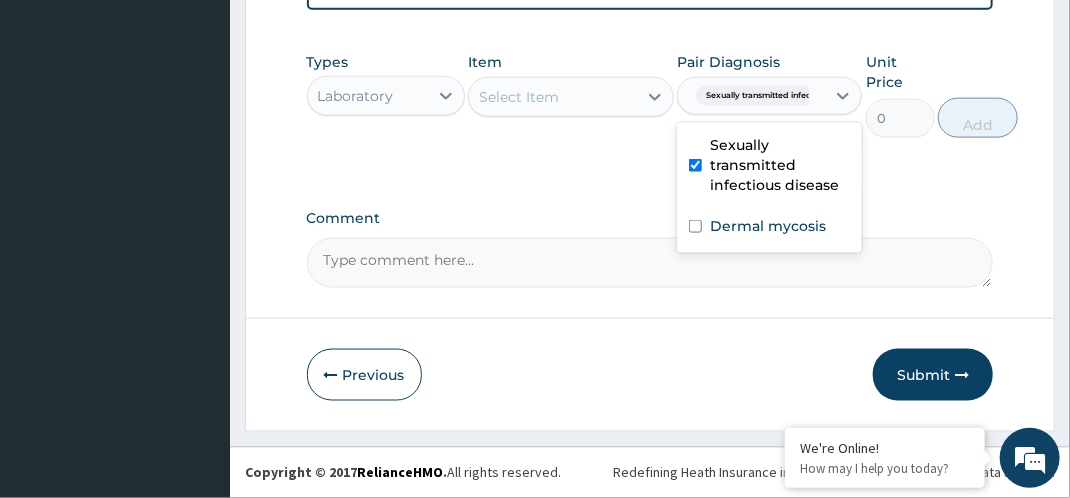 click on "Select Item" at bounding box center (553, 97) 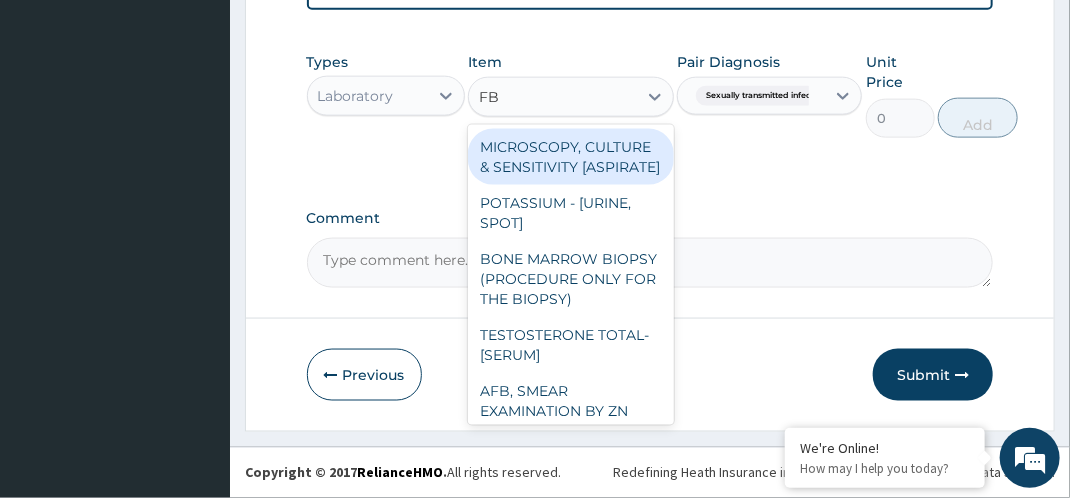 type on "FBC" 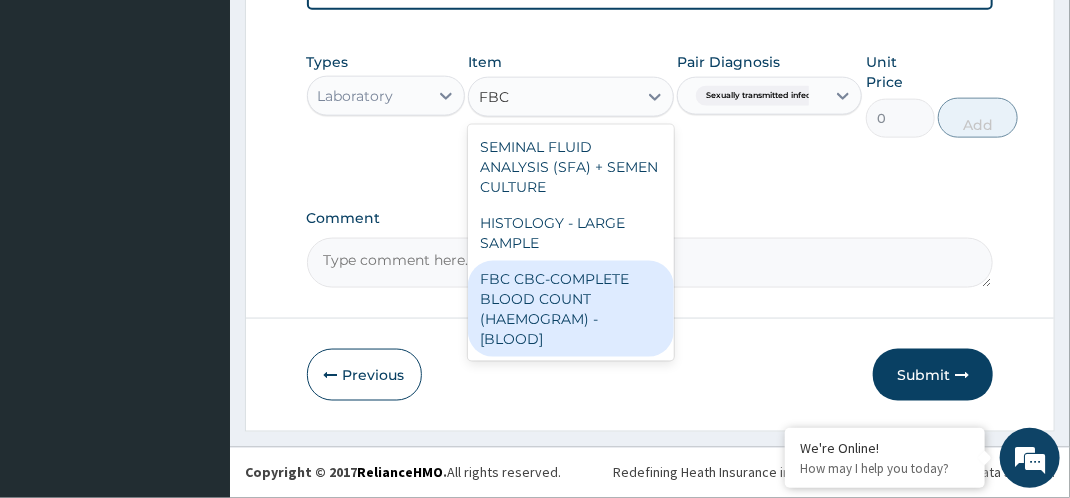 click on "FBC CBC-COMPLETE BLOOD COUNT (HAEMOGRAM) - [BLOOD]" at bounding box center (571, 309) 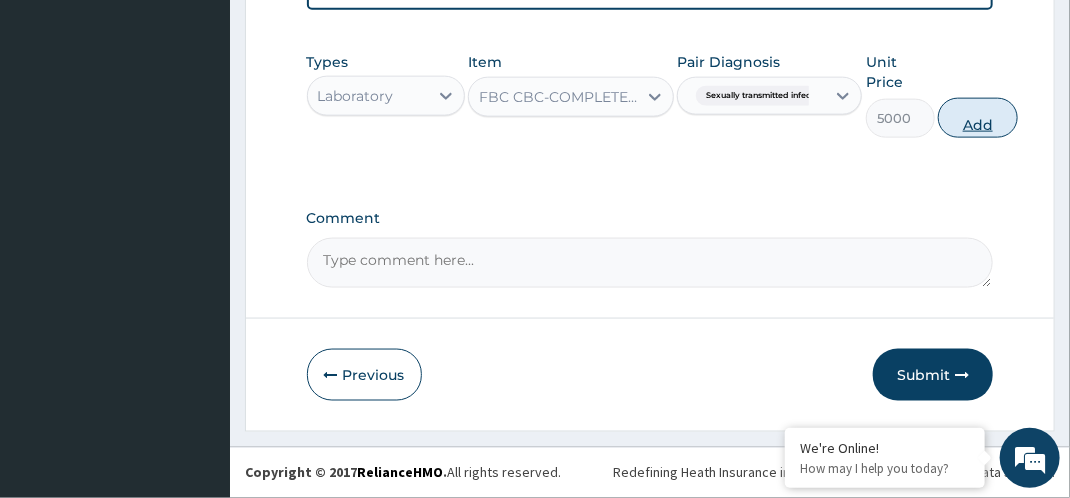 click on "Add" at bounding box center (978, 118) 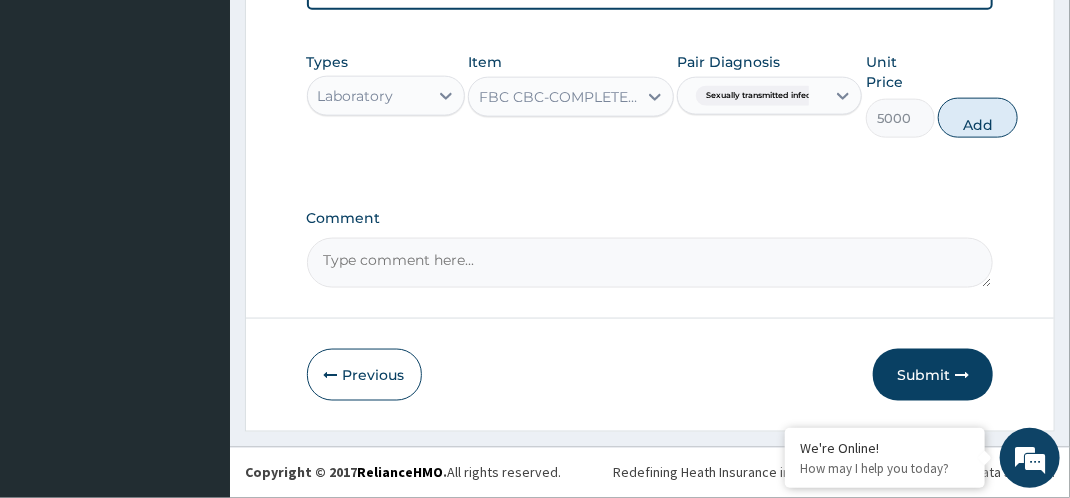 type on "0" 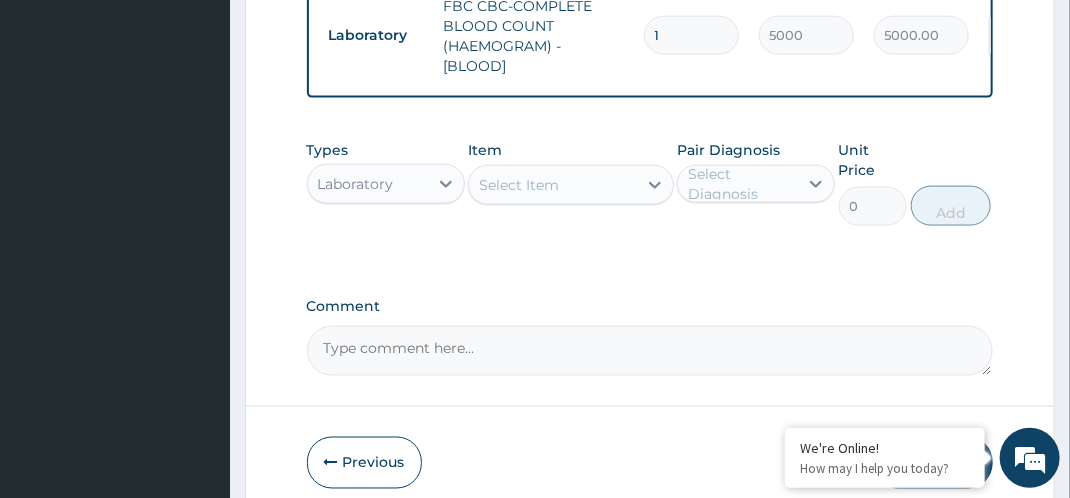 click on "Select Item" at bounding box center [553, 185] 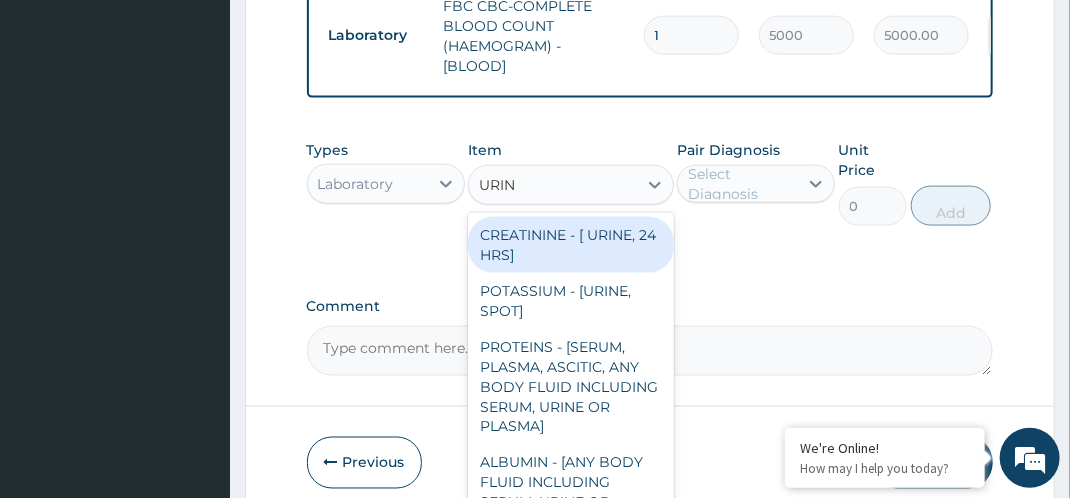 type on "URINA" 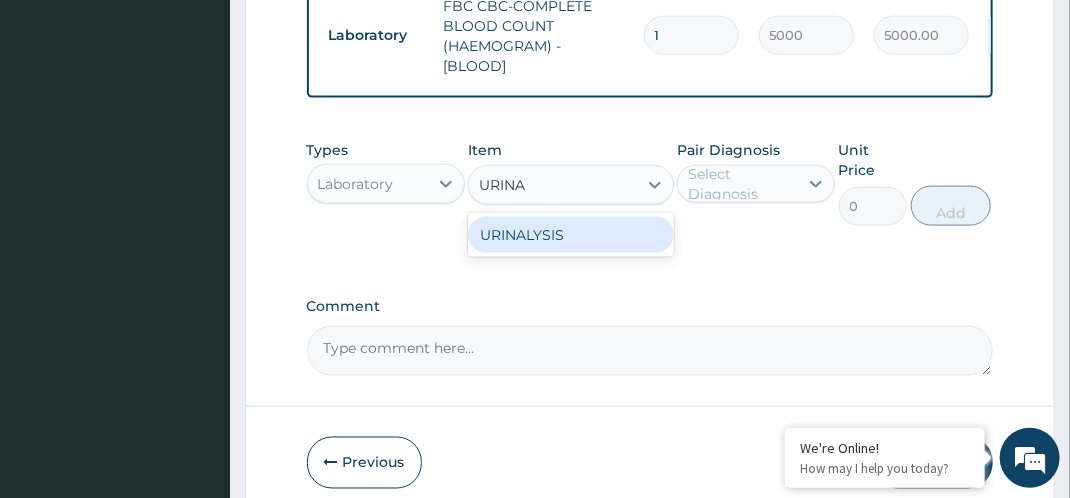 click on "URINALYSIS" at bounding box center (571, 235) 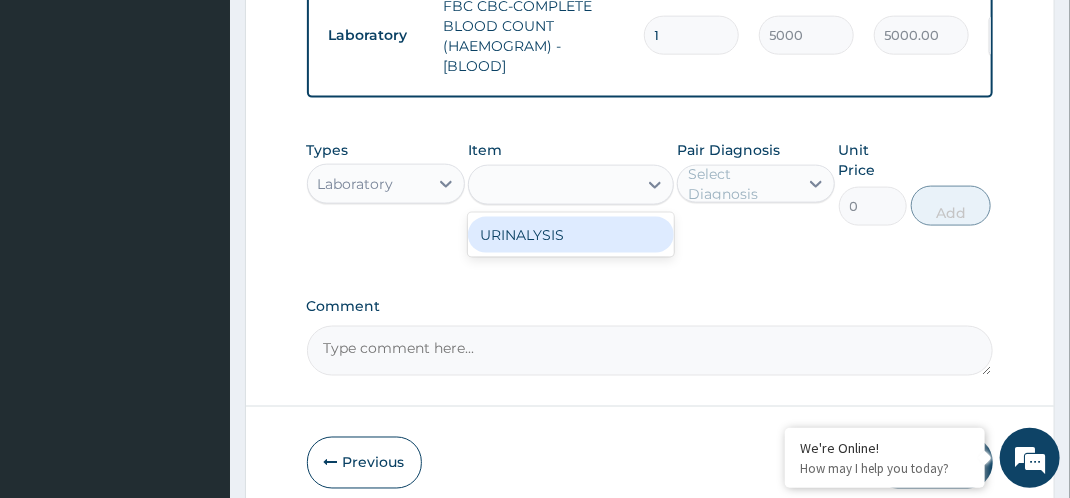 type on "2187.5" 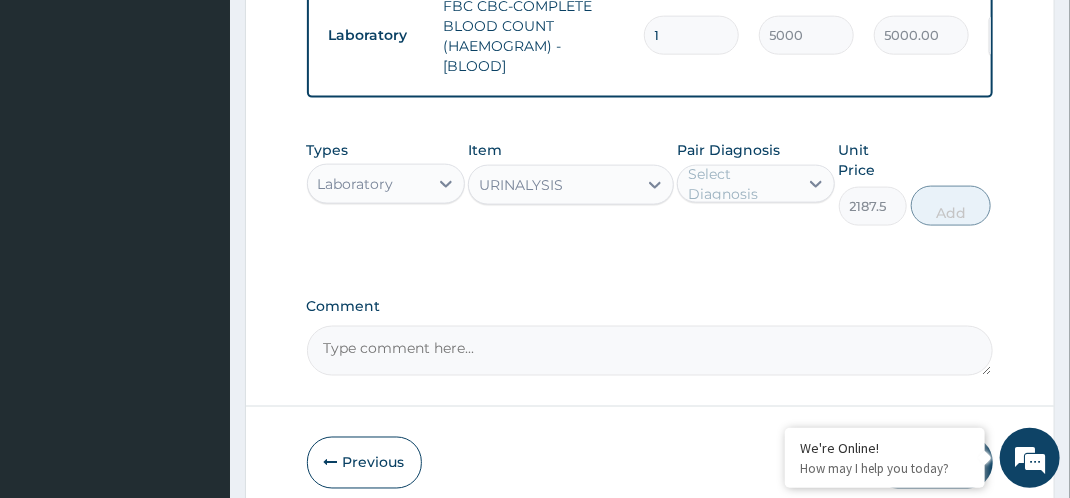 click on "Select Diagnosis" at bounding box center [742, 184] 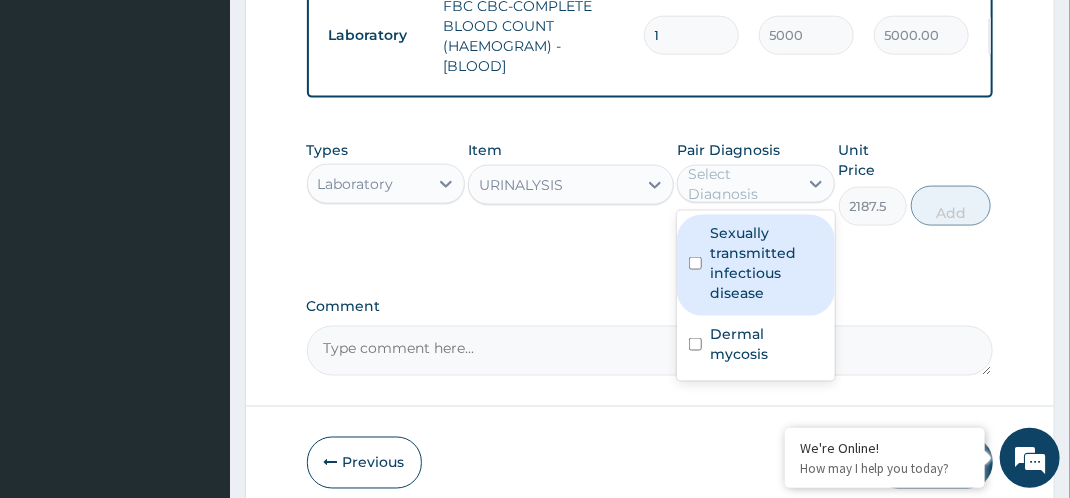 click on "Sexually transmitted infectious disease" at bounding box center (766, 263) 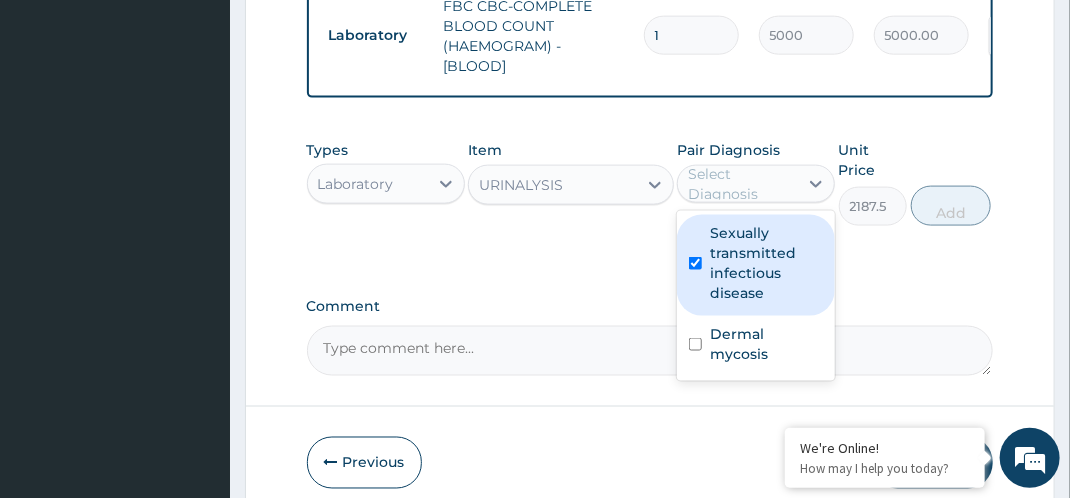 checkbox on "true" 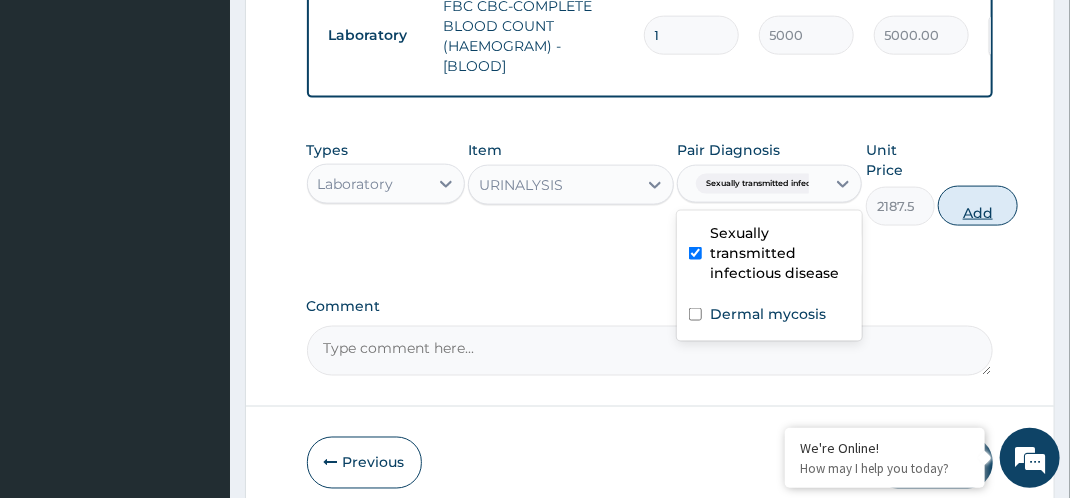 click on "Add" at bounding box center (978, 206) 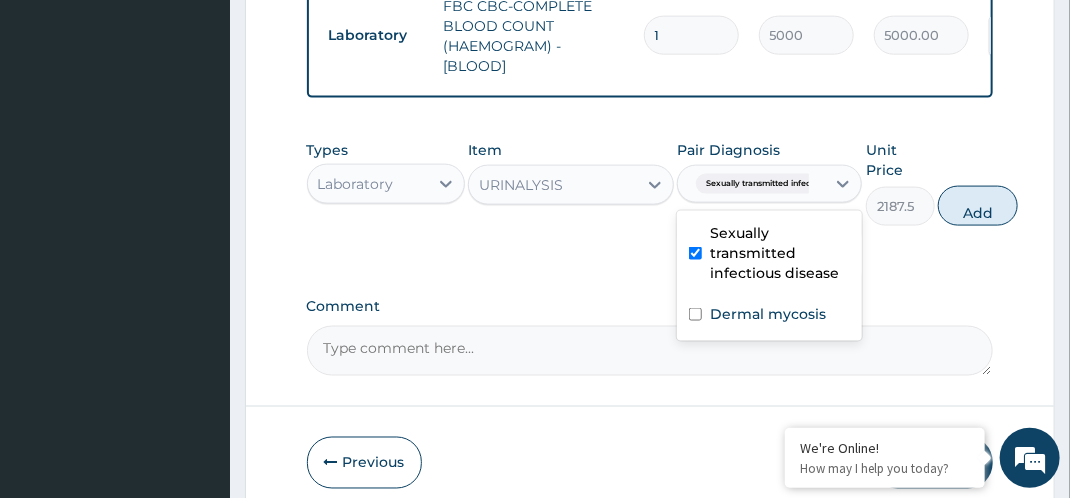 type on "0" 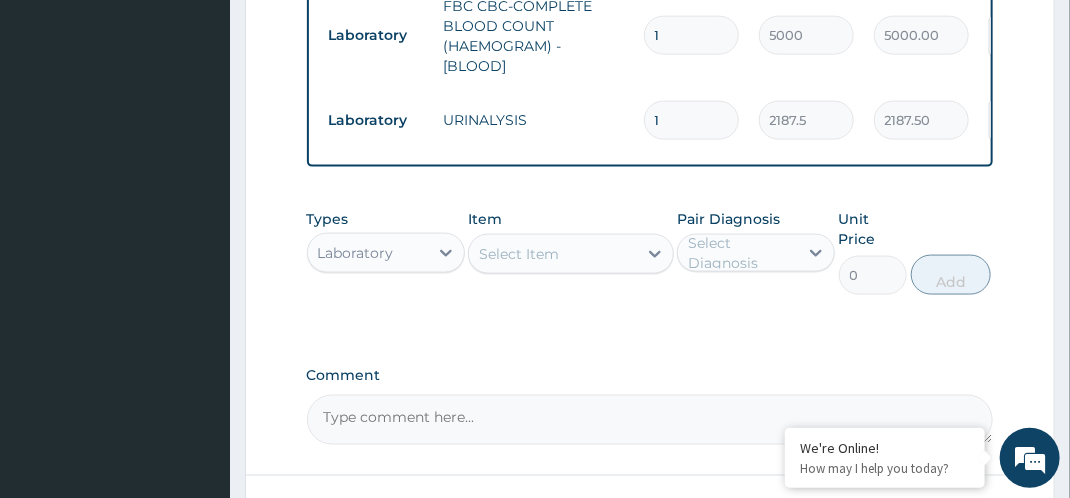 scroll, scrollTop: 1081, scrollLeft: 0, axis: vertical 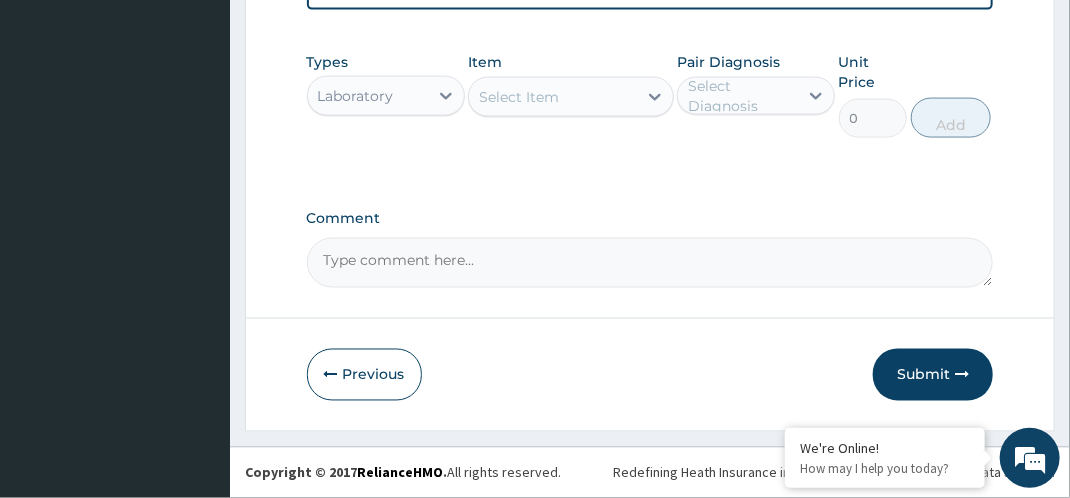 click on "Select Item" at bounding box center [553, 97] 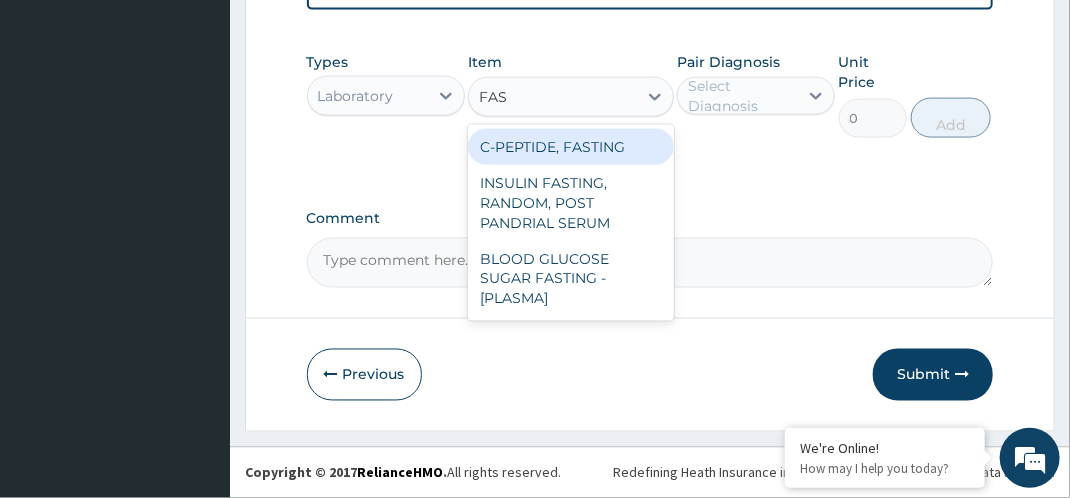 type on "FAST" 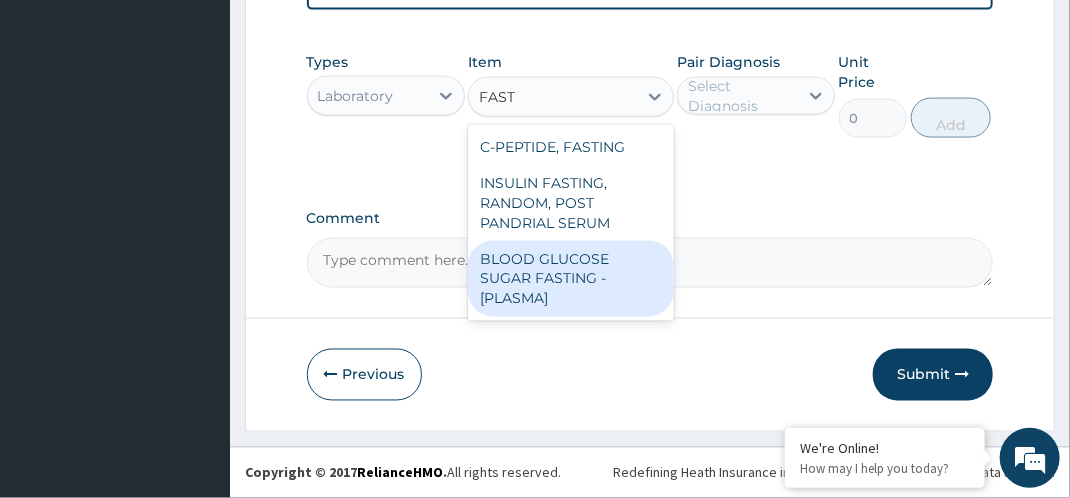 click on "BLOOD GLUCOSE SUGAR FASTING - [PLASMA]" at bounding box center [571, 279] 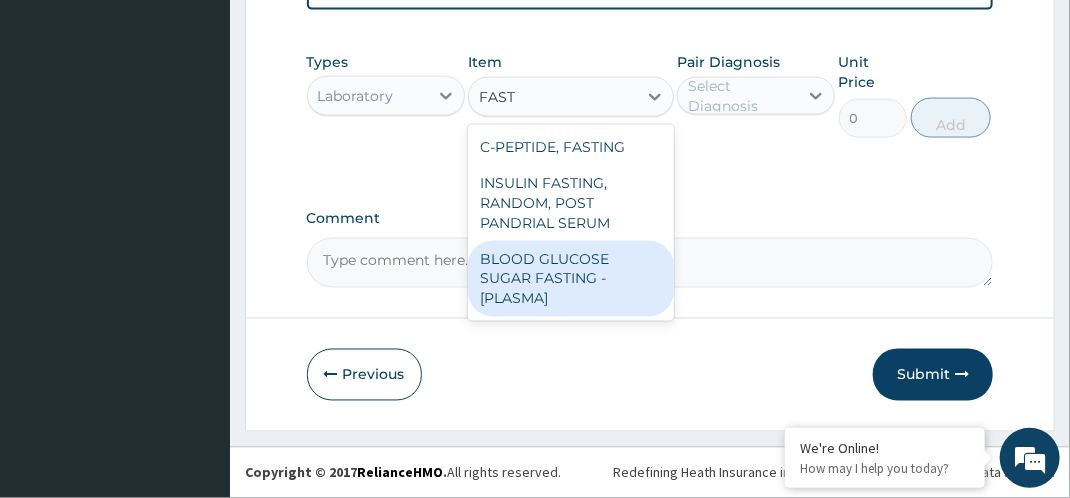 type 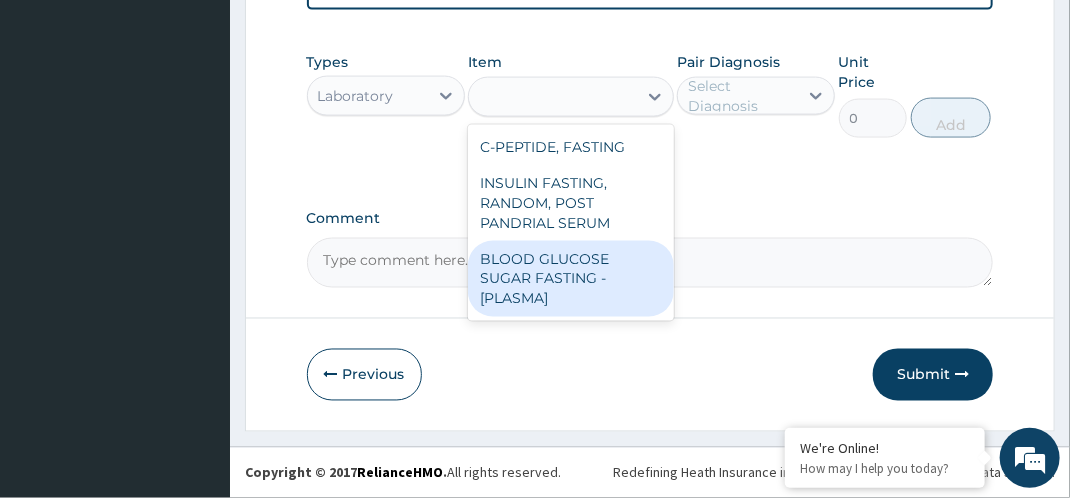 type on "1875" 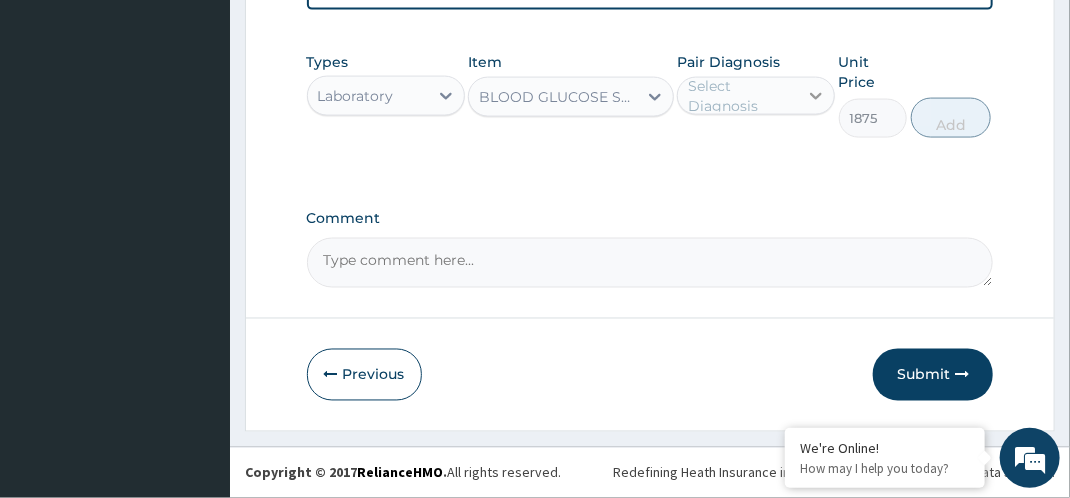 click 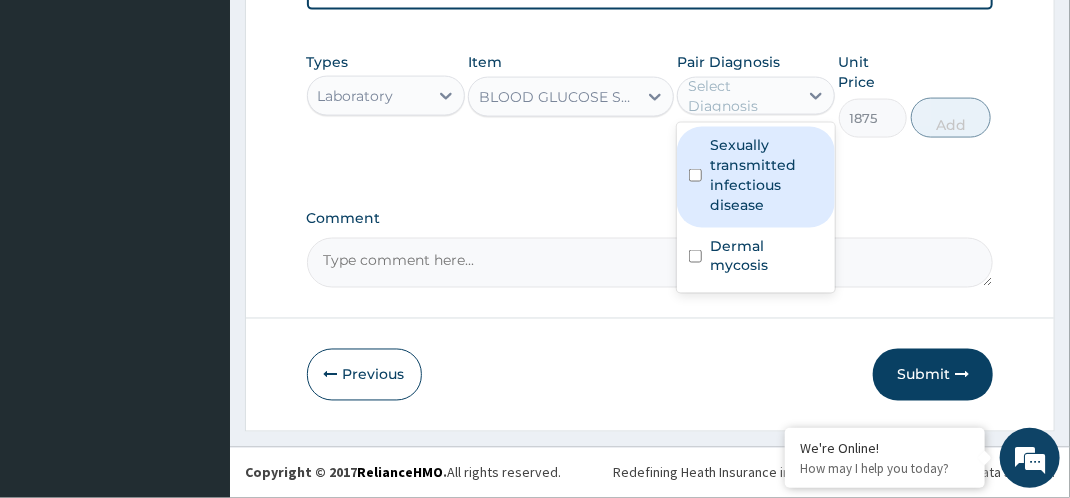 click on "Sexually transmitted infectious disease" at bounding box center [766, 175] 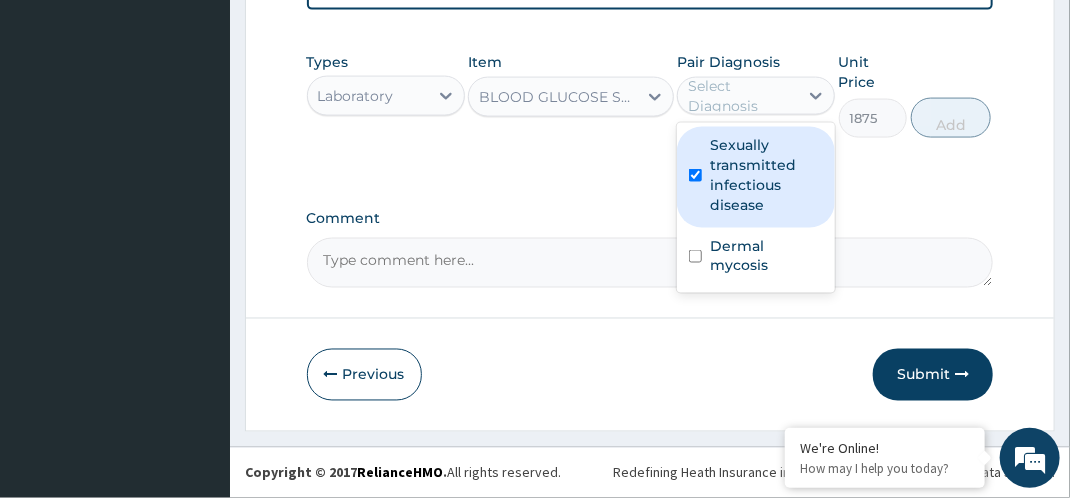 checkbox on "true" 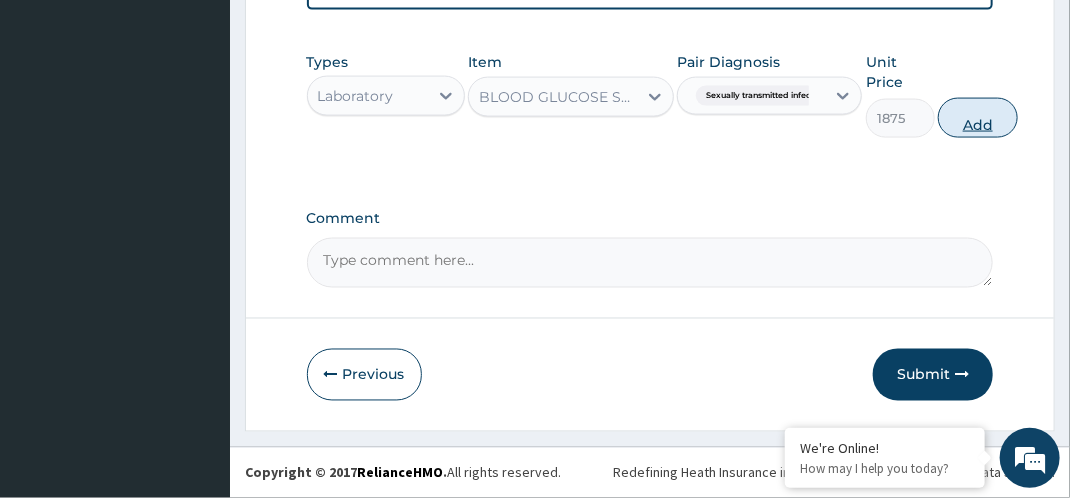 click on "Add" at bounding box center (978, 118) 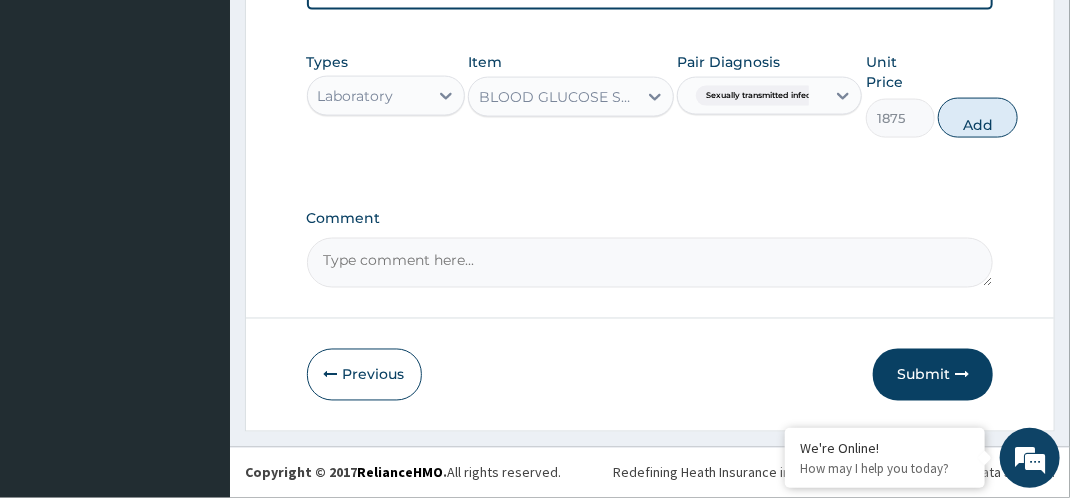 type on "0" 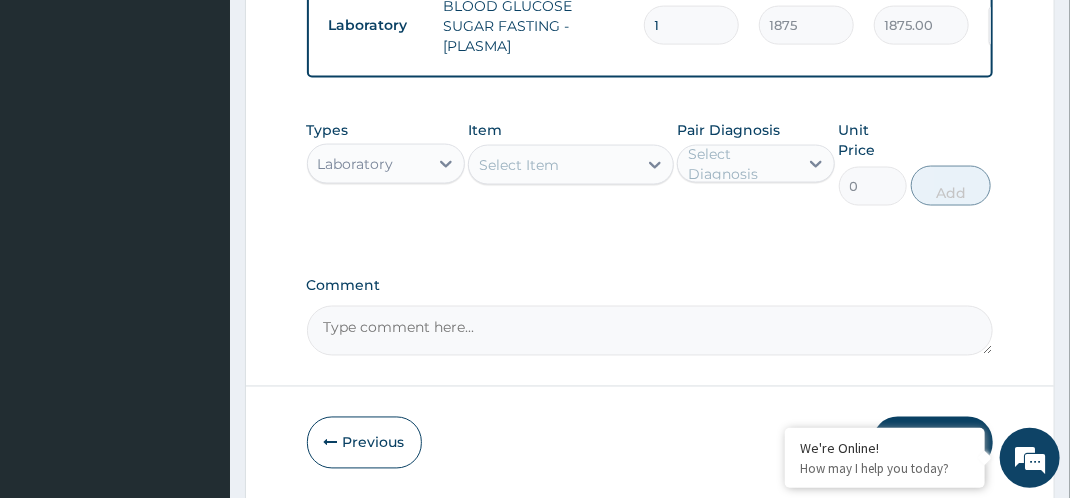 click on "Select Item" at bounding box center (553, 165) 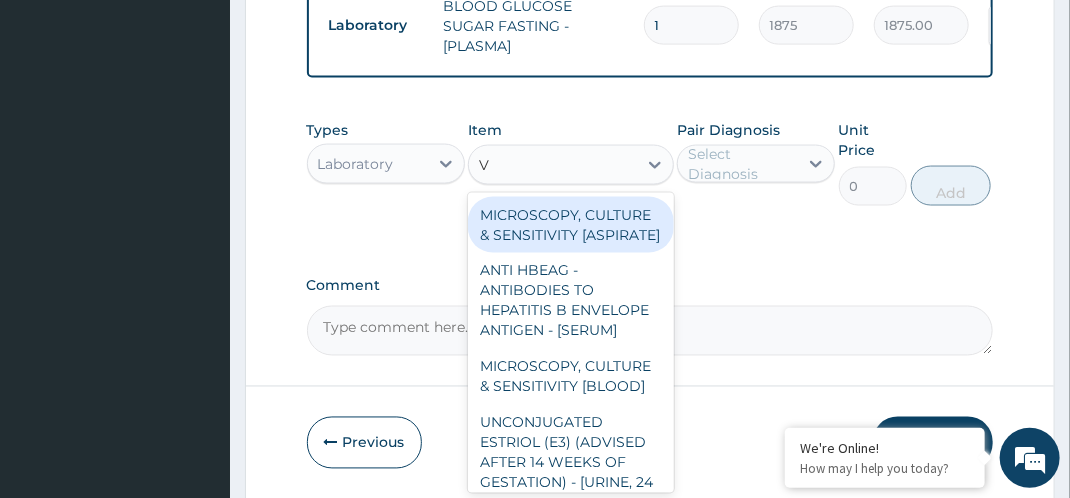 type on "VD" 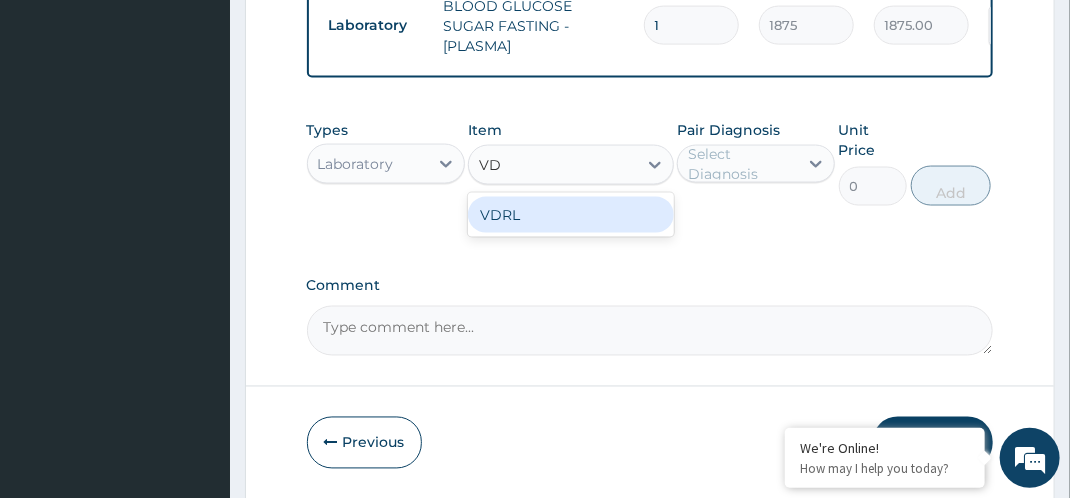 click on "VDRL" at bounding box center [571, 215] 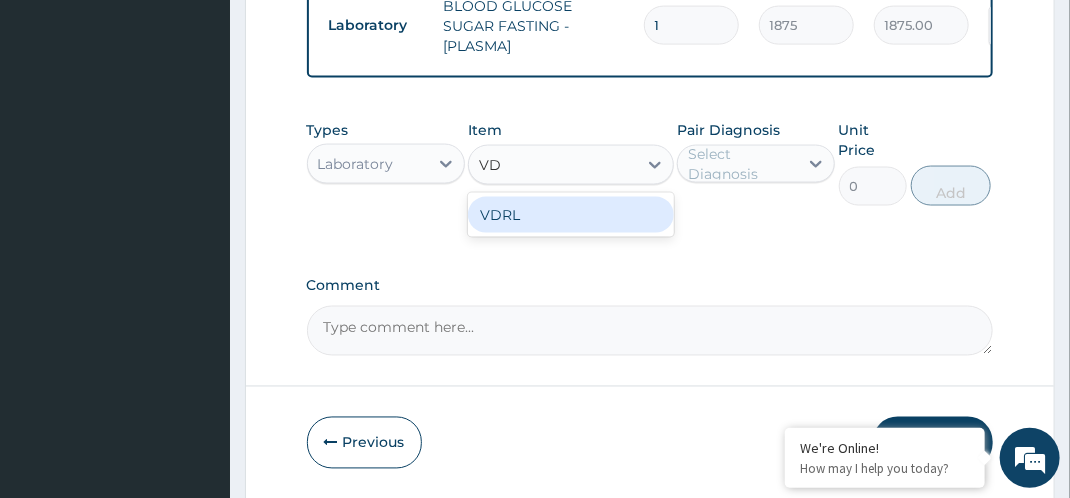 type 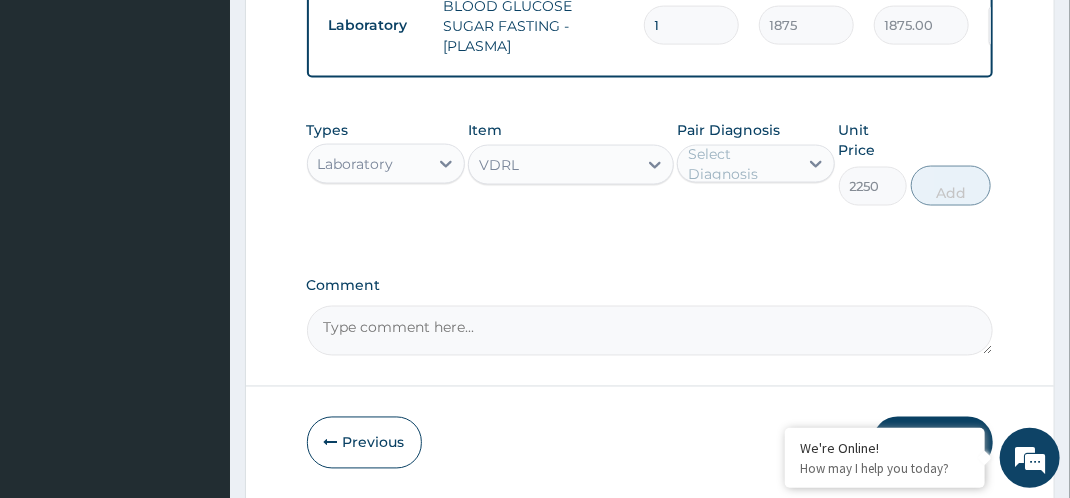 click on "Select Diagnosis" at bounding box center [742, 164] 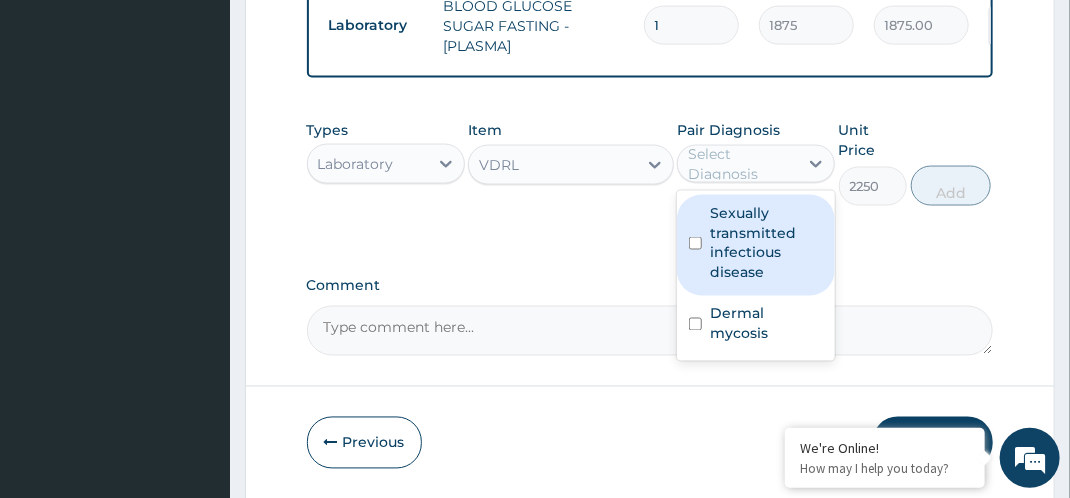 click on "Sexually transmitted infectious disease" at bounding box center [766, 243] 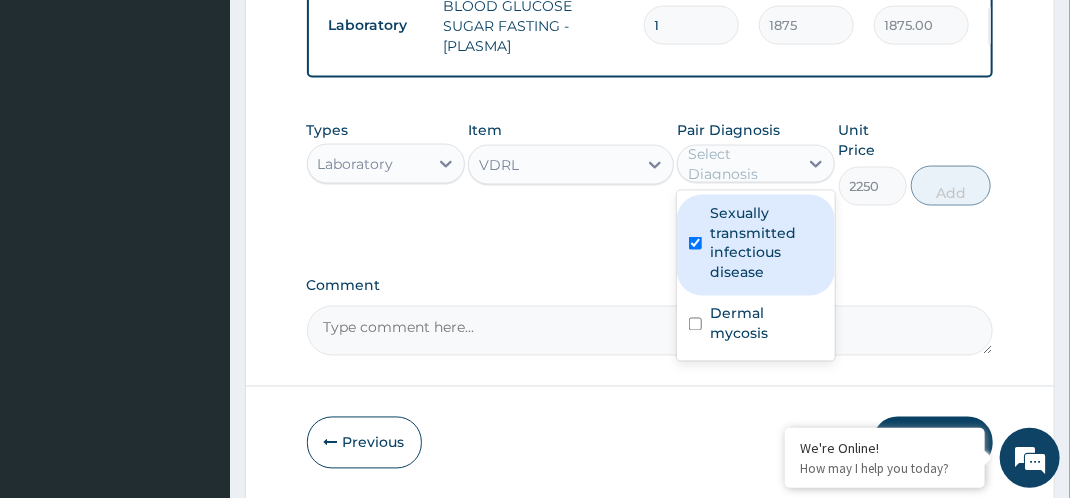 checkbox on "true" 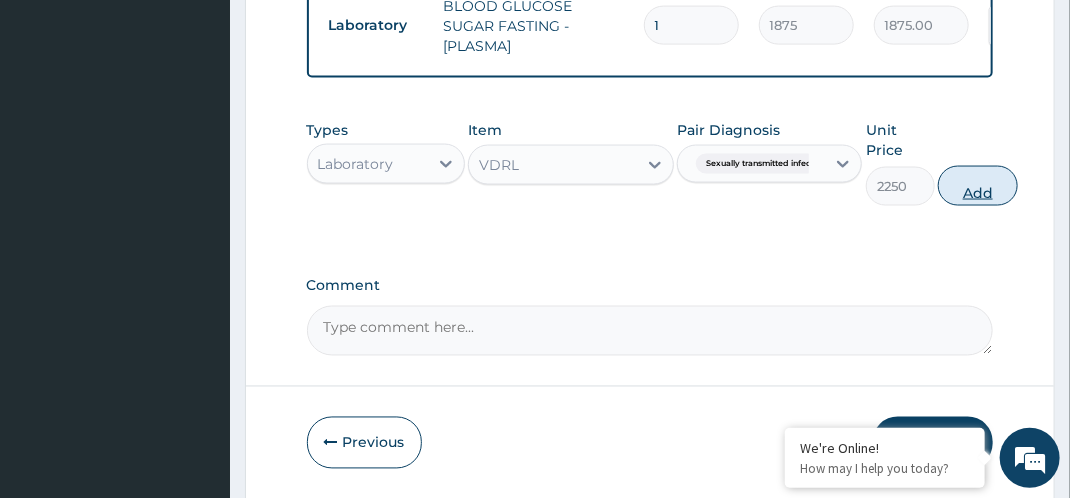 click on "Add" at bounding box center (978, 186) 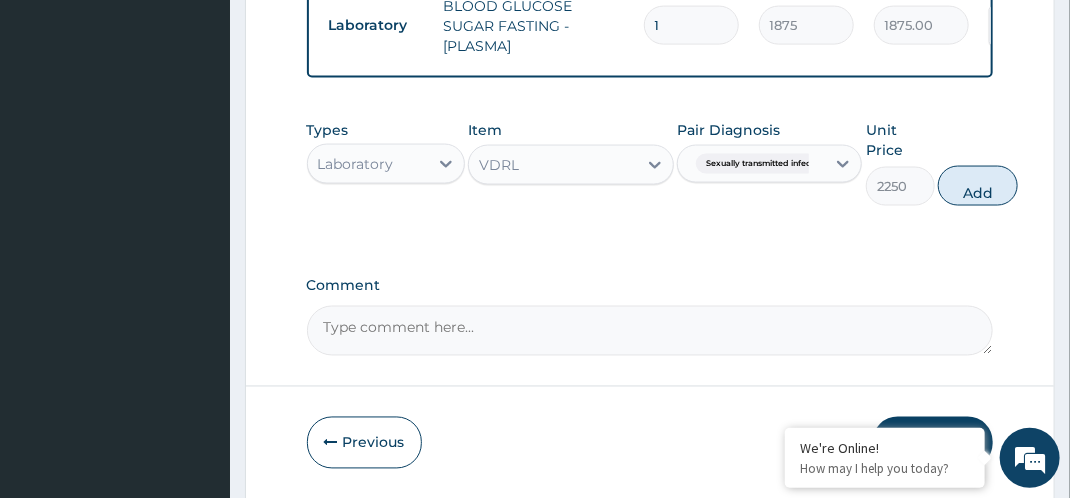 type on "0" 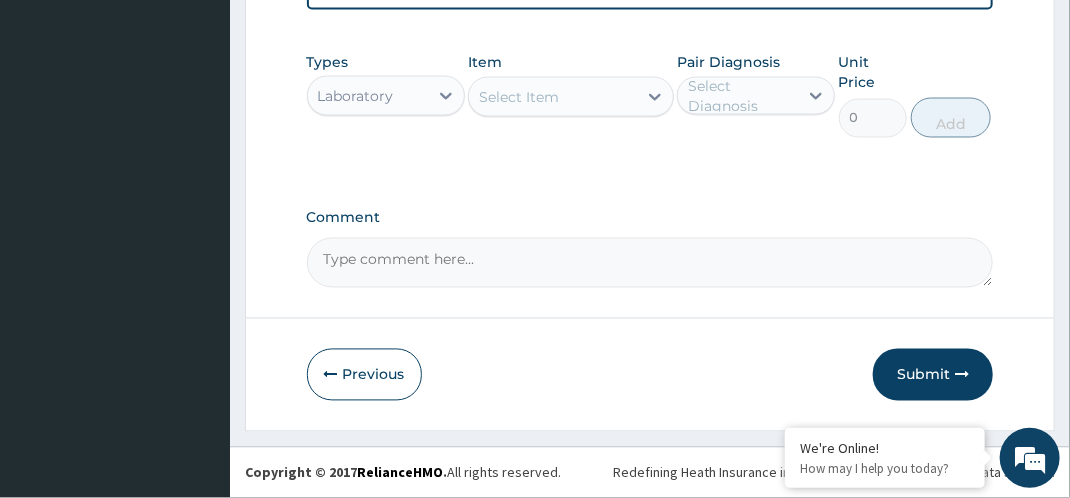 scroll, scrollTop: 1230, scrollLeft: 0, axis: vertical 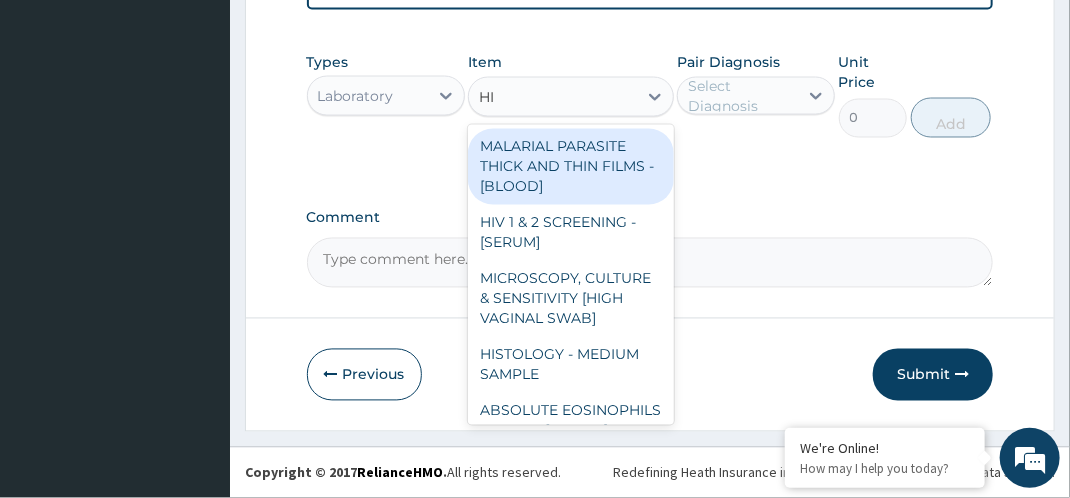 type on "HIV" 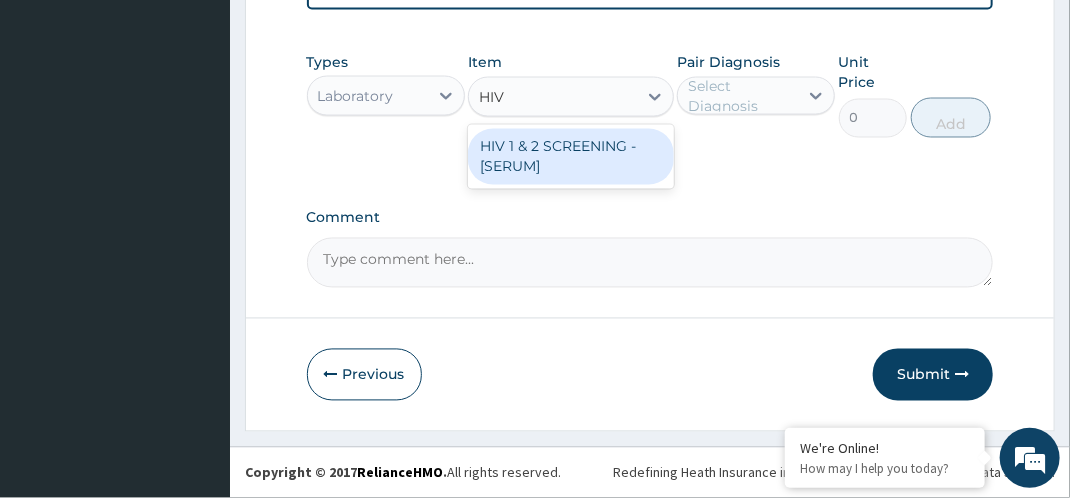 click on "HIV 1 & 2 SCREENING - [SERUM]" at bounding box center (571, 157) 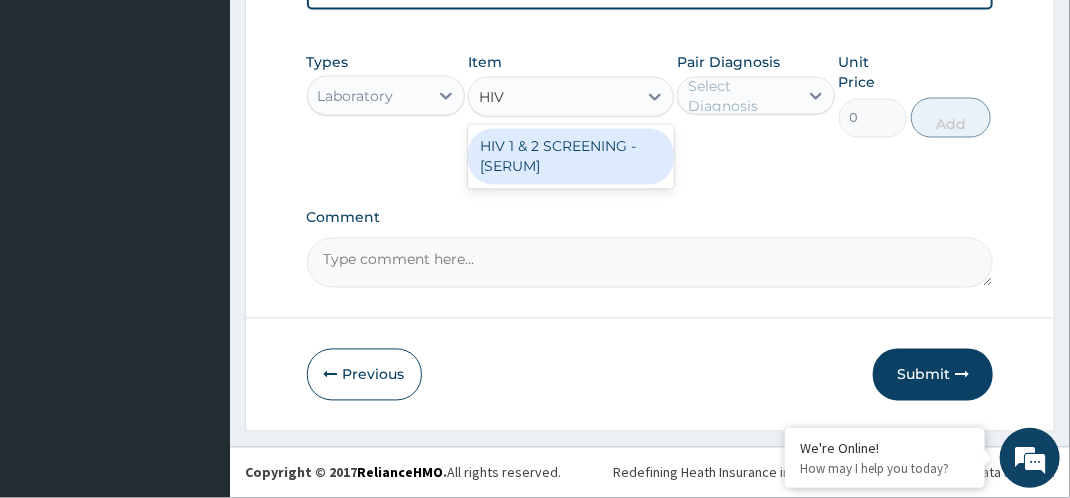 type 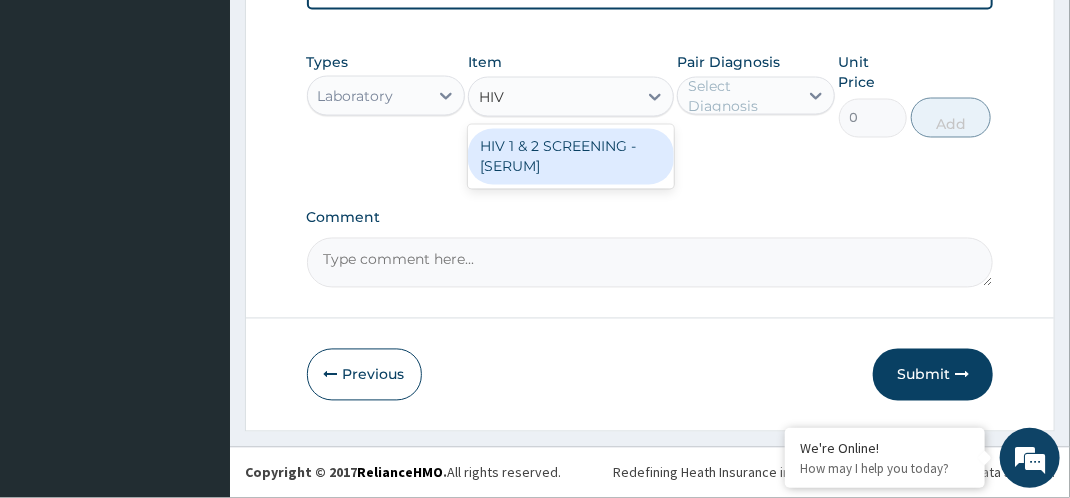 type on "2812.5" 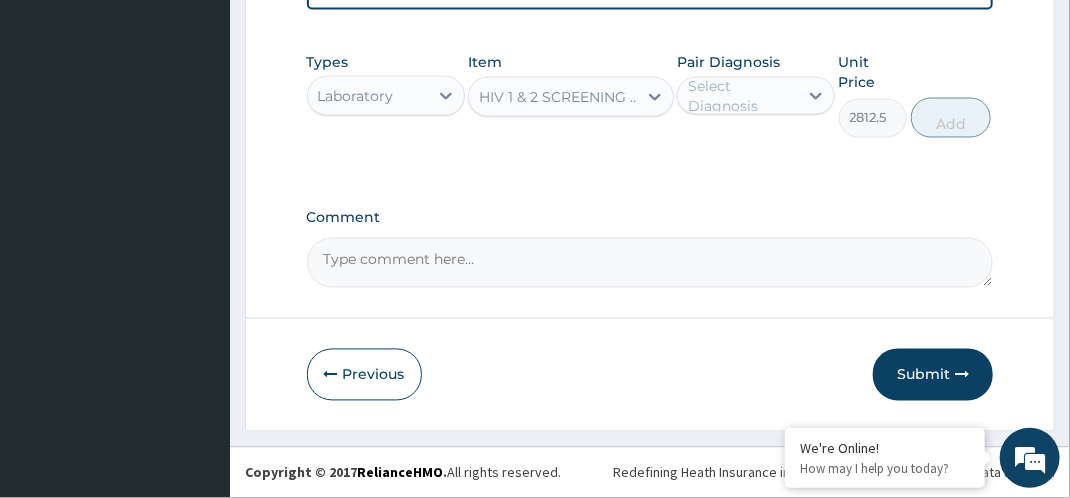 click on "Select Diagnosis" at bounding box center [742, 96] 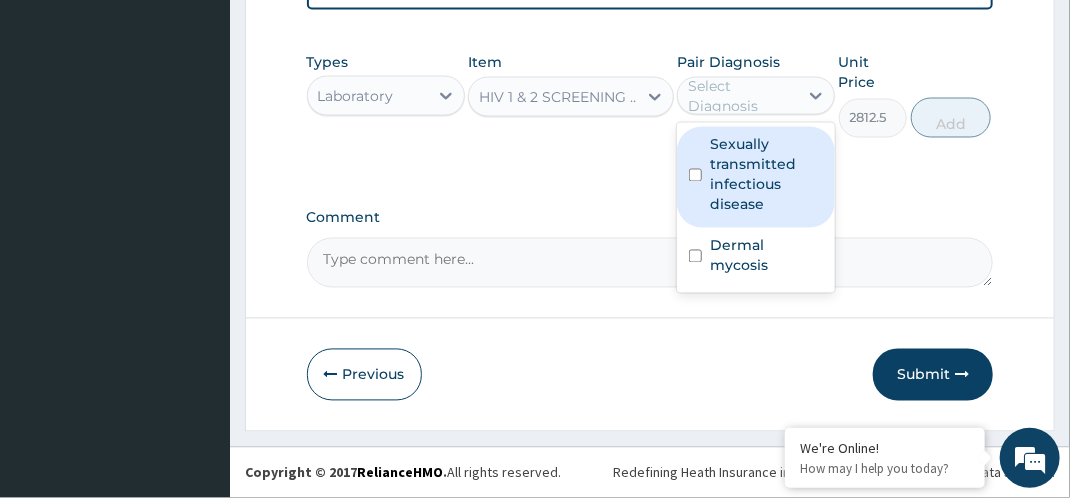 click on "Sexually transmitted infectious disease" at bounding box center (766, 175) 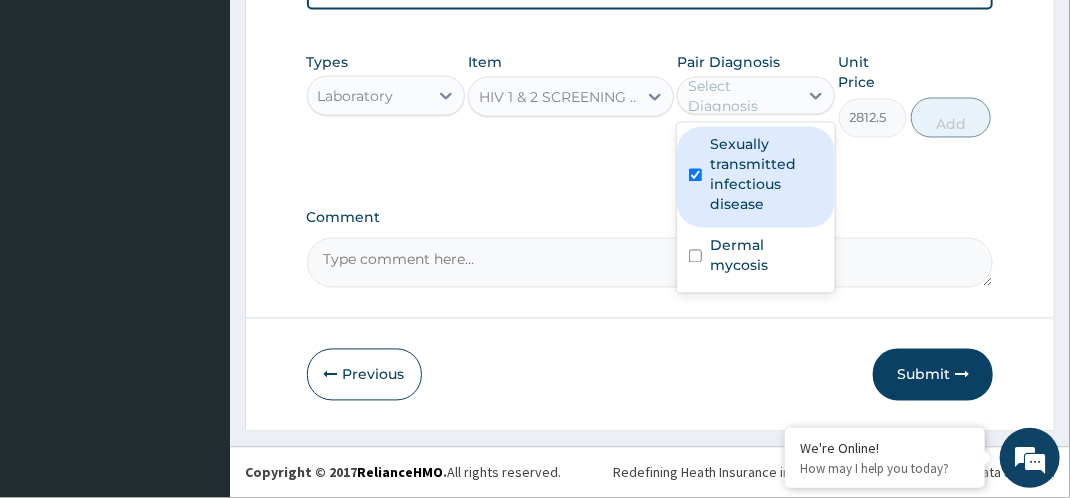 checkbox on "true" 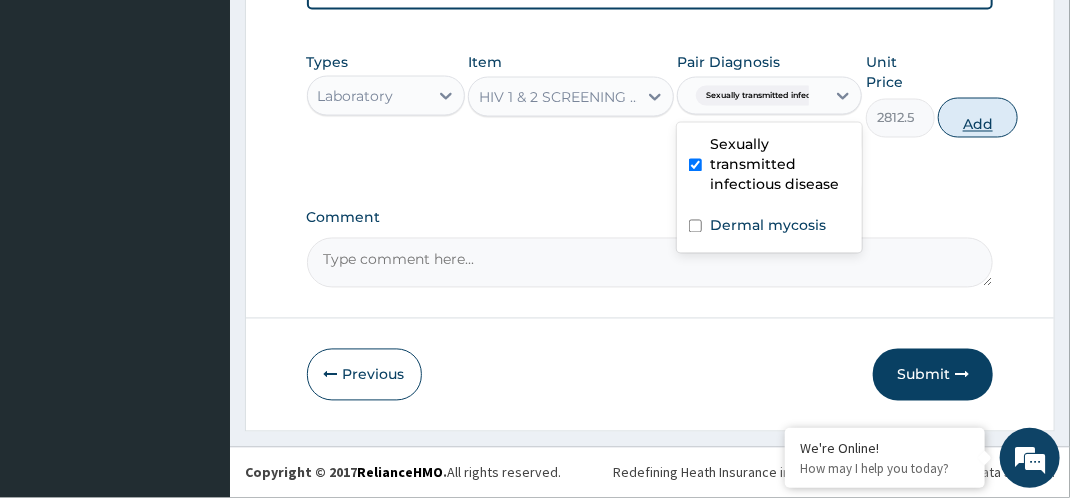 click on "Add" at bounding box center (978, 118) 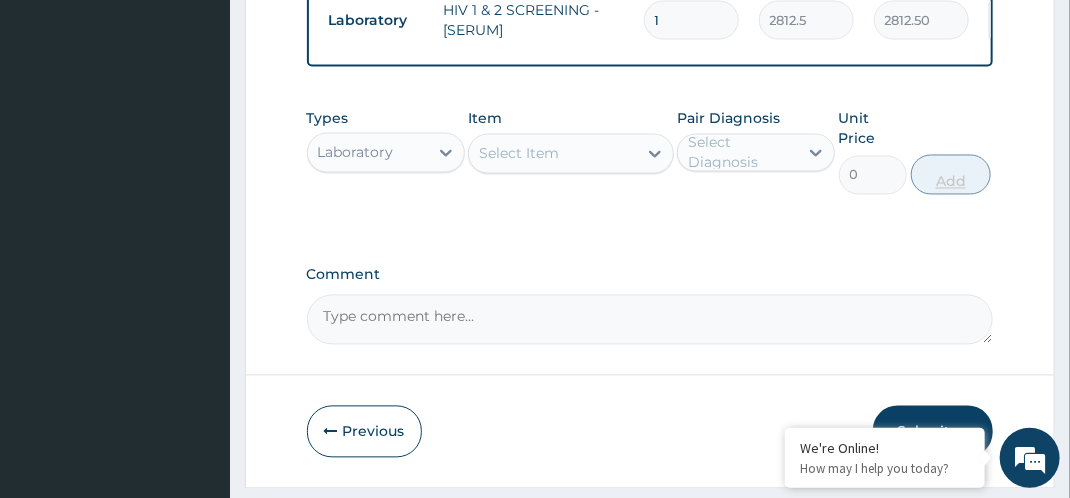 scroll, scrollTop: 1228, scrollLeft: 0, axis: vertical 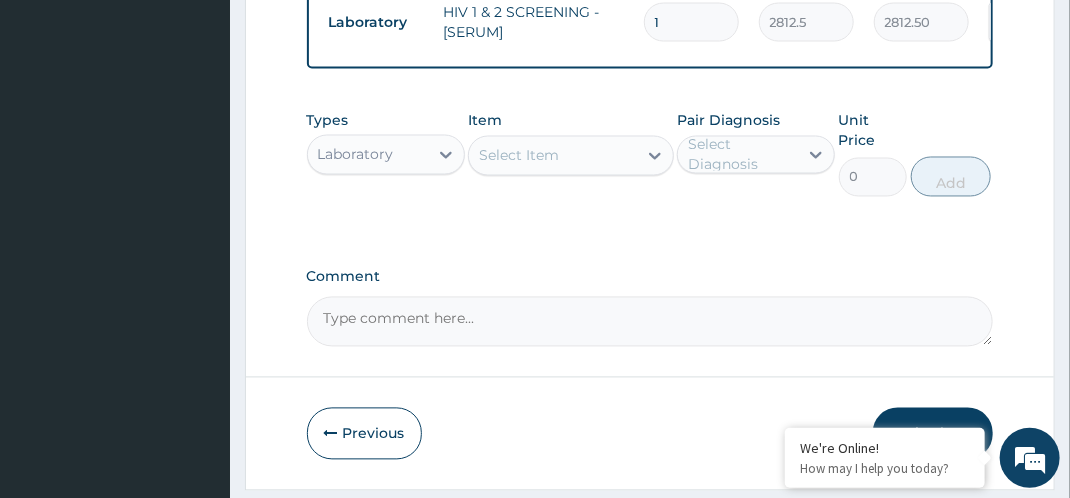 click on "Laboratory" at bounding box center (368, 155) 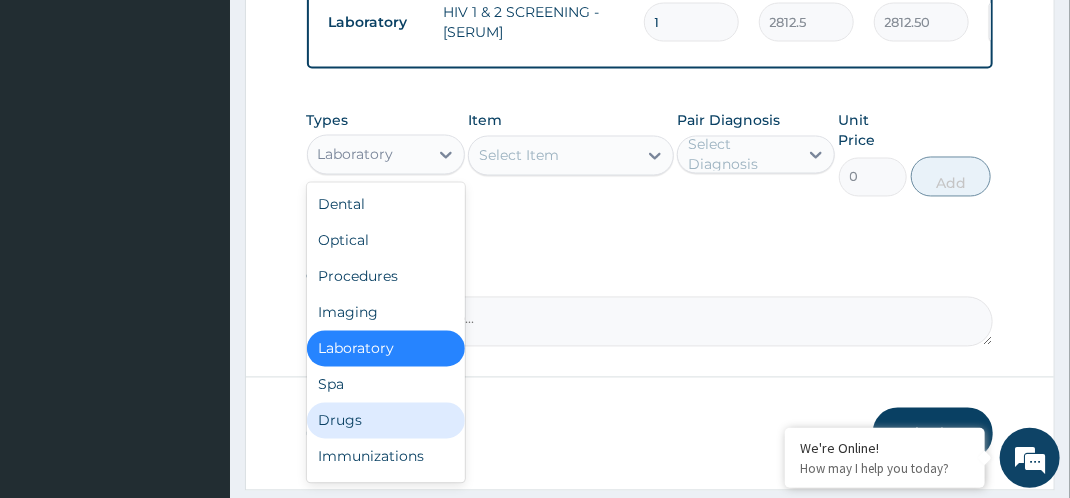 click on "Drugs" at bounding box center (386, 421) 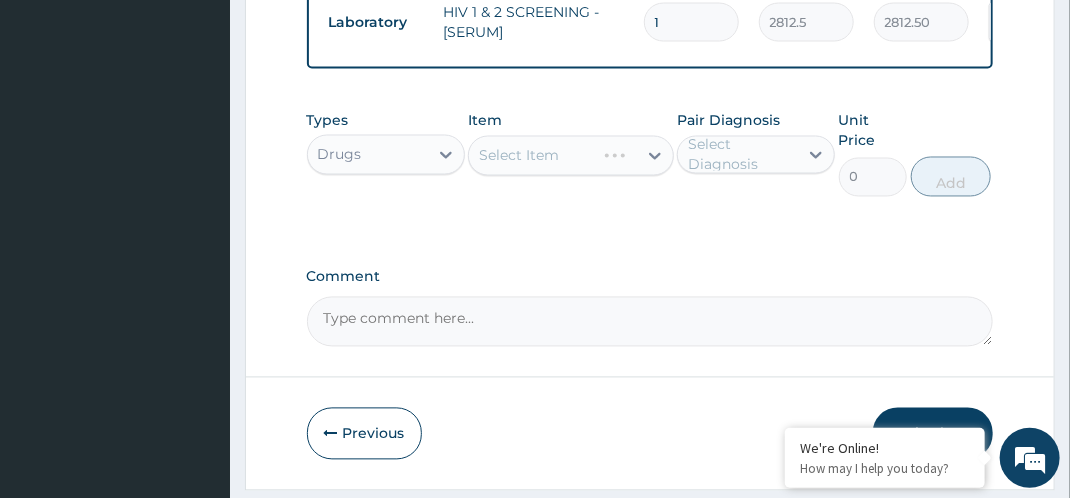 click on "Select Diagnosis" at bounding box center [742, 155] 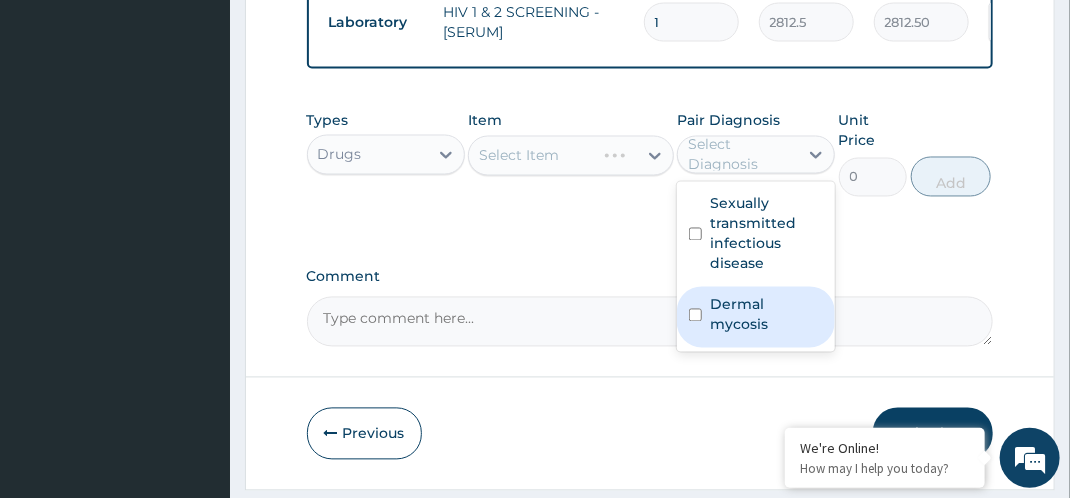 click at bounding box center (695, 315) 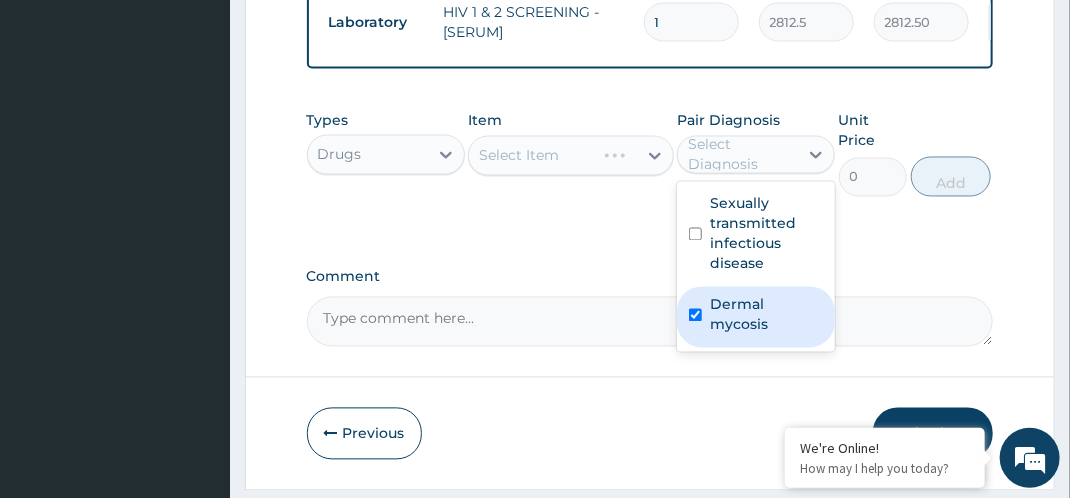 checkbox on "true" 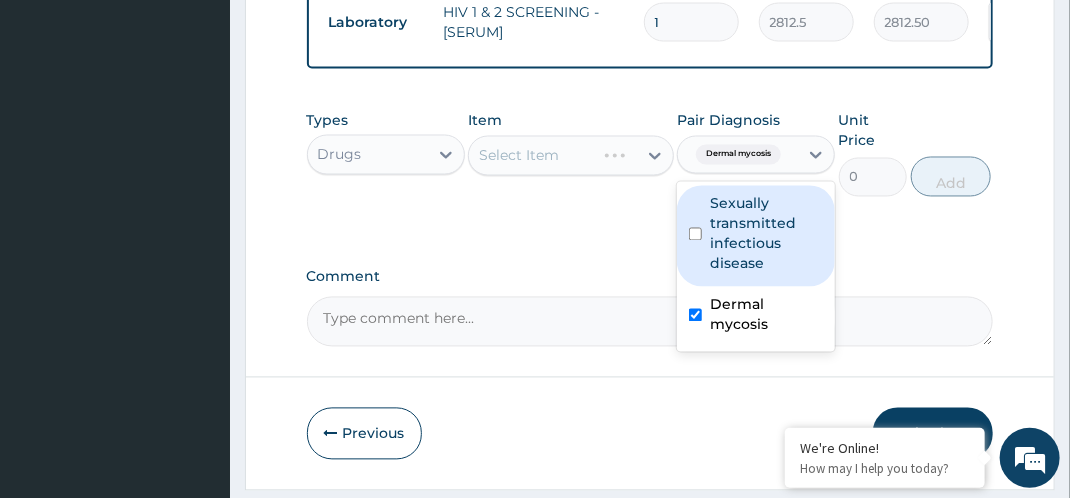 click on "Sexually transmitted infectious disease" at bounding box center [766, 234] 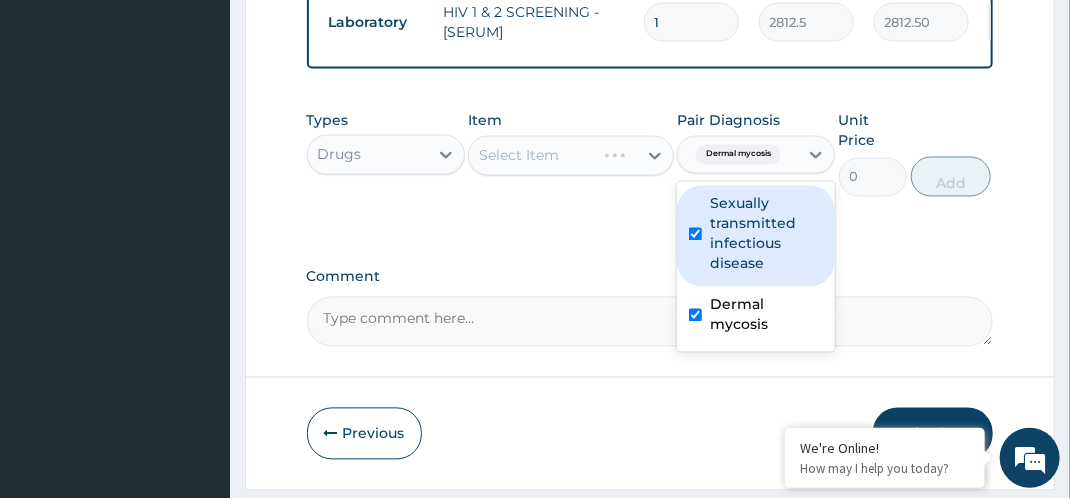 checkbox on "true" 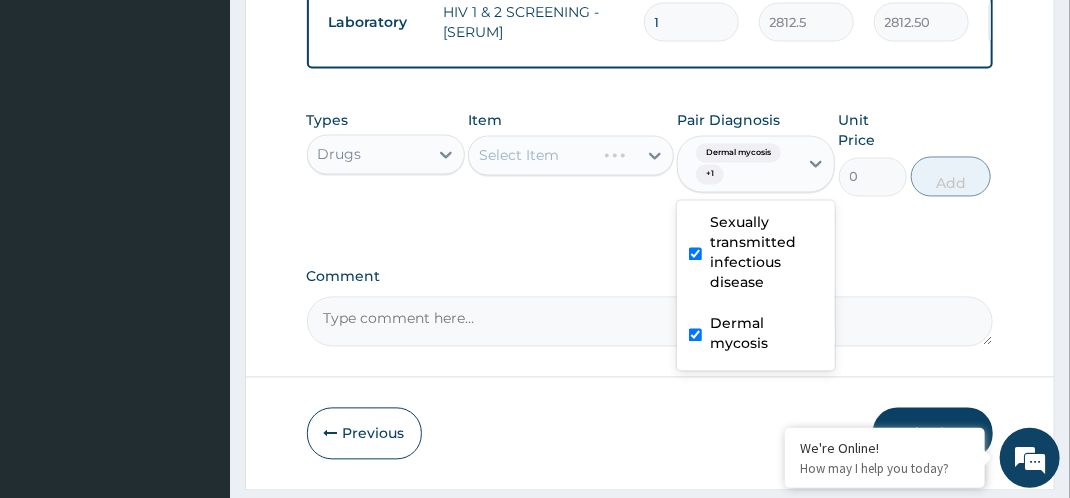 click on "Select Item" at bounding box center [571, 156] 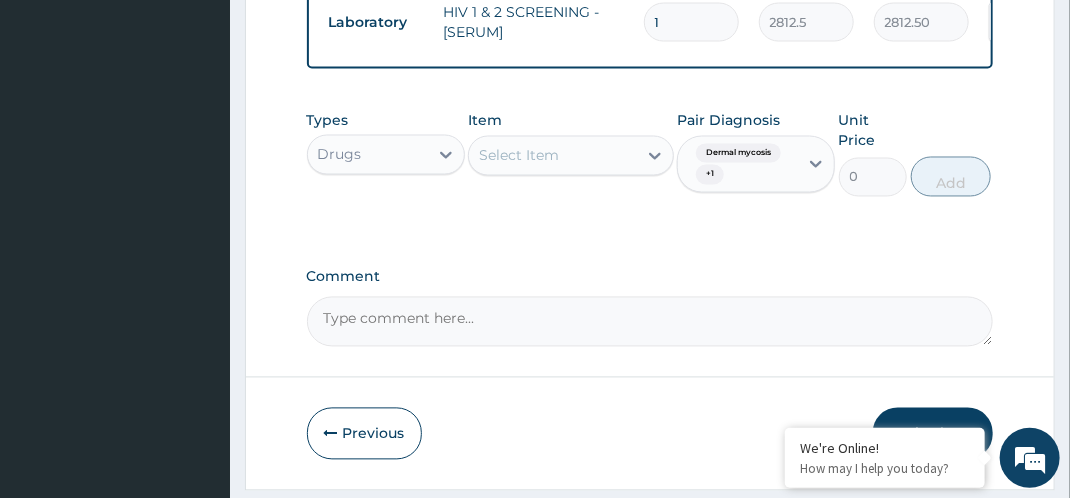 click on "Select Item" at bounding box center [553, 156] 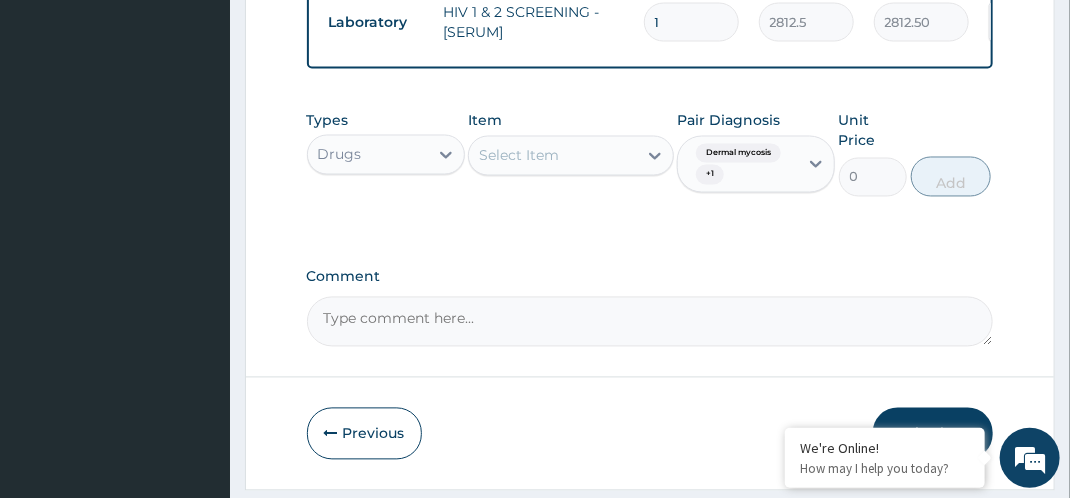 click on "Select Item" at bounding box center [553, 156] 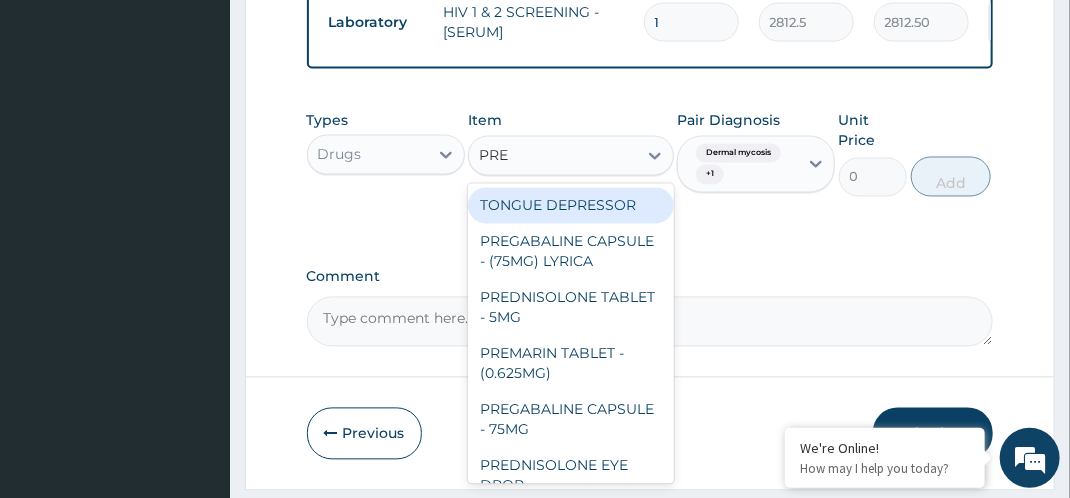 type on "PRED" 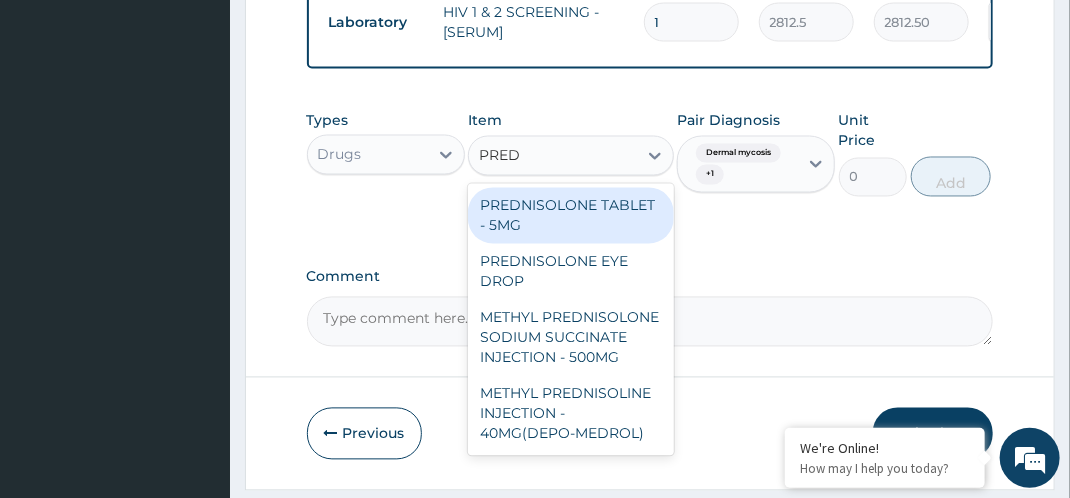 click on "PREDNISOLONE TABLET - 5MG" at bounding box center [571, 216] 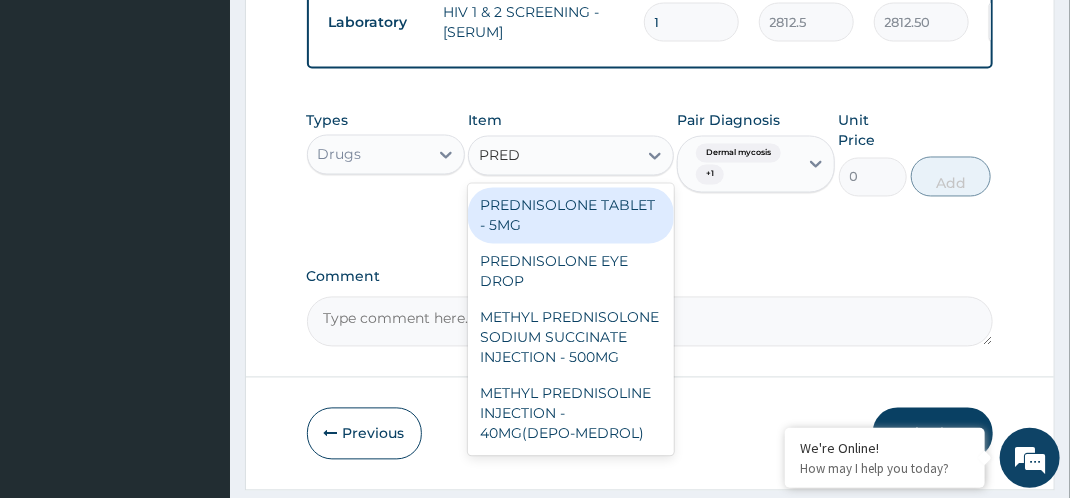 type on "42" 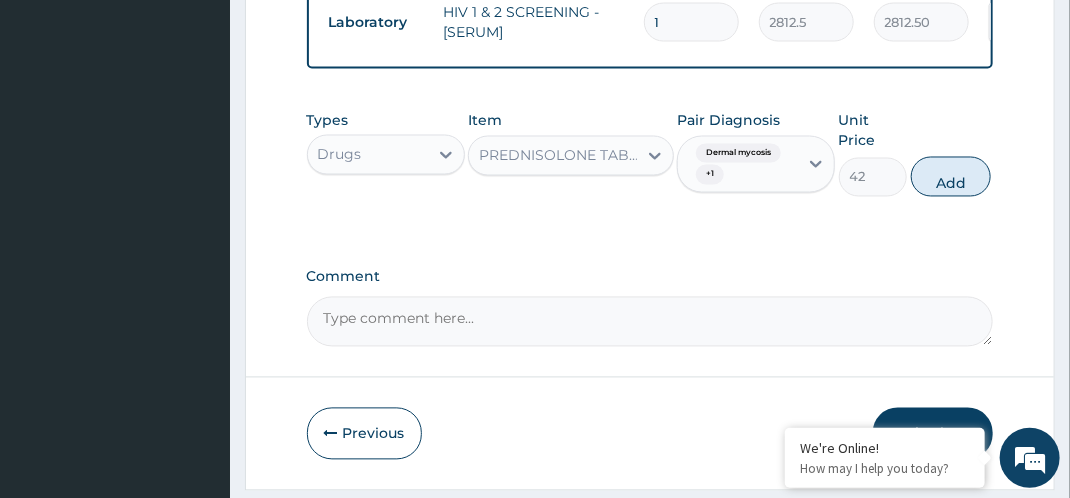 click on "Dermal mycosis  + 1" at bounding box center [735, 165] 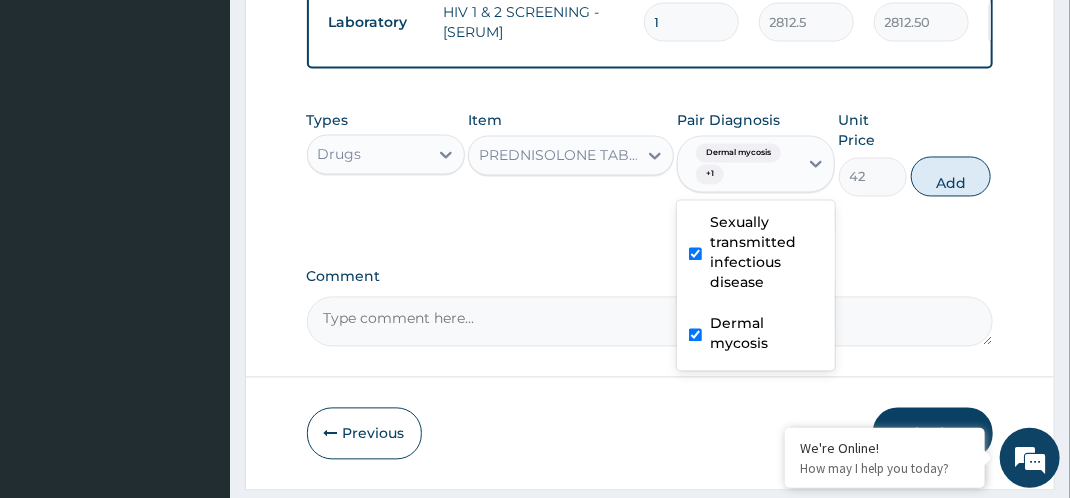 click on "Sexually transmitted infectious disease" at bounding box center (766, 253) 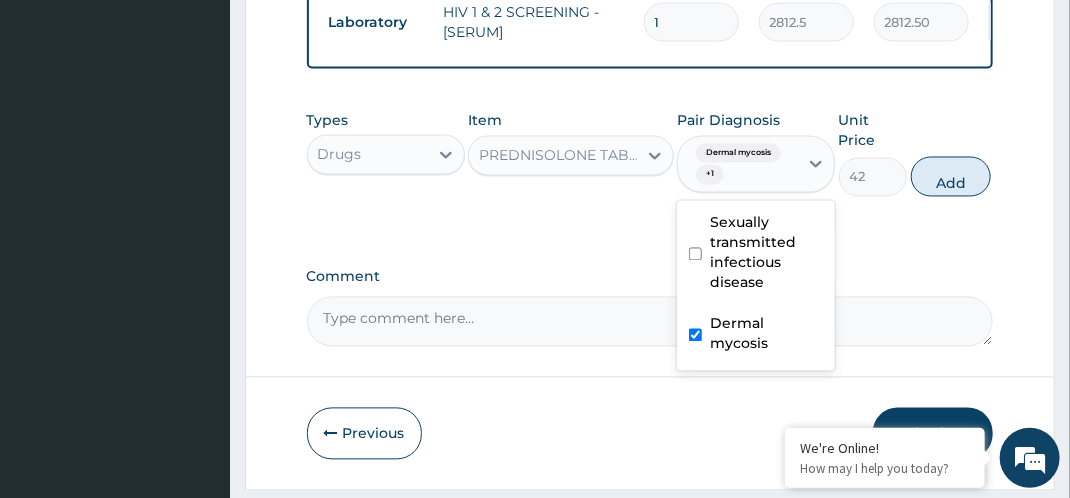 checkbox on "false" 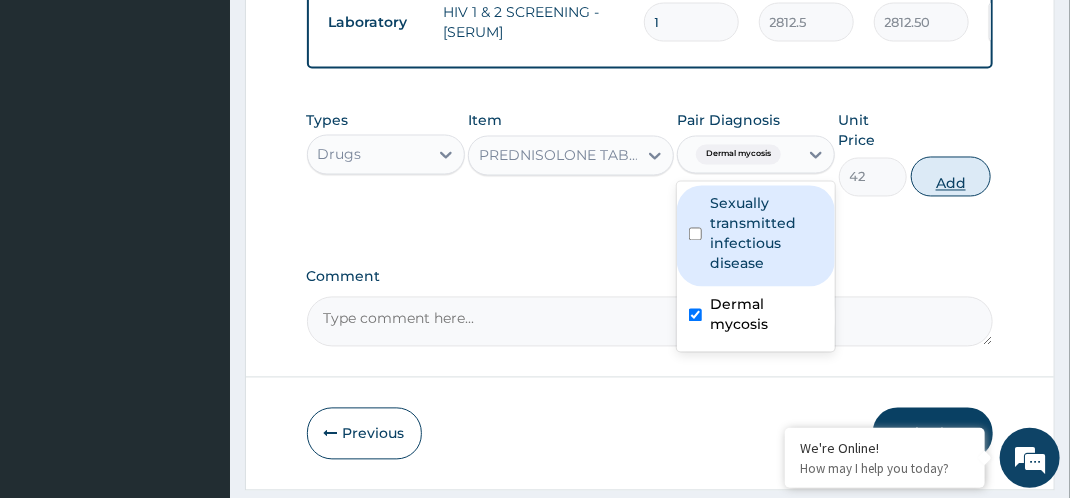 click on "Add" at bounding box center (951, 177) 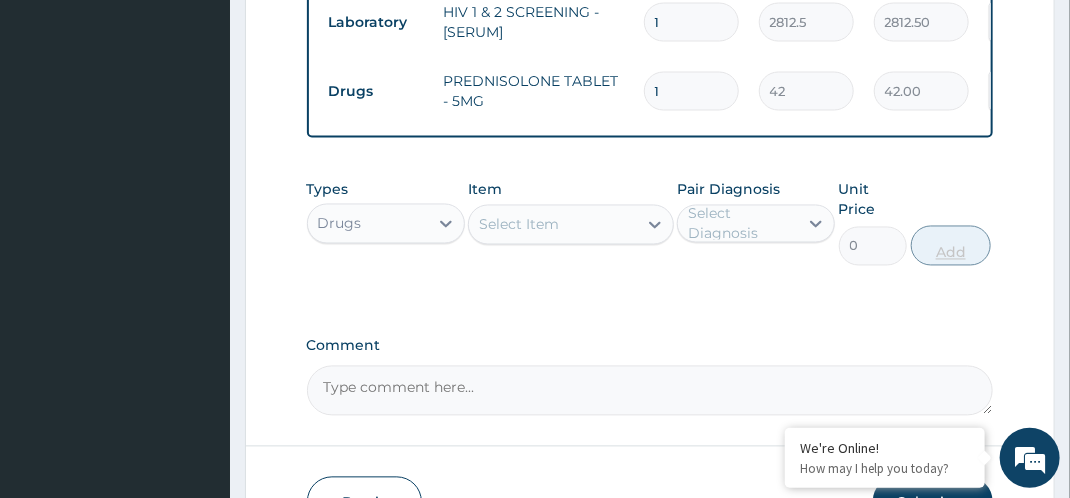 type 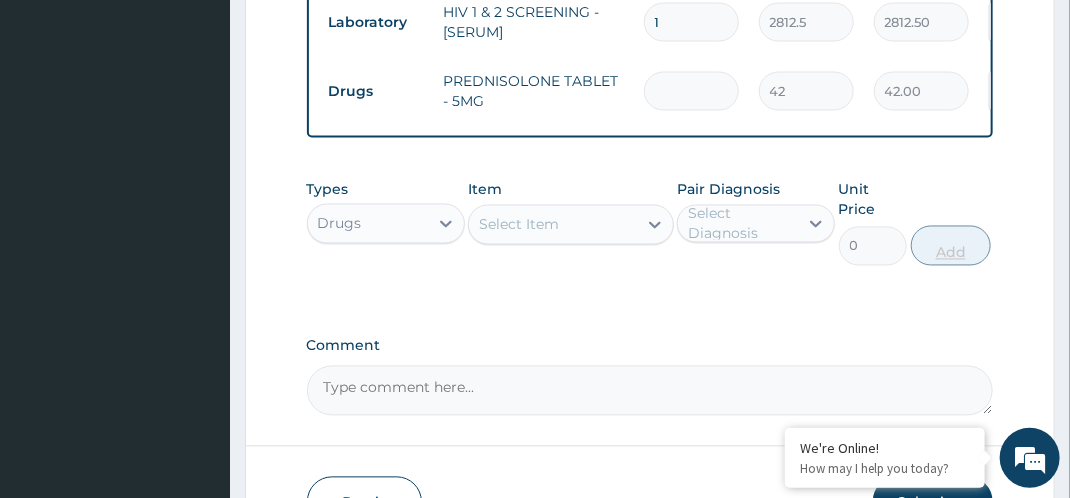 type on "0.00" 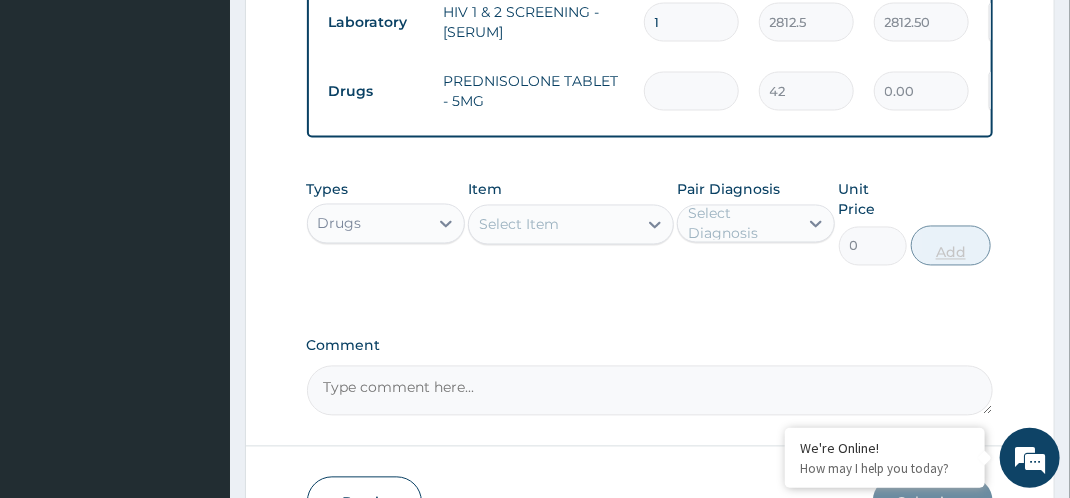 type on "2" 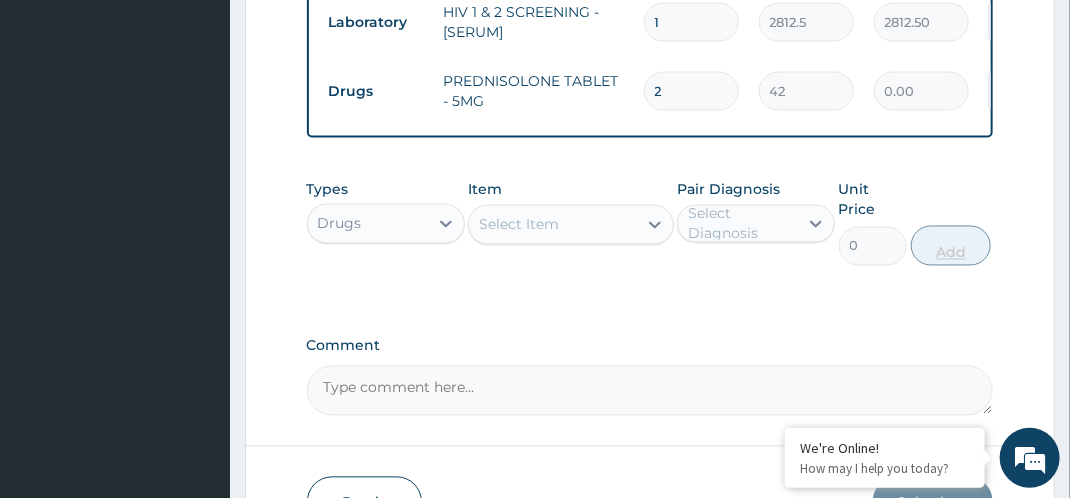 type on "84.00" 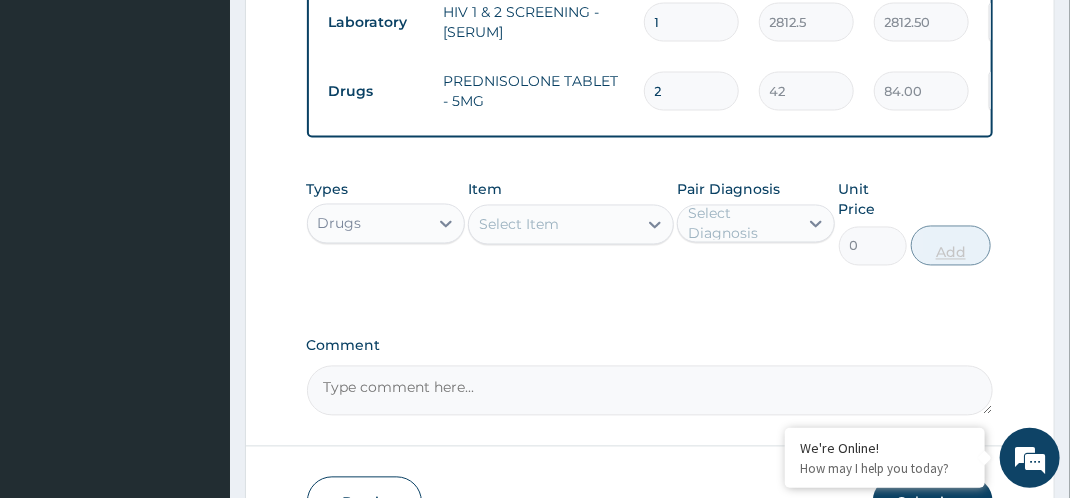 type on "20" 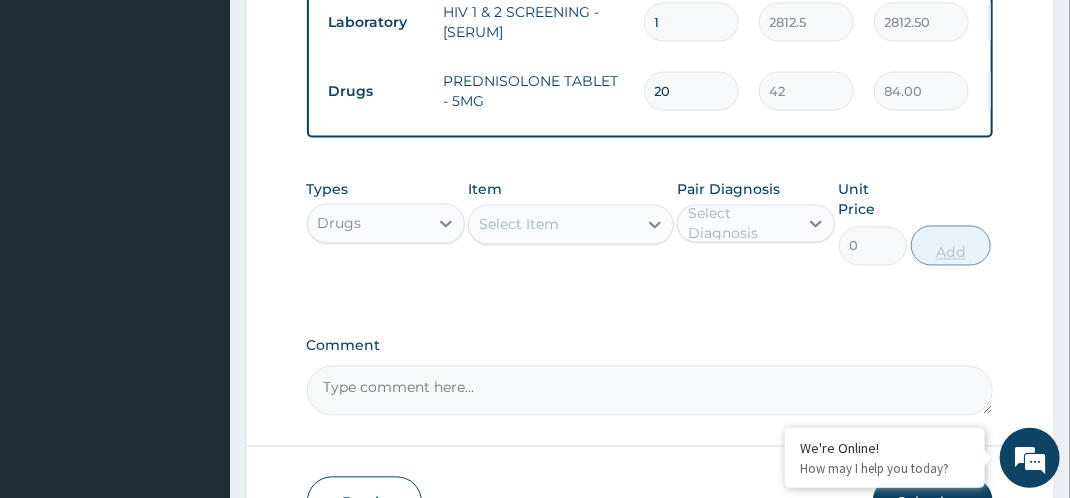 type on "840.00" 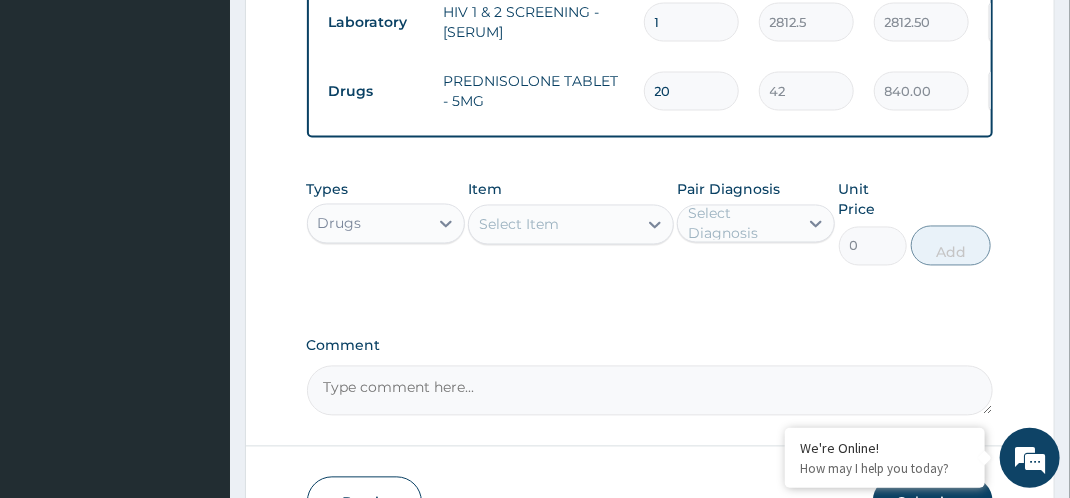 type on "20" 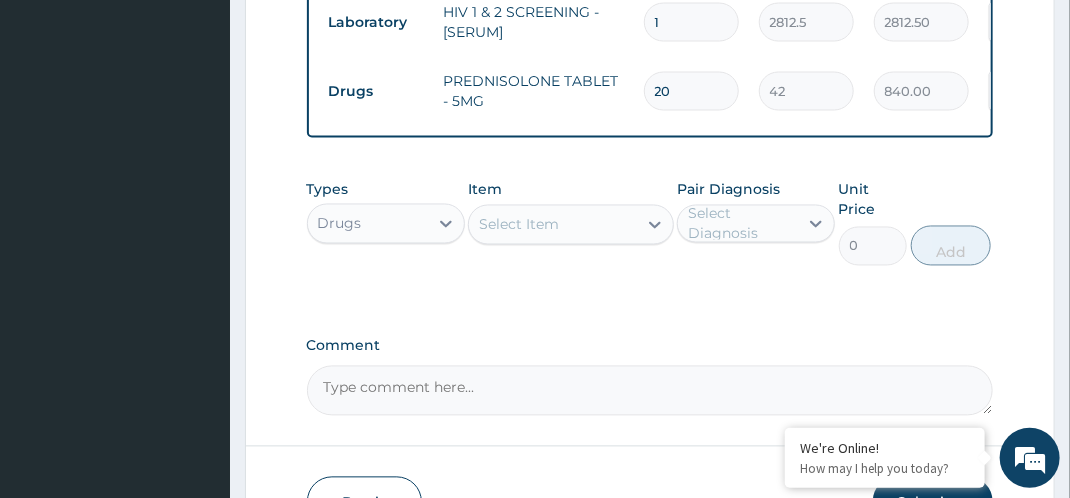 click on "Select Item" at bounding box center [571, 225] 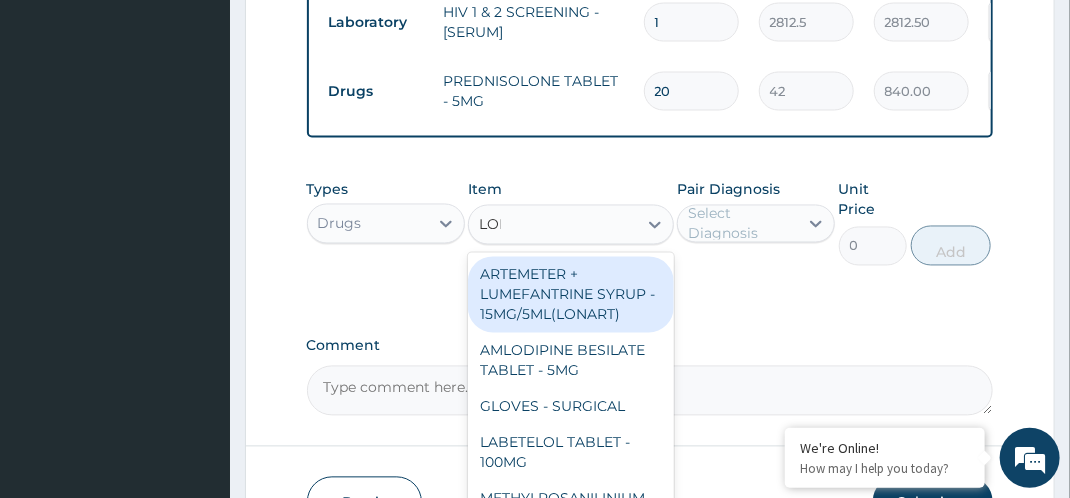 type on "LORAT" 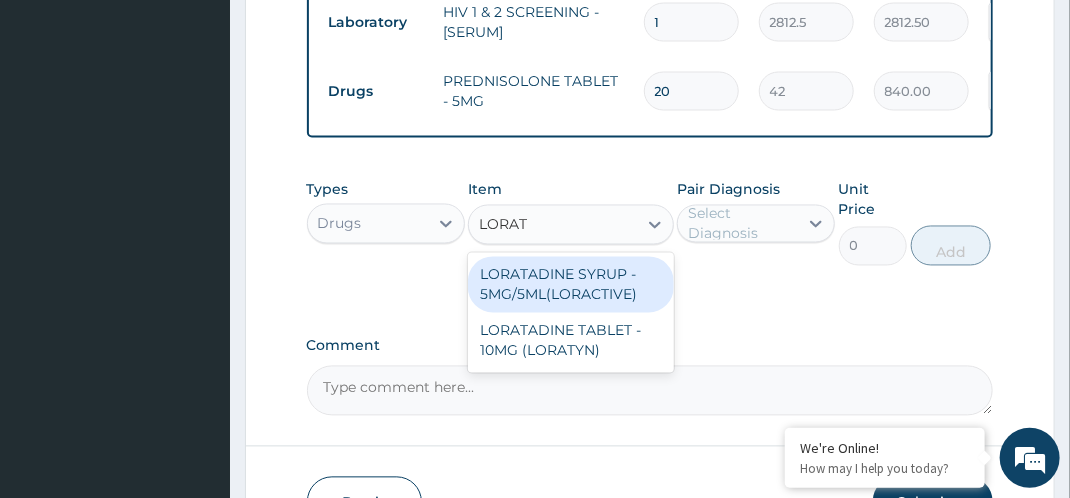 click on "LORATADINE SYRUP - 5MG/5ML(LORACTIVE)" at bounding box center (571, 285) 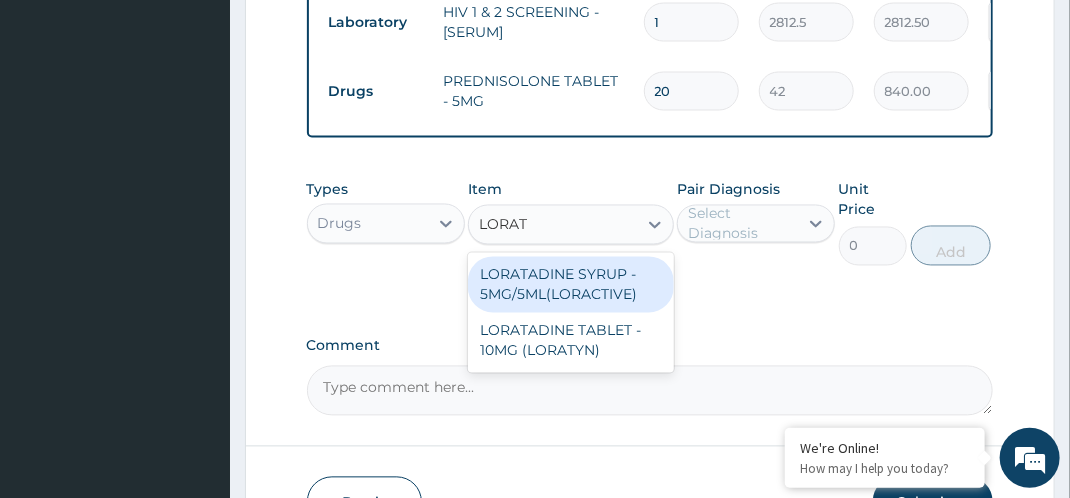type 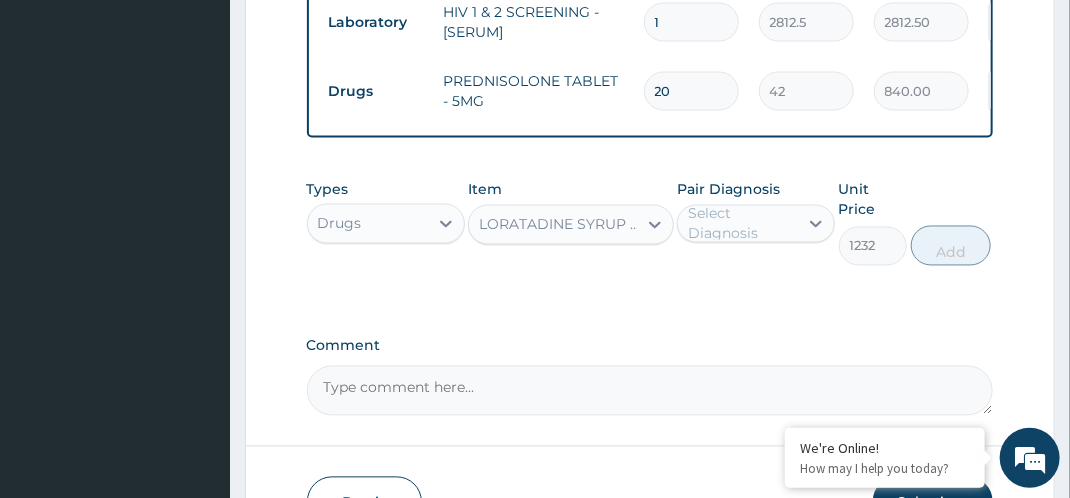 click on "LORATADINE SYRUP - 5MG/5ML(LORACTIVE)" at bounding box center [559, 225] 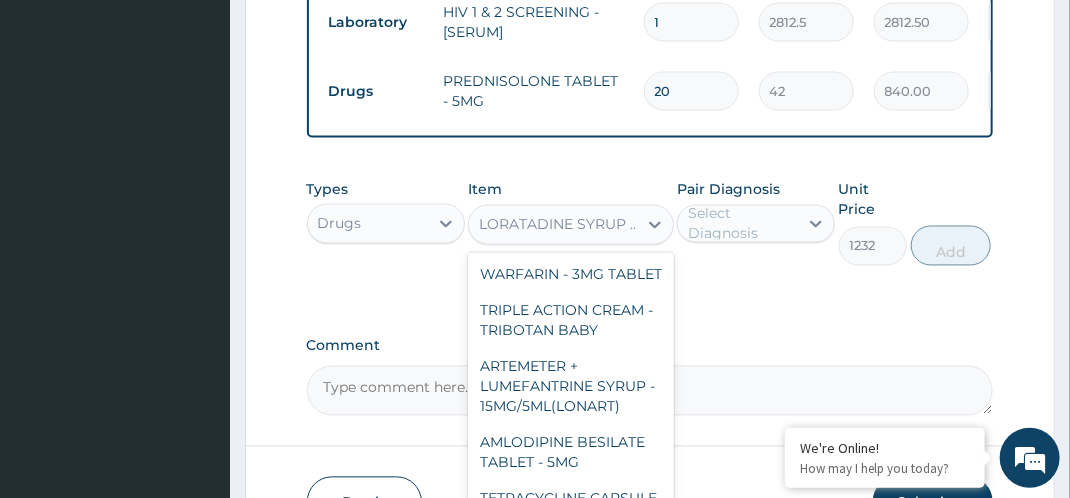 scroll, scrollTop: 35202, scrollLeft: 0, axis: vertical 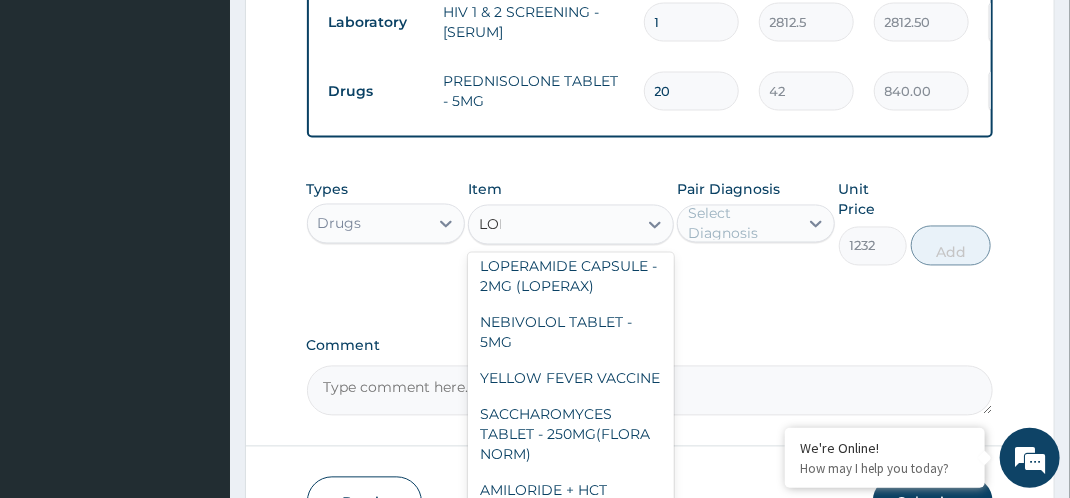 type on "LORAT" 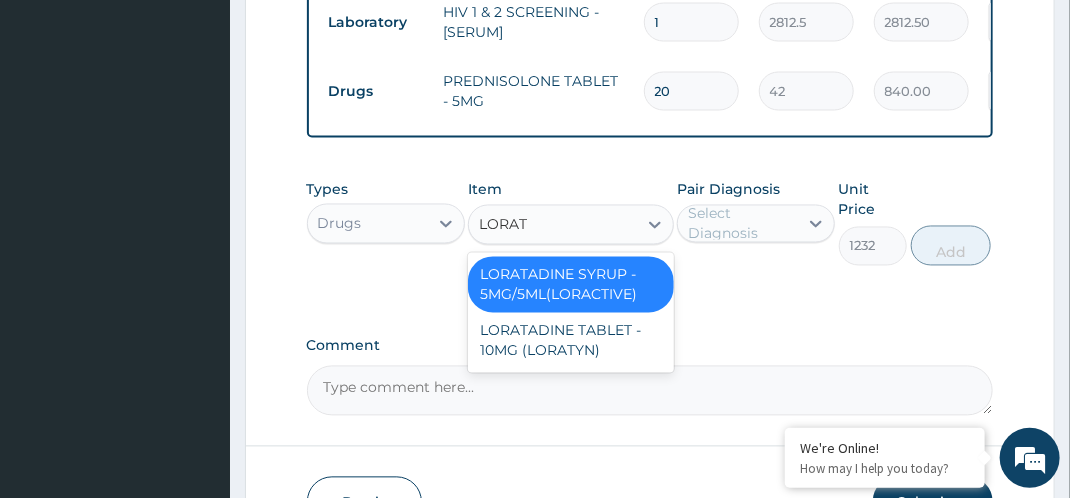 scroll, scrollTop: 0, scrollLeft: 0, axis: both 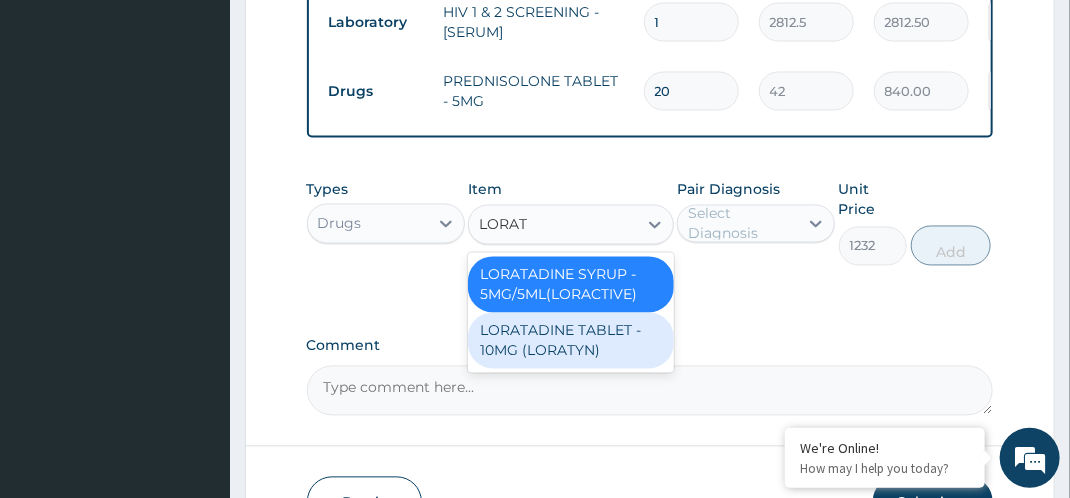 click on "LORATADINE TABLET - 10MG (LORATYN)" at bounding box center (571, 341) 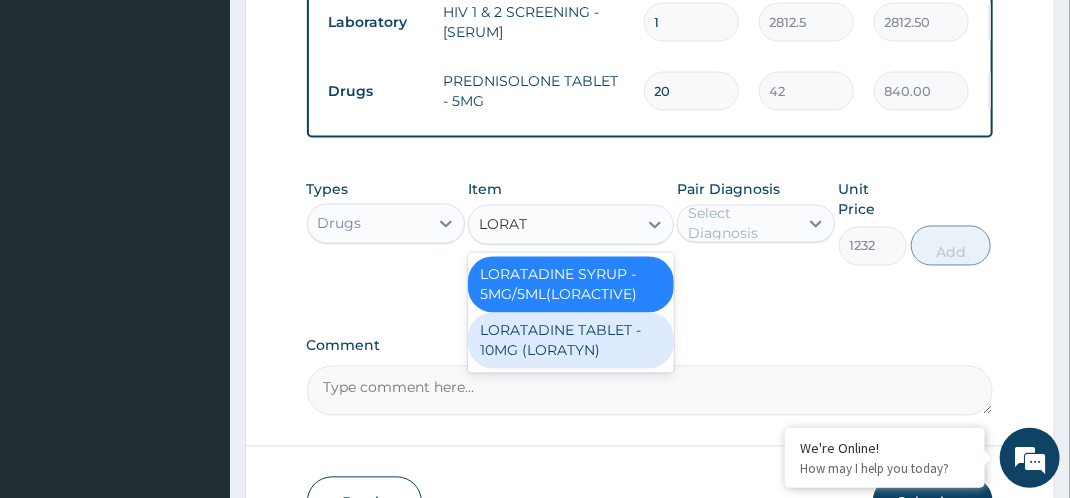 type 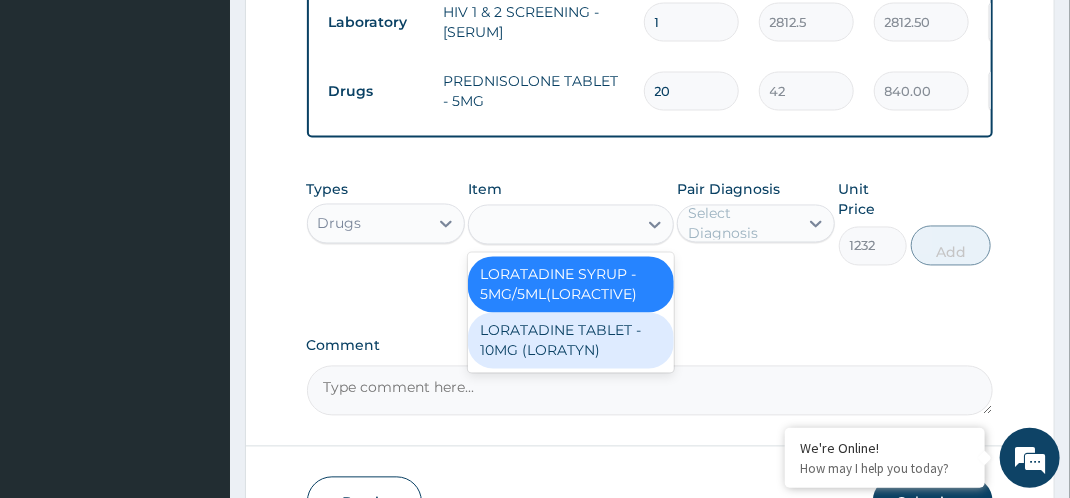 type on "98" 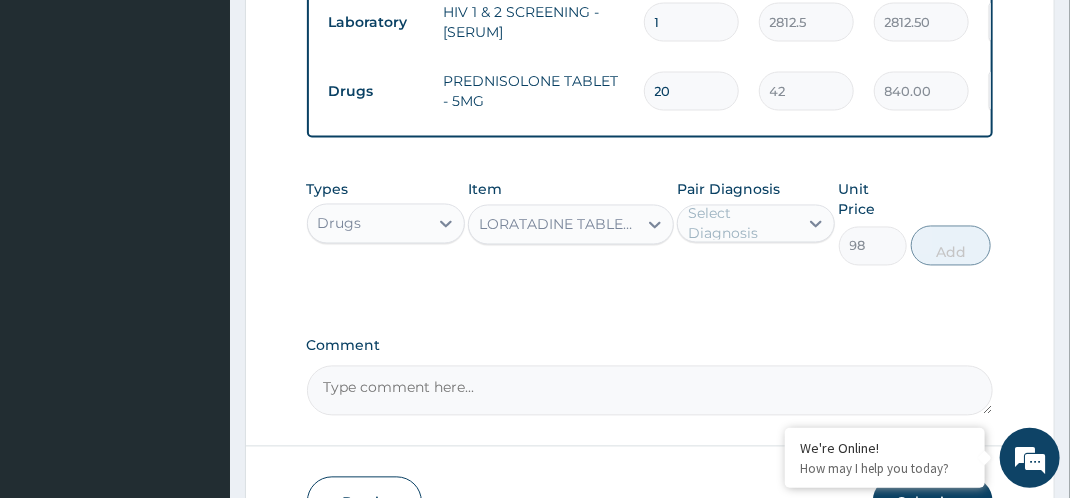 click on "Select Diagnosis" at bounding box center (742, 224) 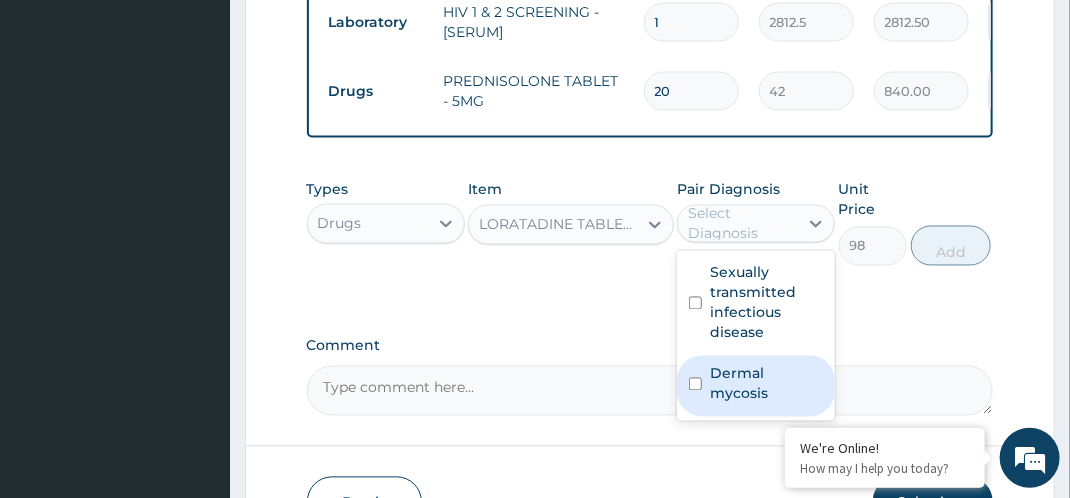 click on "Dermal mycosis" at bounding box center (756, 386) 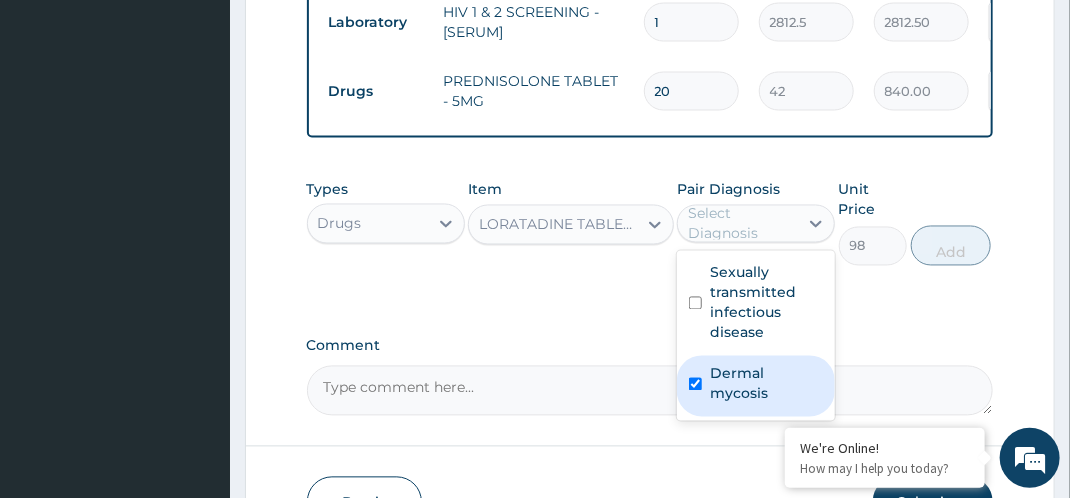 checkbox on "true" 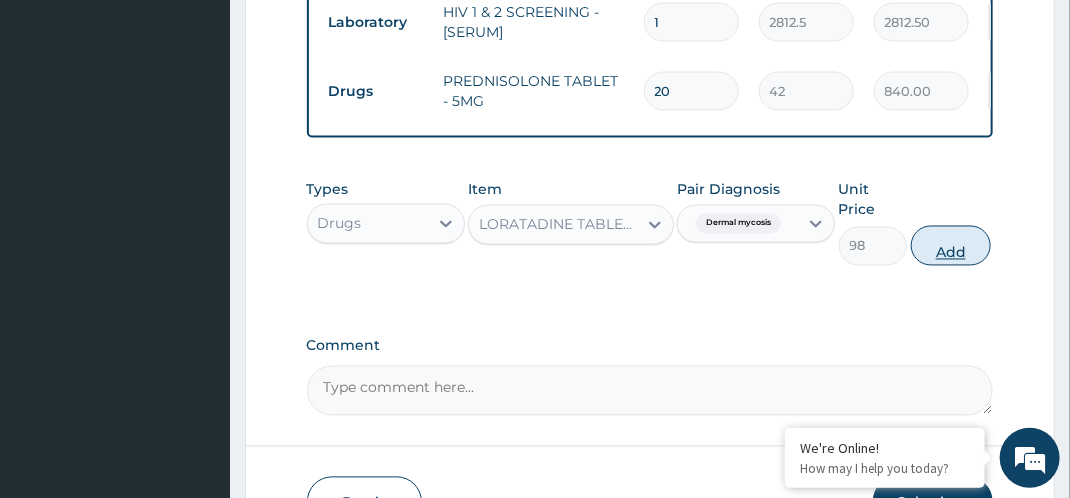 click on "Add" at bounding box center (951, 246) 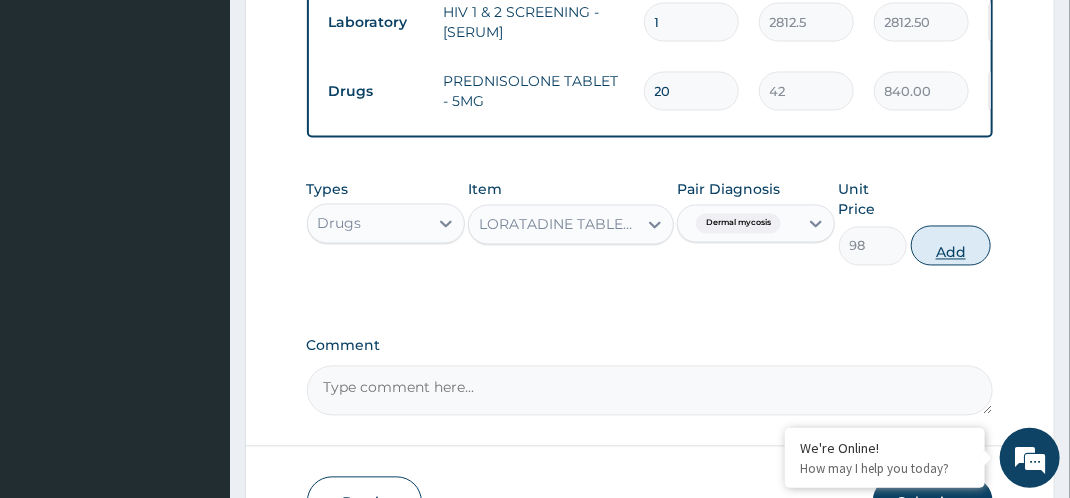 type on "0" 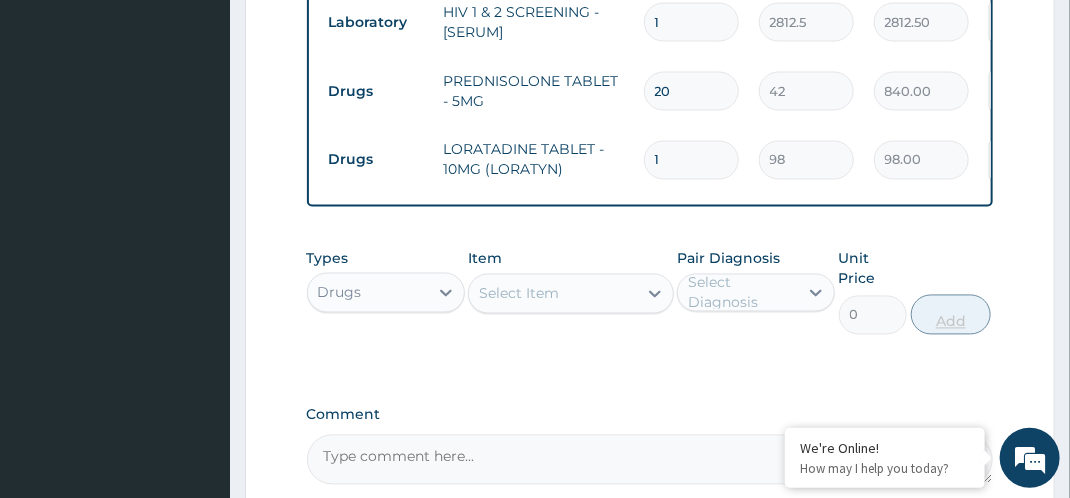 type on "10" 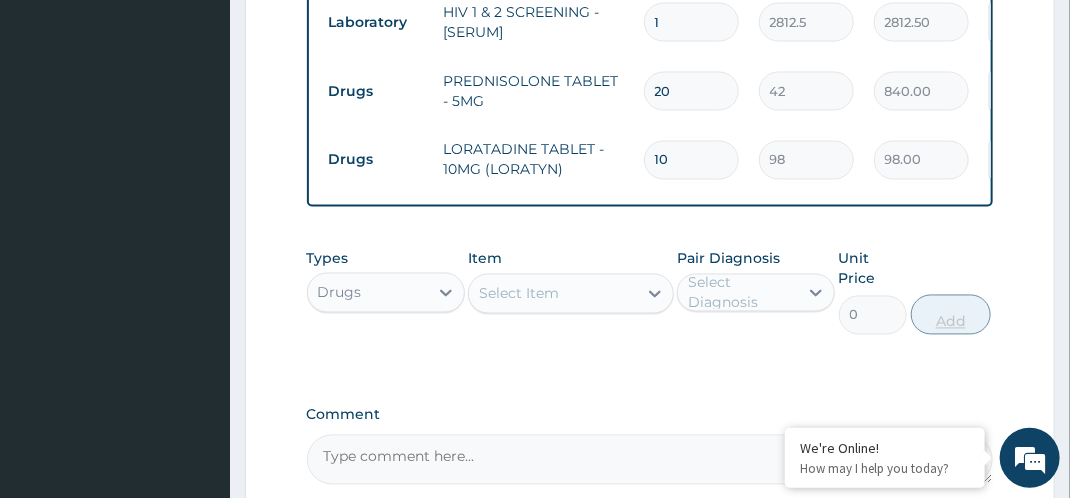 type on "980.00" 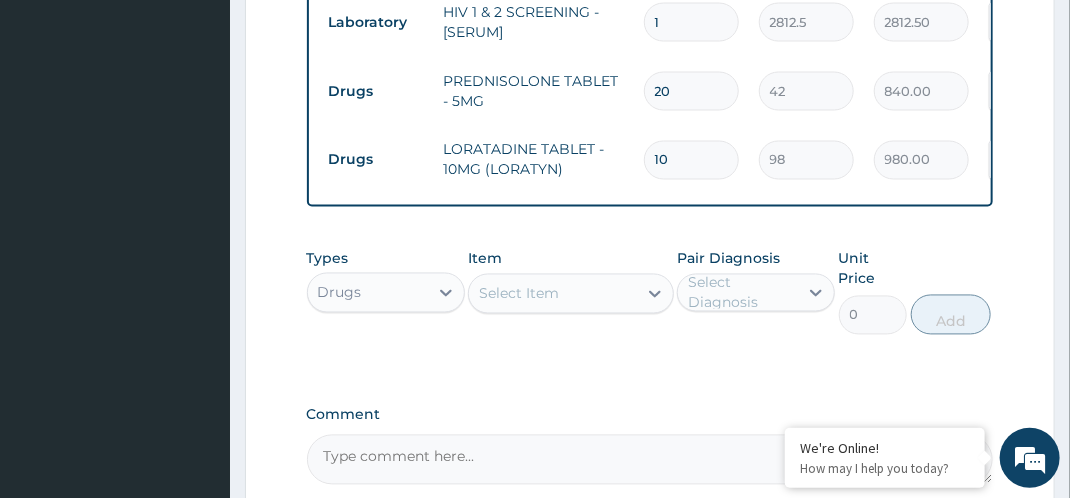type on "10" 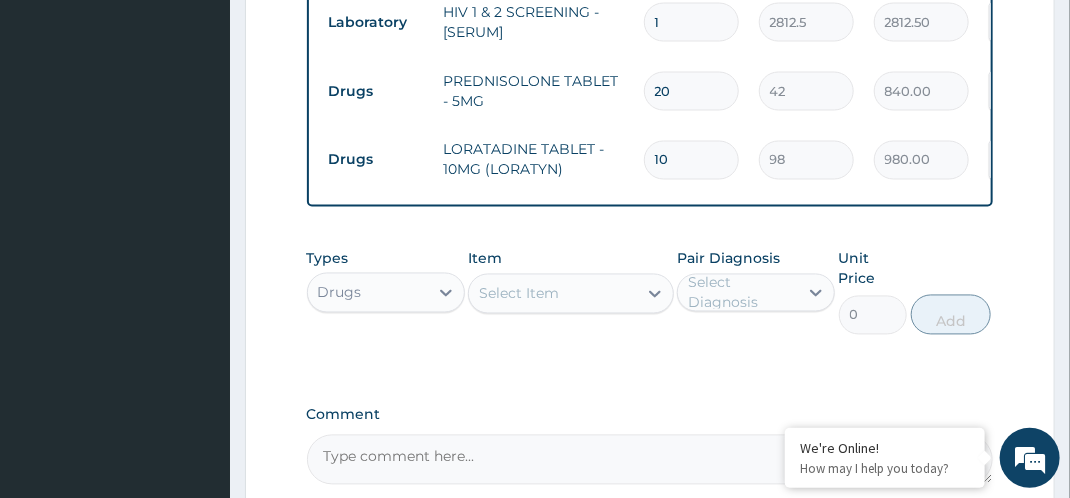 click on "Select Item" at bounding box center (519, 294) 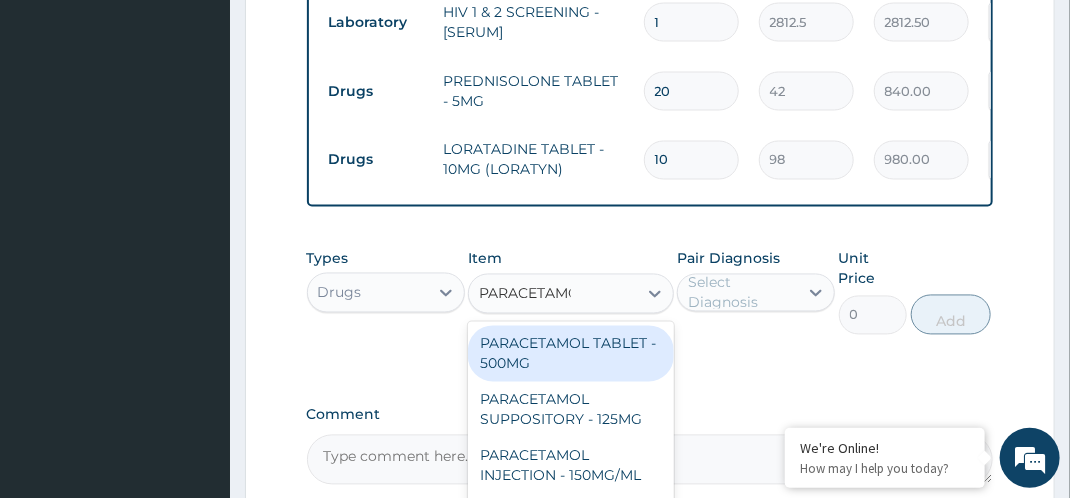 type on "PARACETAMOL" 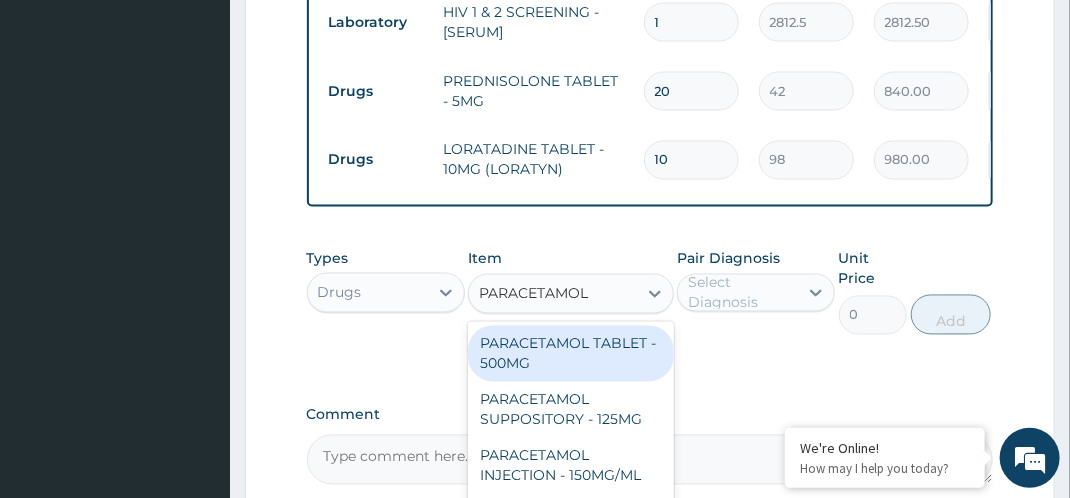 scroll, scrollTop: 1436, scrollLeft: 0, axis: vertical 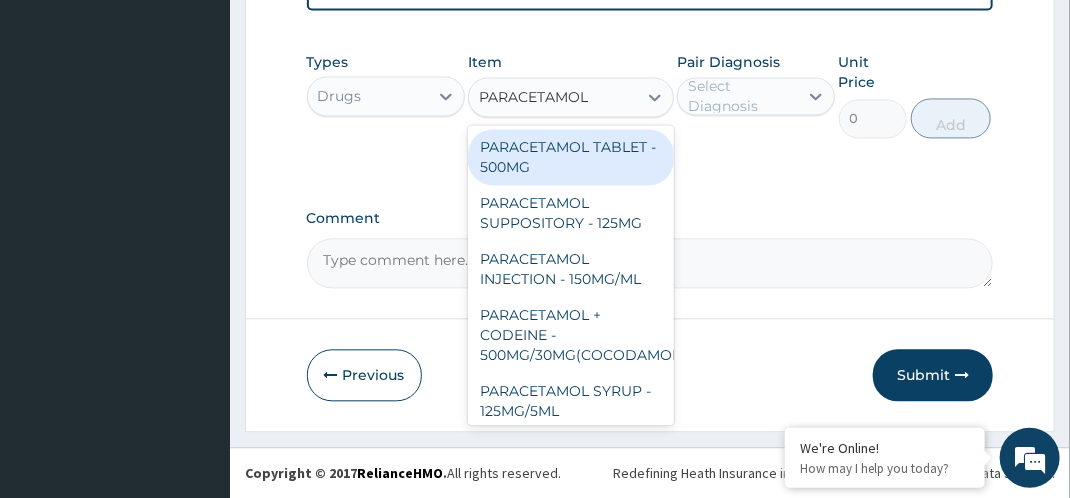 click on "PARACETAMOL TABLET - 500MG" at bounding box center (571, 157) 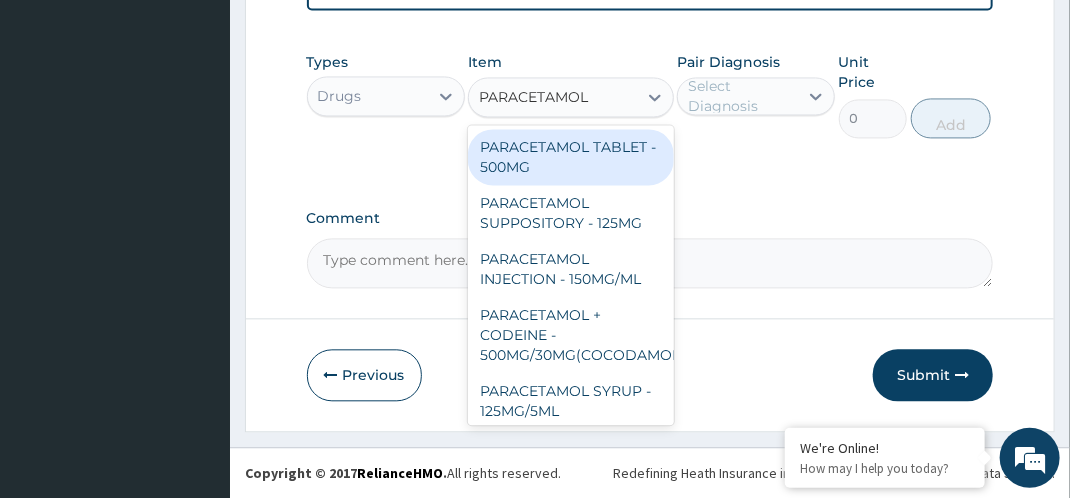 type 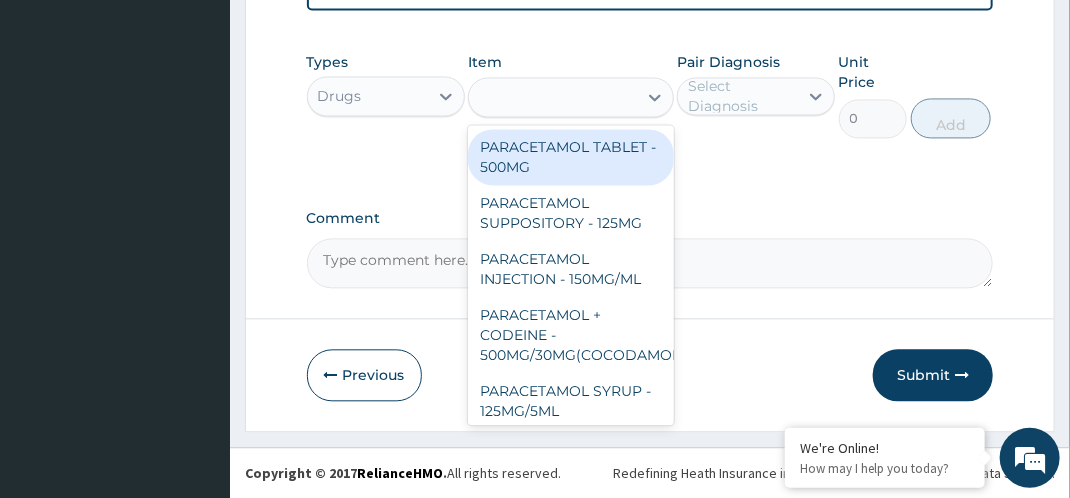 type on "33.599999999999994" 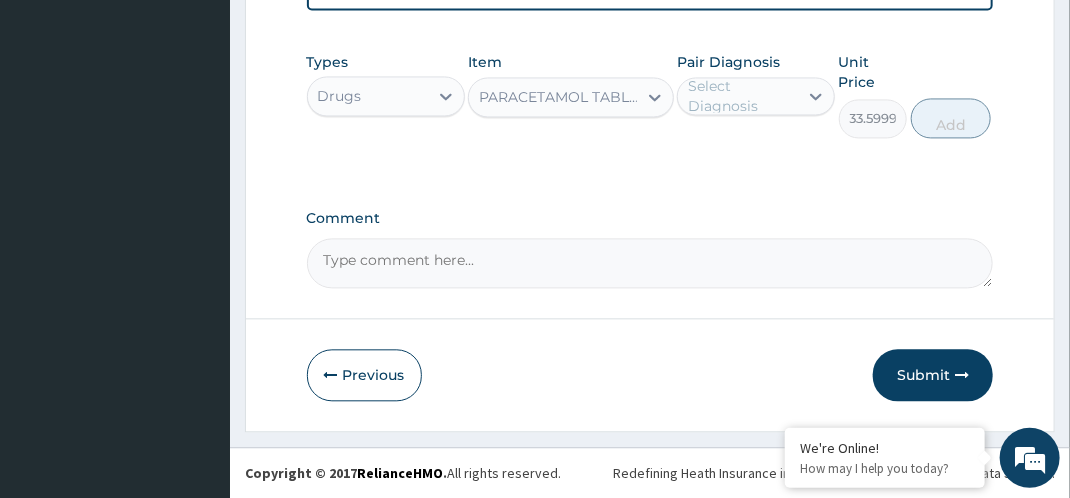 click on "Select Diagnosis" at bounding box center [742, 96] 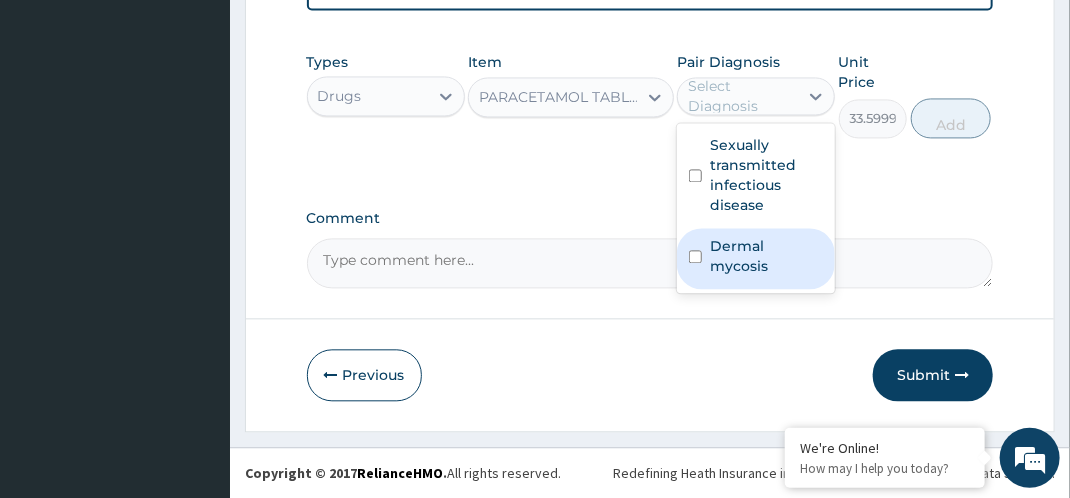 click on "Dermal mycosis" at bounding box center (766, 256) 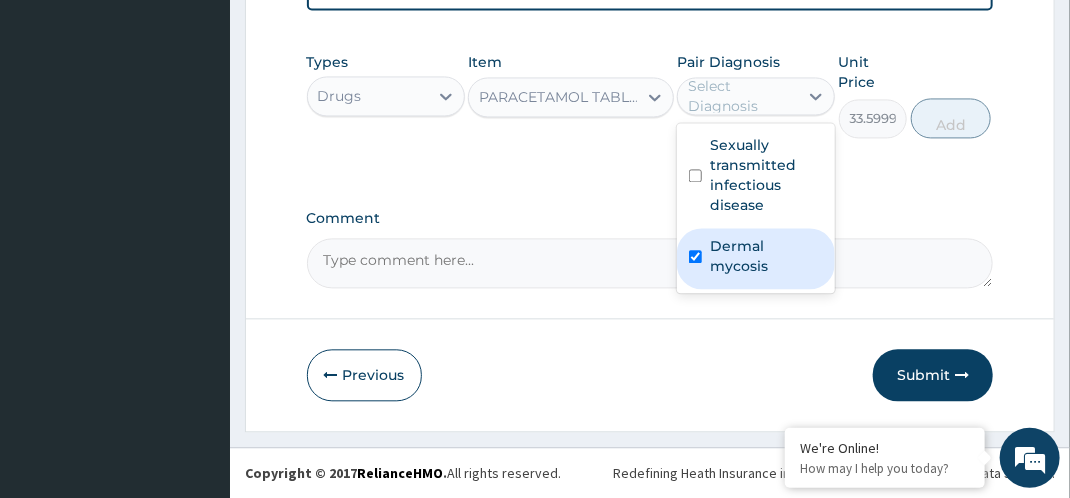 checkbox on "true" 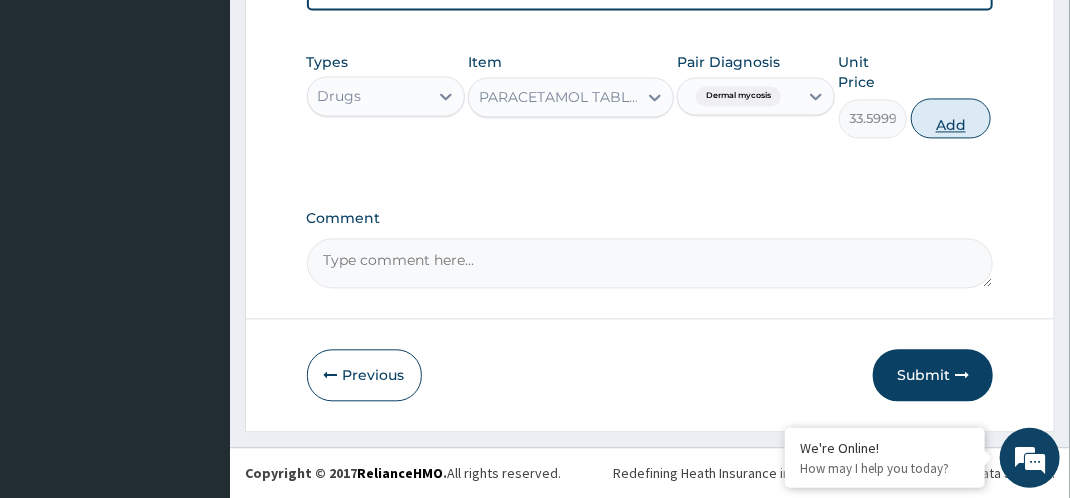 click on "Add" at bounding box center (951, 118) 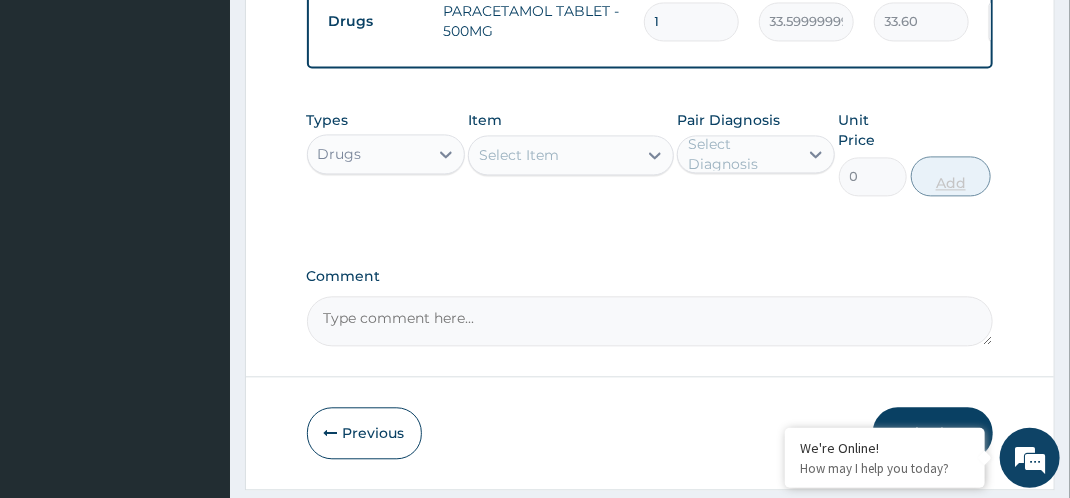 scroll, scrollTop: 1435, scrollLeft: 0, axis: vertical 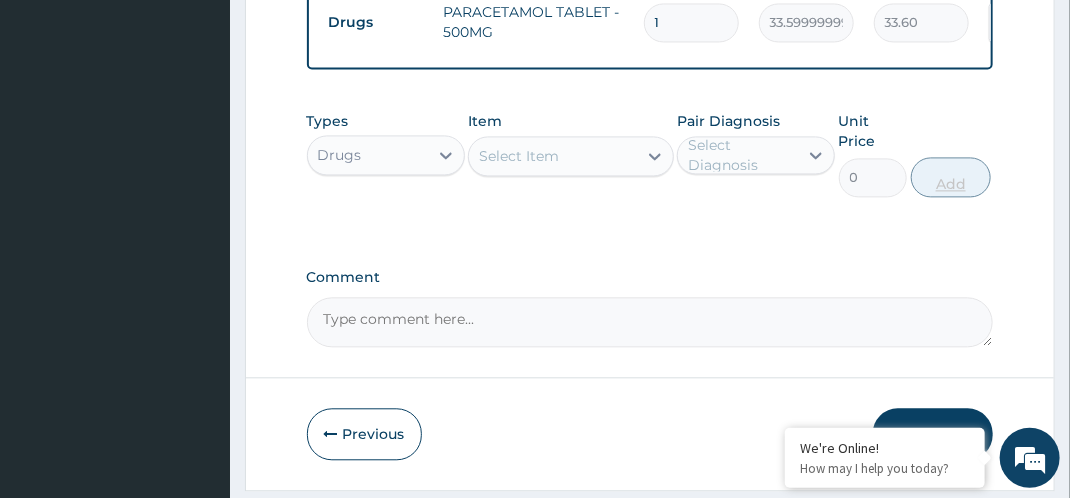 type on "18" 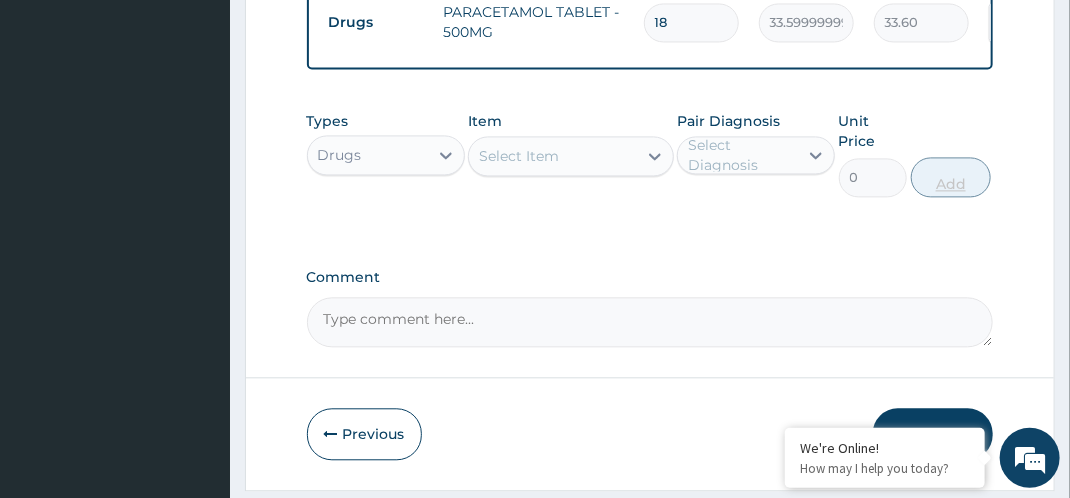 type on "604.80" 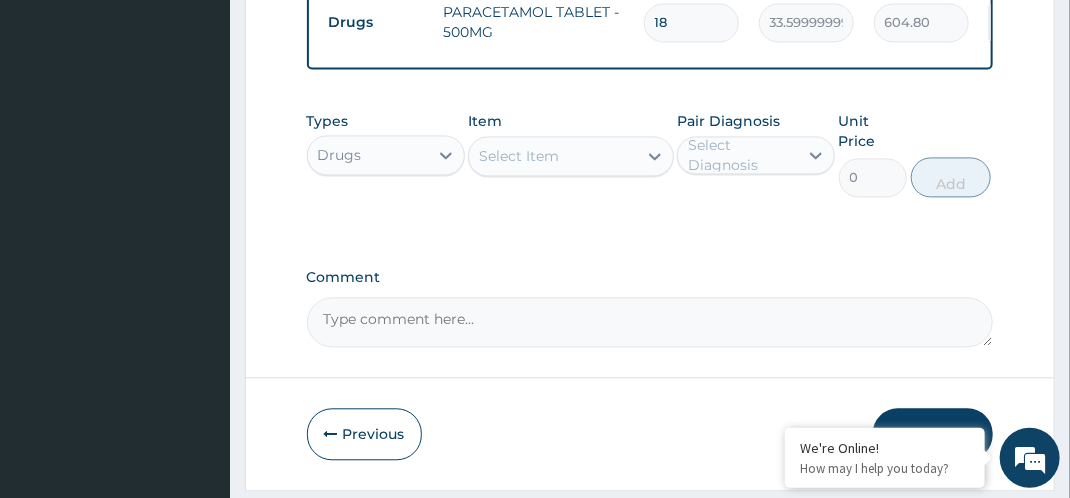 type on "18" 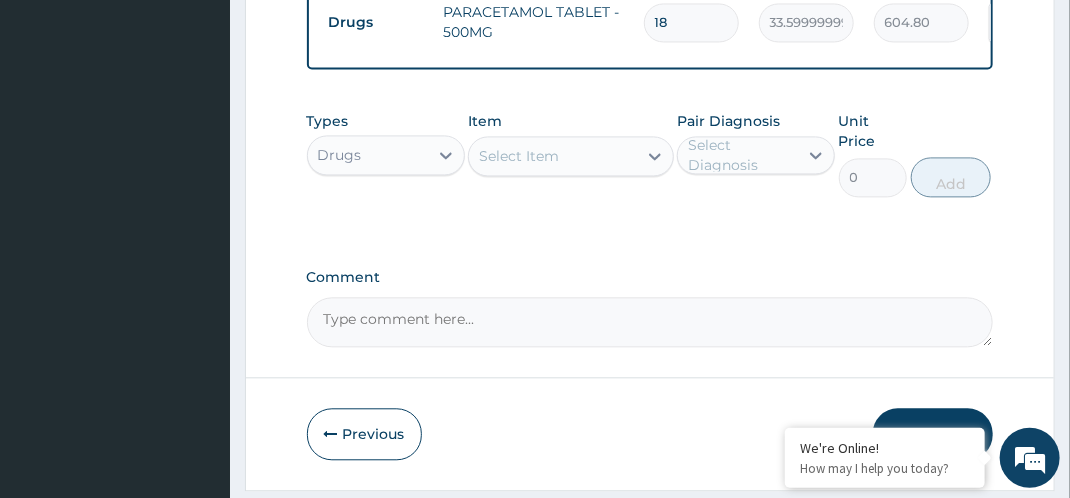 click on "Types Drugs Item Select Item Pair Diagnosis Select Diagnosis Unit Price 0 Add" at bounding box center (650, 169) 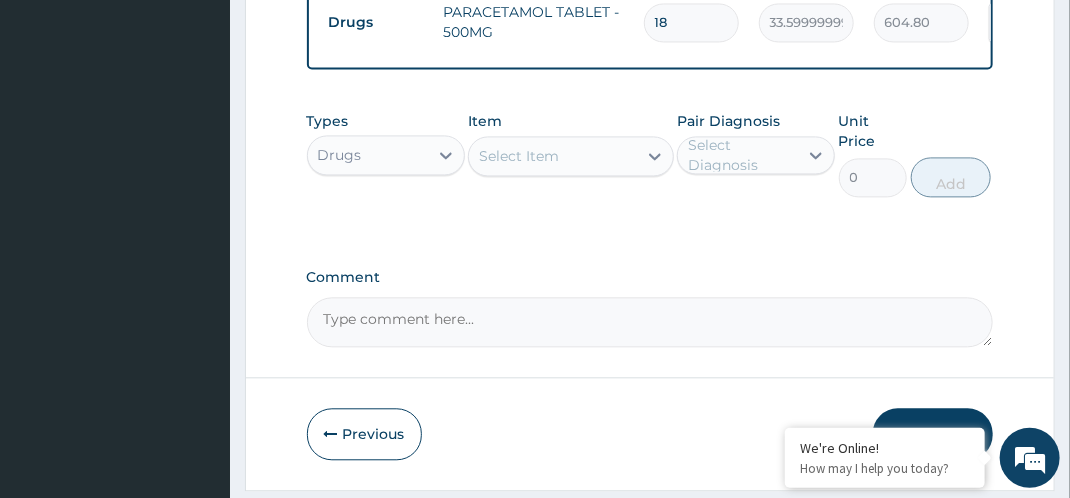 scroll, scrollTop: 1475, scrollLeft: 0, axis: vertical 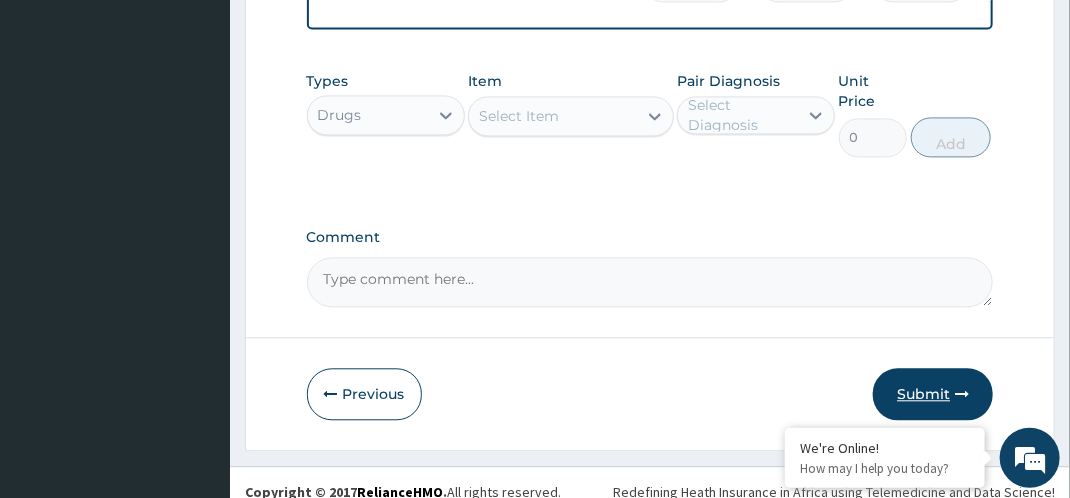 click on "Submit" at bounding box center [933, 394] 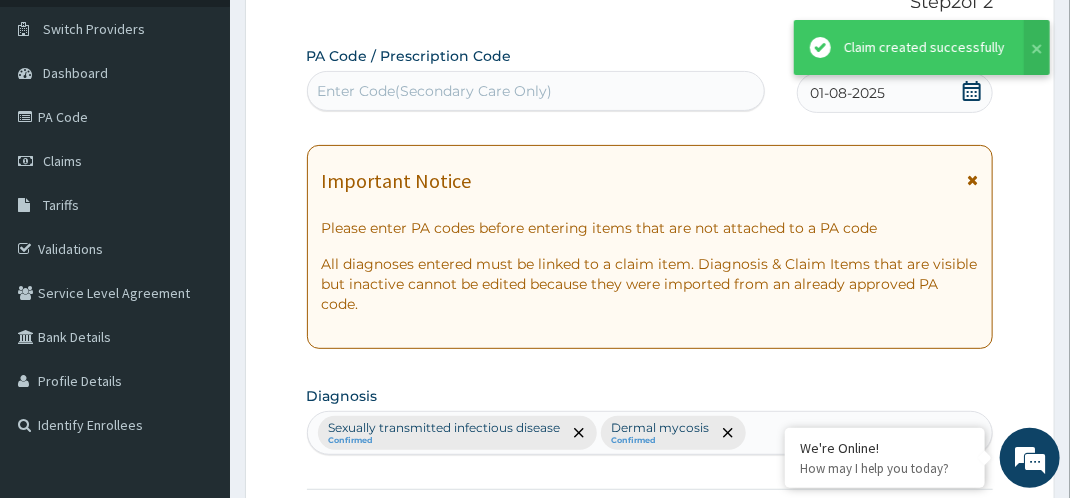scroll, scrollTop: 1475, scrollLeft: 0, axis: vertical 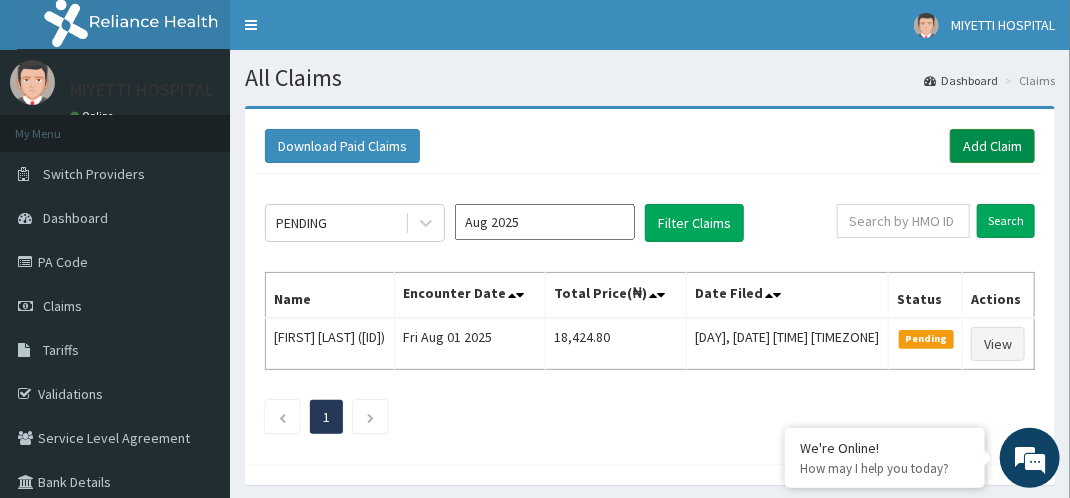 click on "Add Claim" at bounding box center [992, 146] 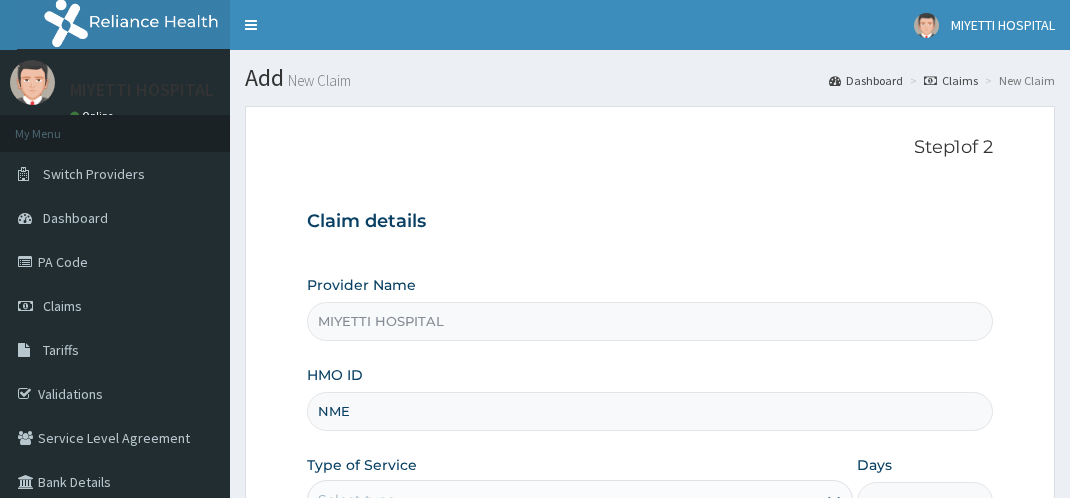 scroll, scrollTop: 0, scrollLeft: 0, axis: both 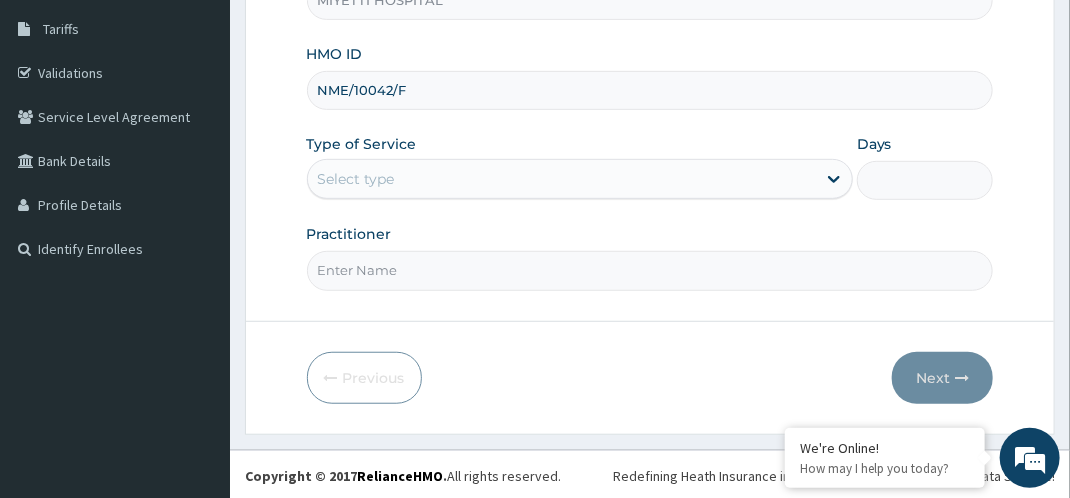 type on "NME/10042/F" 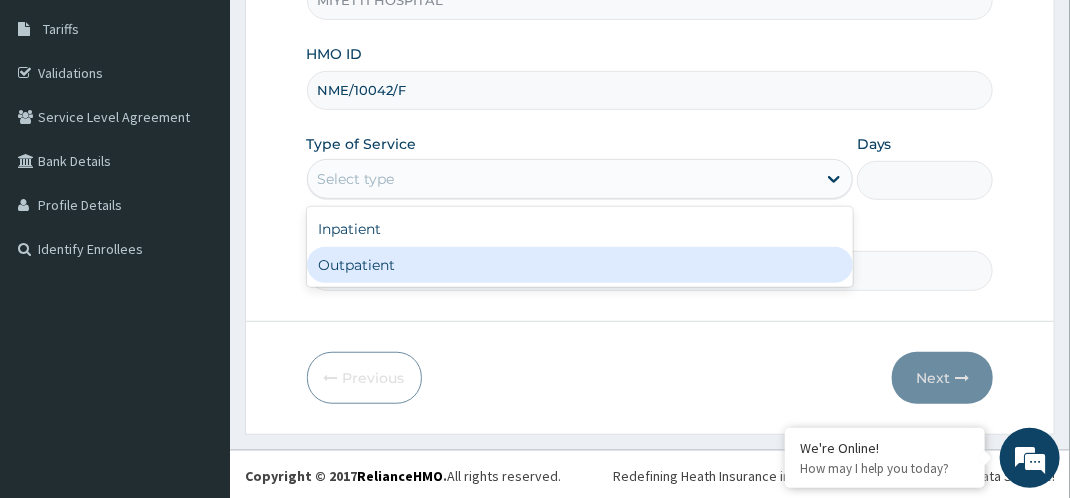 click on "Outpatient" at bounding box center (580, 265) 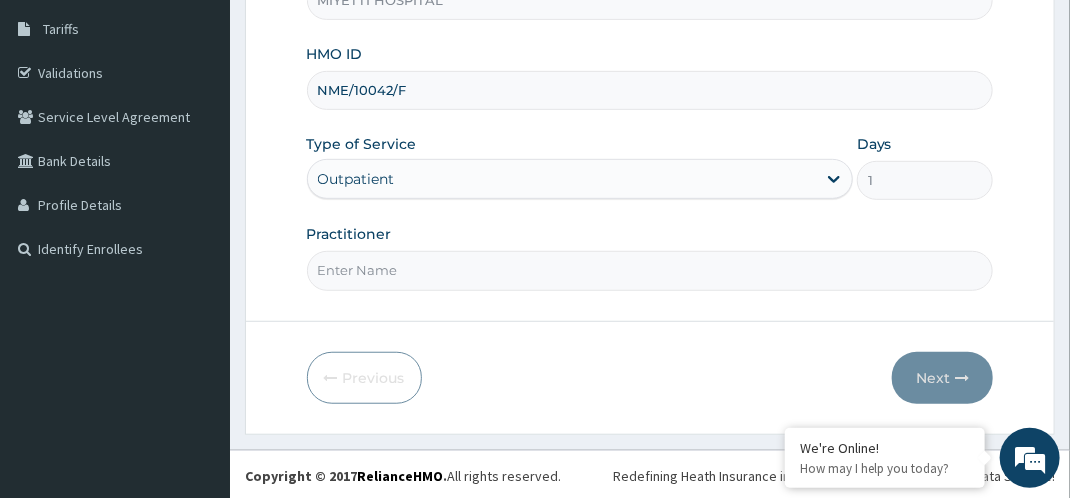 click on "Practitioner" at bounding box center [650, 270] 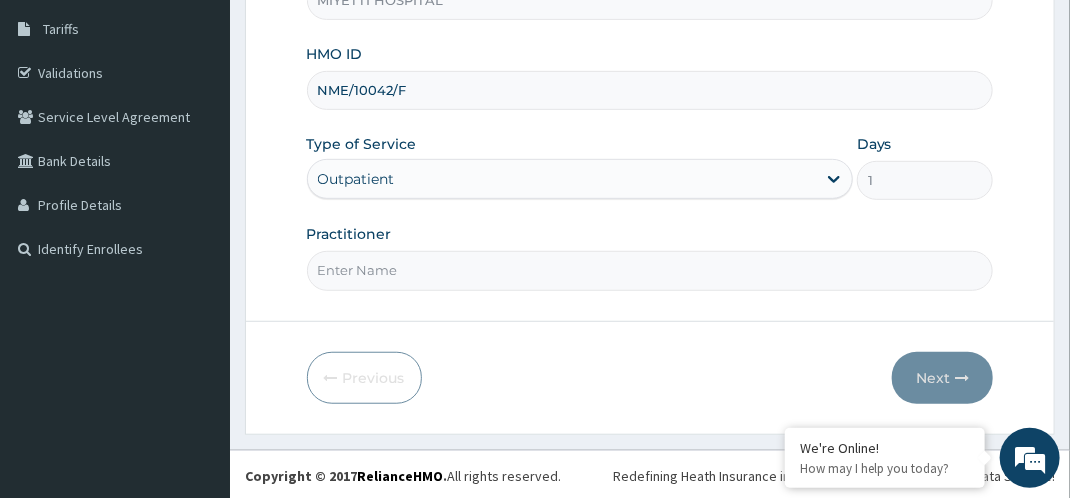 type on "dr [LAST] [LAST]" 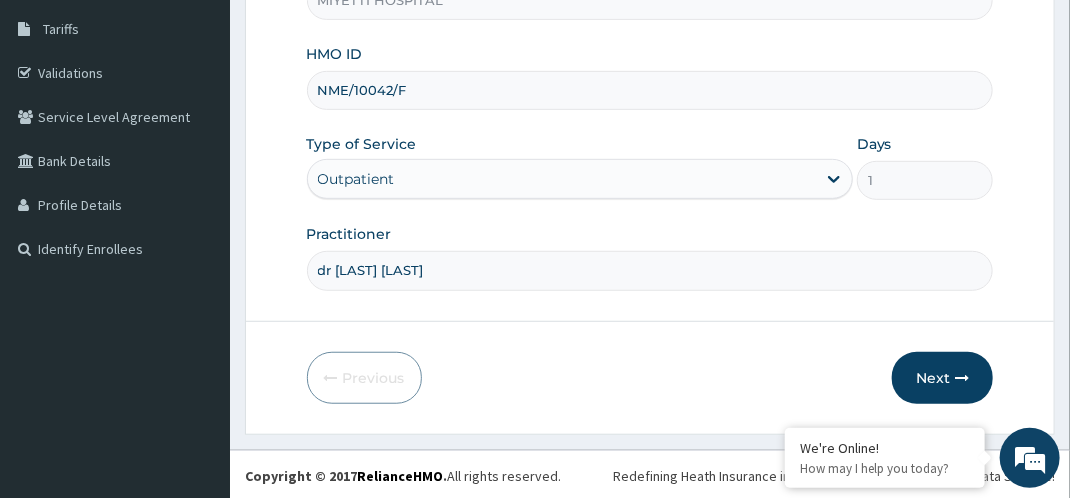 scroll, scrollTop: 0, scrollLeft: 0, axis: both 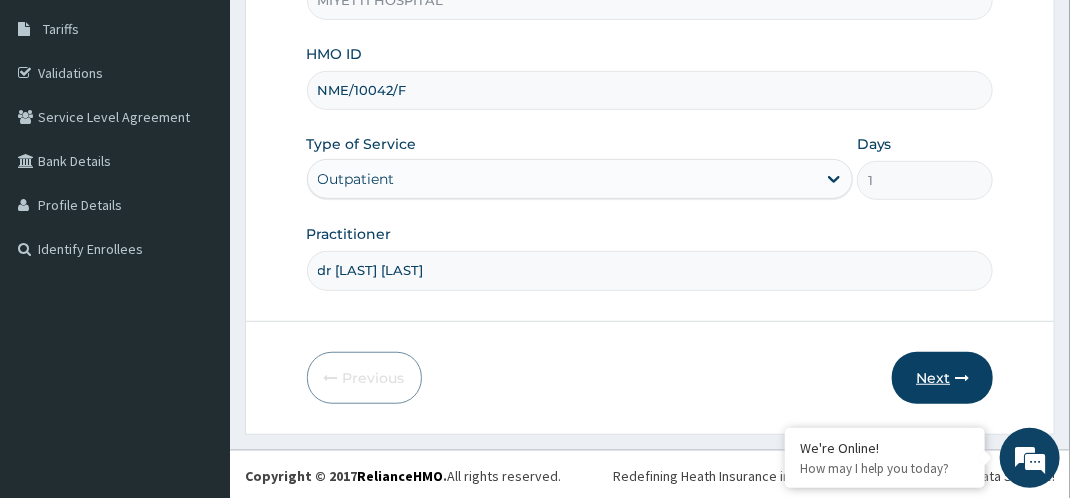 click on "Next" at bounding box center [942, 378] 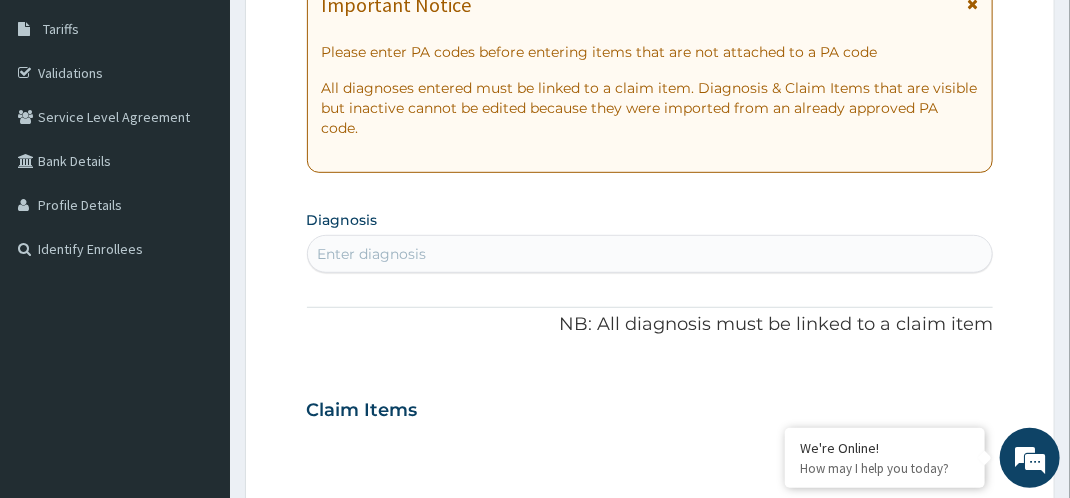 scroll, scrollTop: 0, scrollLeft: 0, axis: both 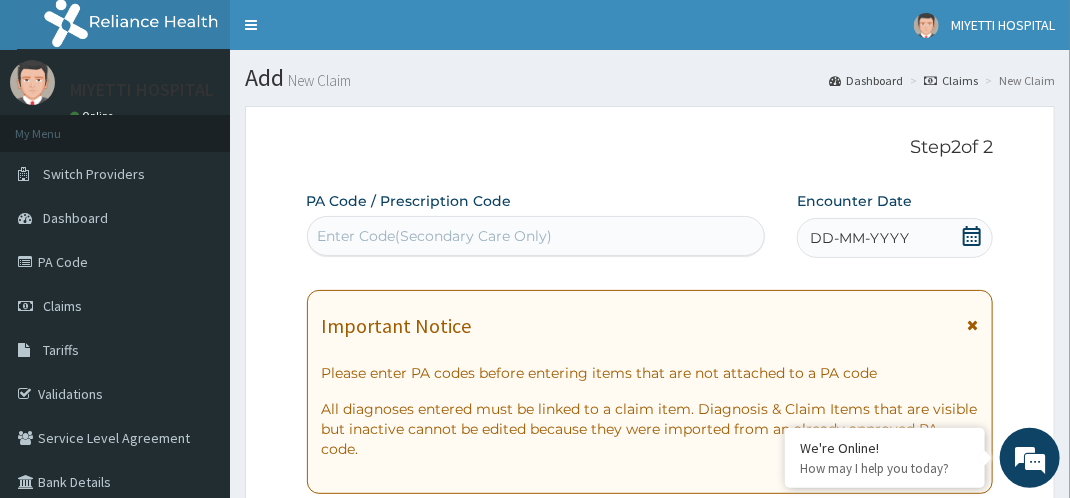 click at bounding box center (972, 238) 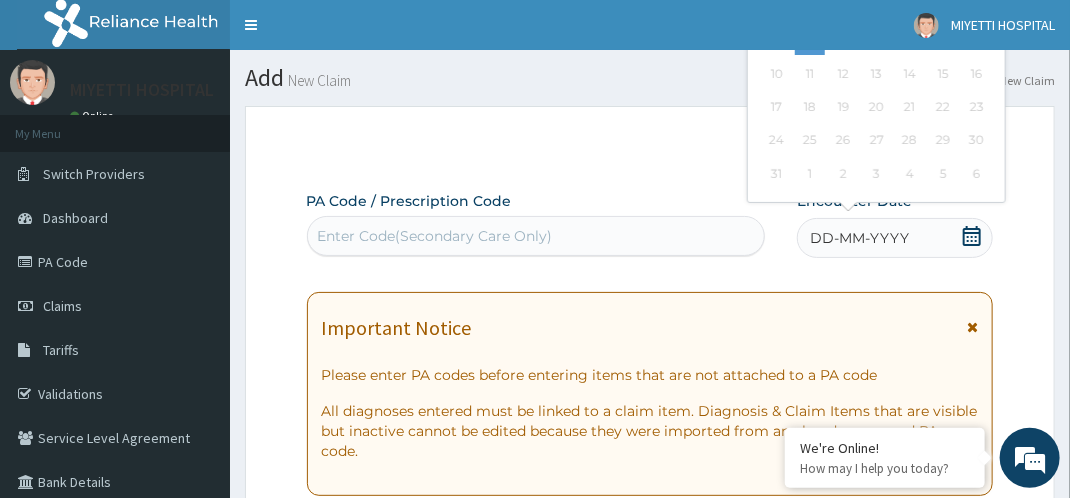 scroll, scrollTop: 184, scrollLeft: 0, axis: vertical 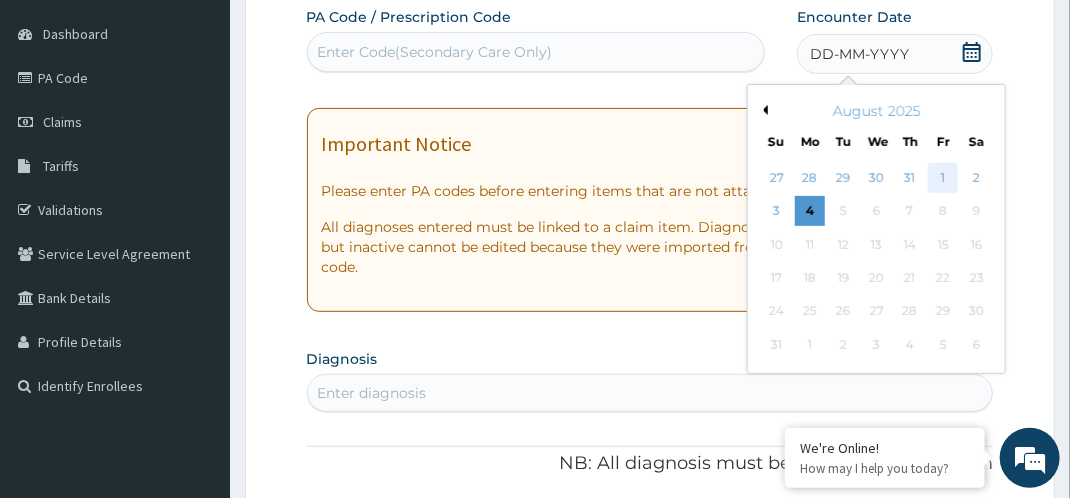 click on "1" at bounding box center [943, 178] 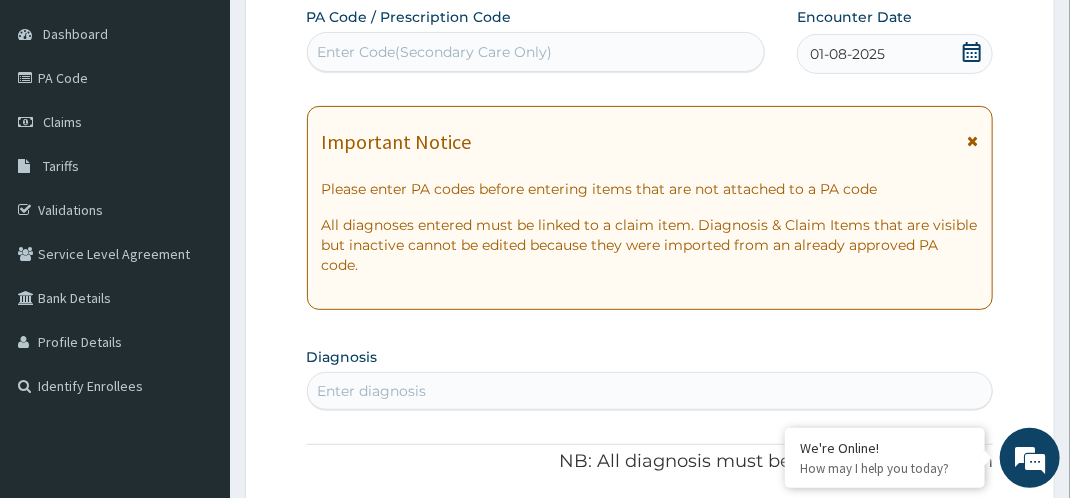 scroll, scrollTop: 620, scrollLeft: 0, axis: vertical 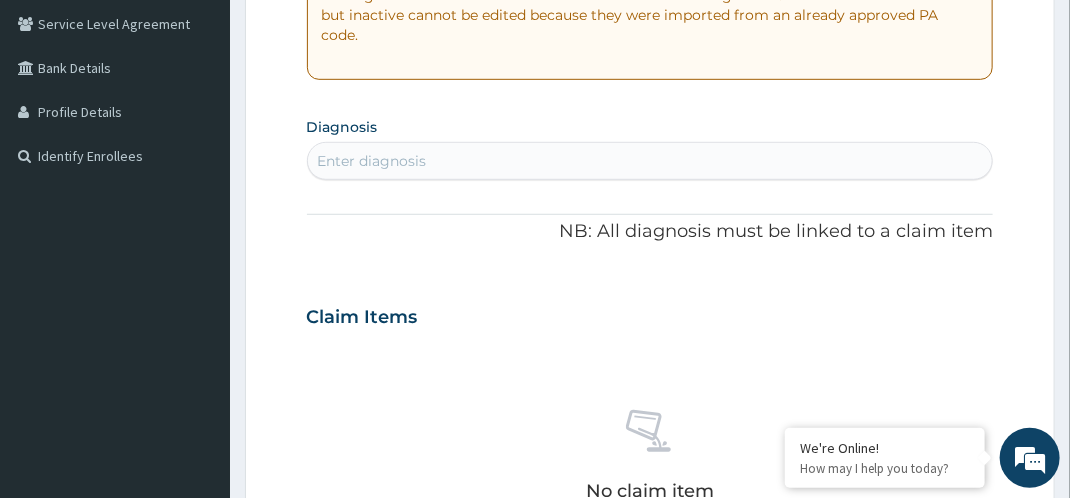 click on "Enter diagnosis" at bounding box center [650, 161] 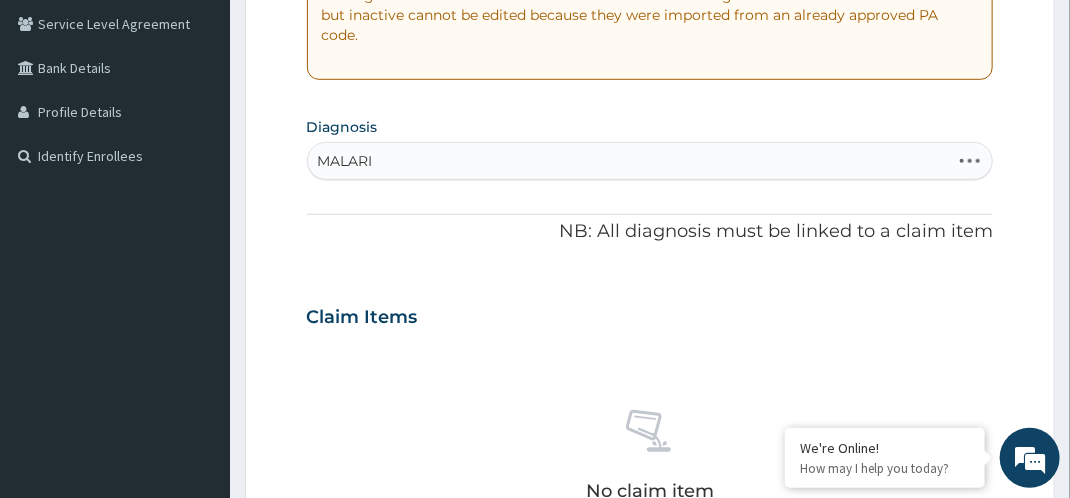 type on "MALARIA" 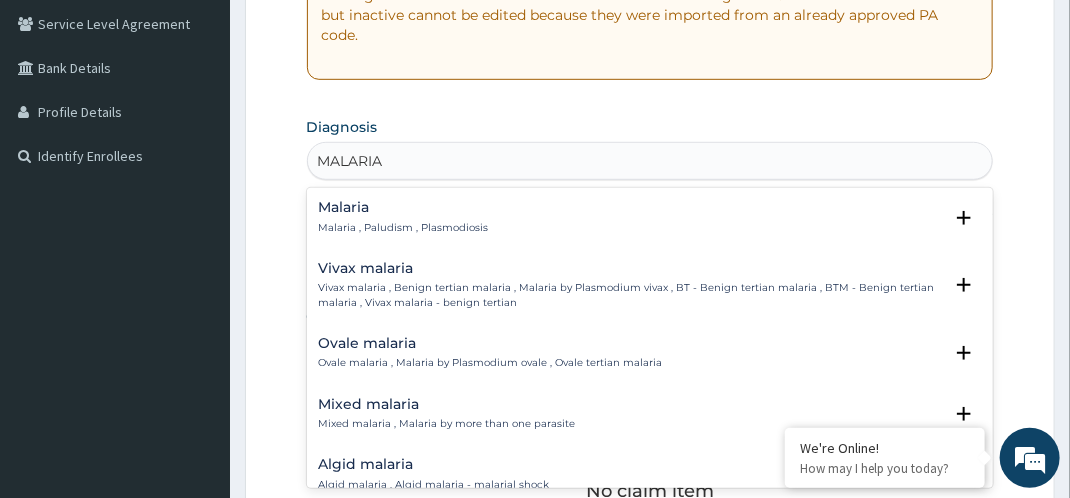 click on "Malaria Malaria , Paludism , Plasmodiosis" at bounding box center [650, 217] 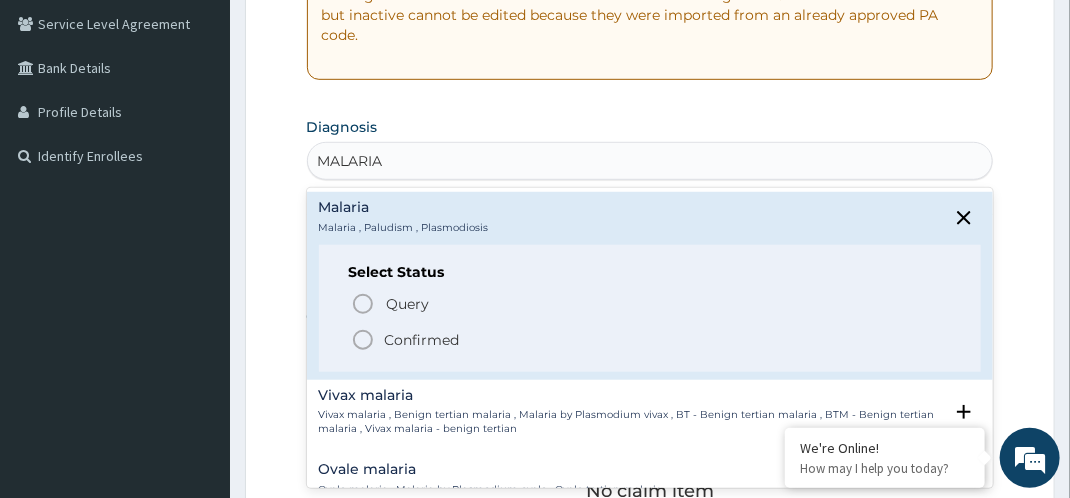 click 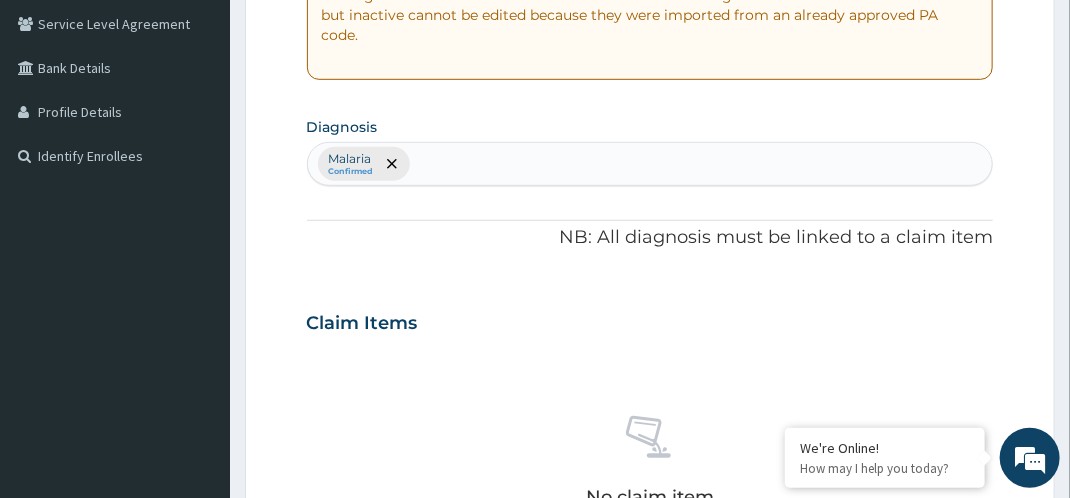 scroll, scrollTop: 849, scrollLeft: 0, axis: vertical 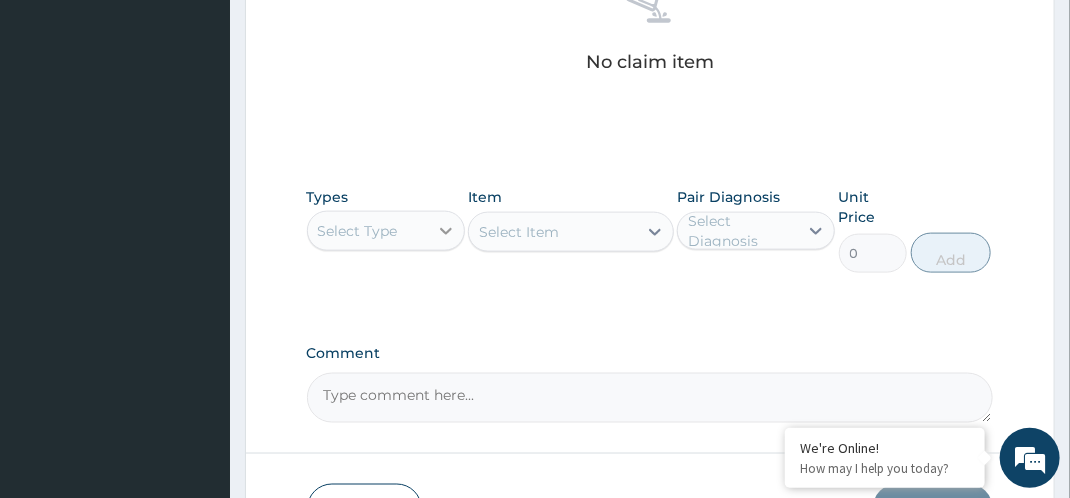 click at bounding box center (446, 231) 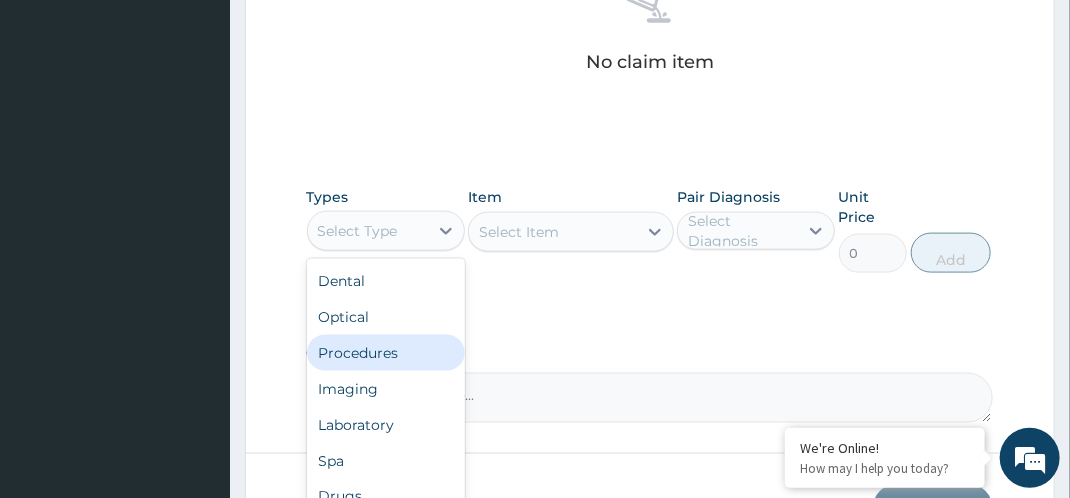 click on "Procedures" at bounding box center [386, 353] 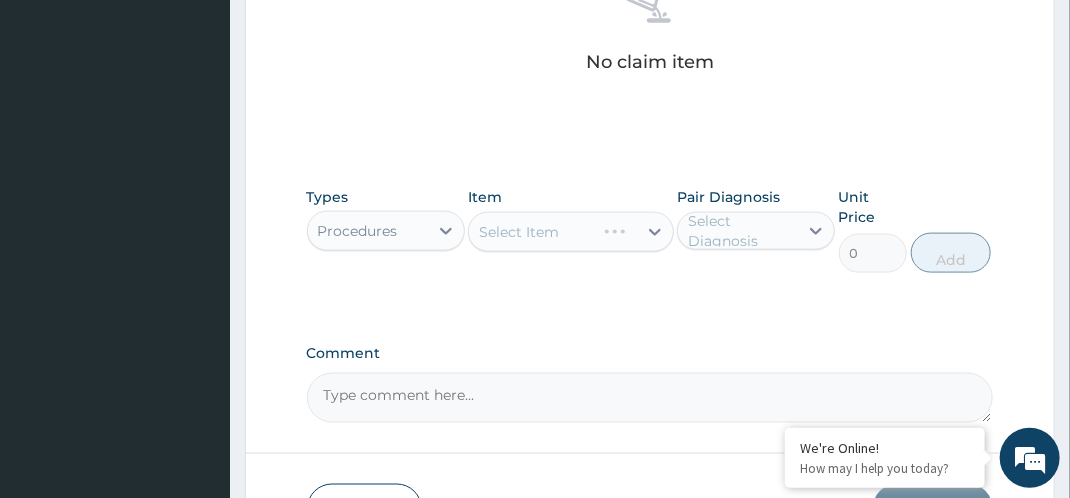 click on "Select Diagnosis" at bounding box center [742, 231] 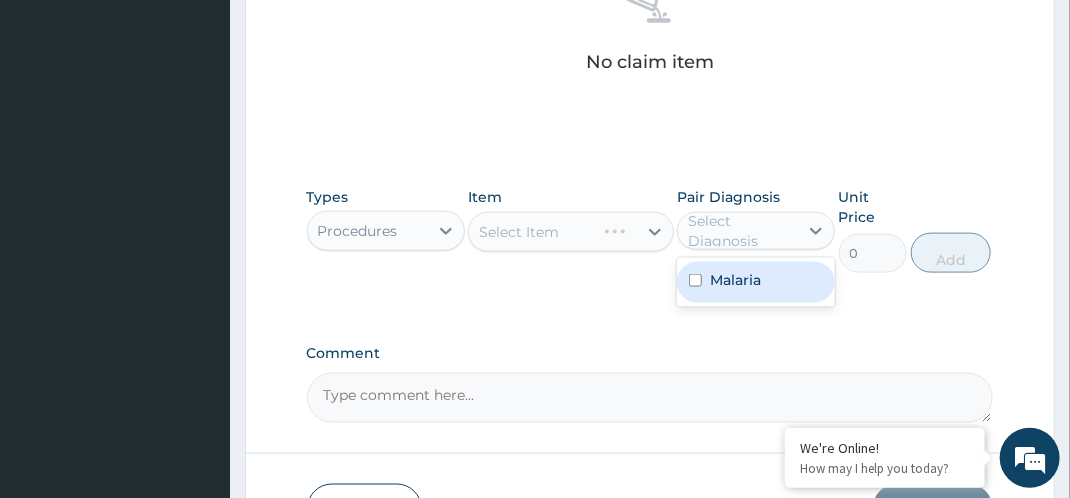 click on "Malaria" at bounding box center (735, 280) 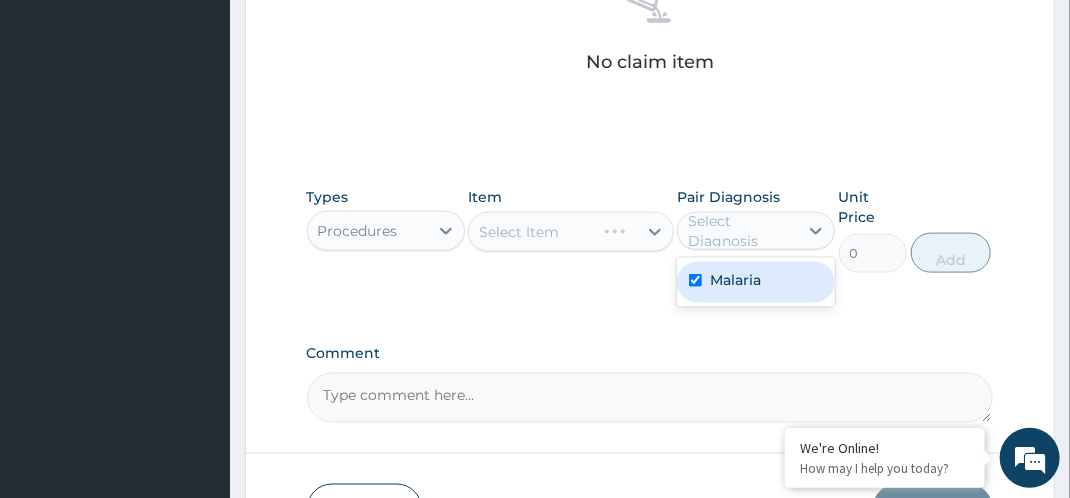 checkbox on "true" 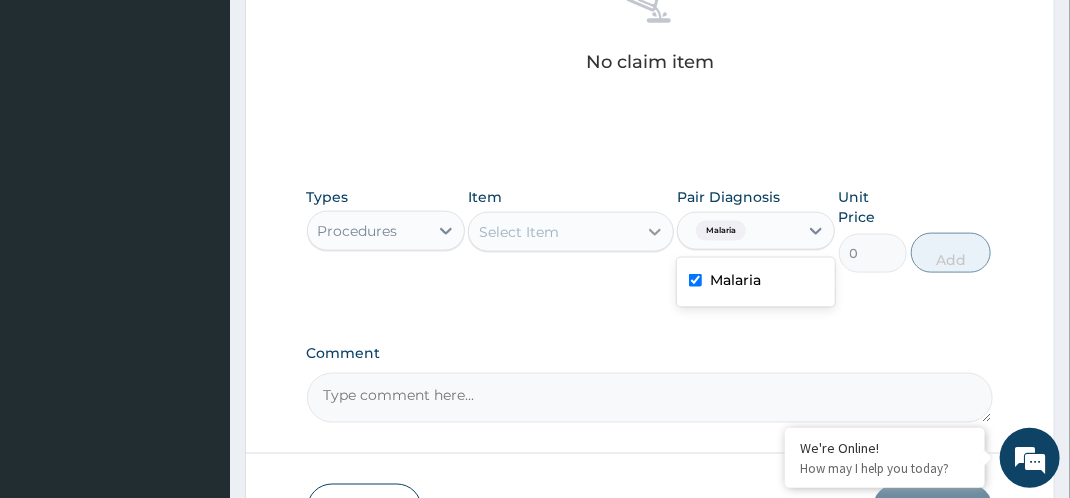 click 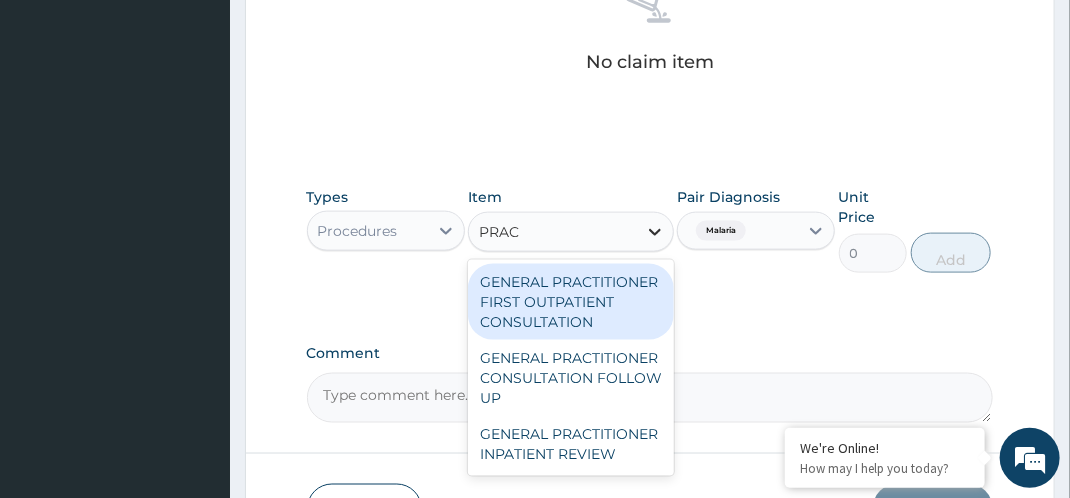 type on "PRACT" 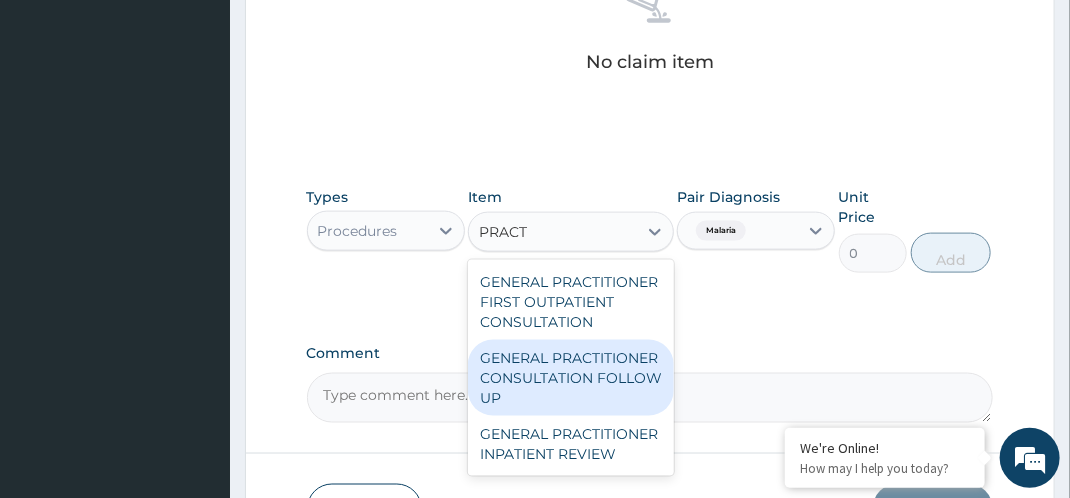 click on "GENERAL PRACTITIONER CONSULTATION FOLLOW UP" at bounding box center [571, 378] 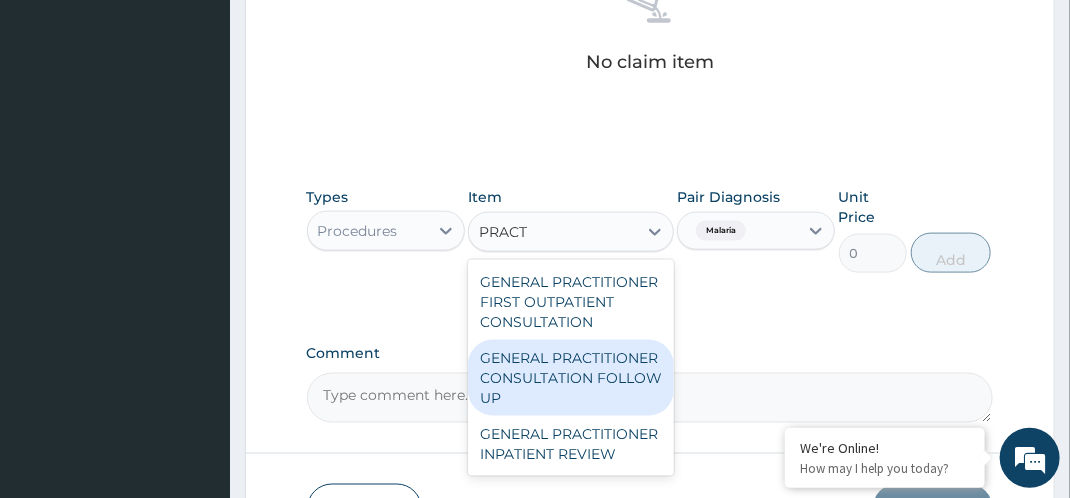 type 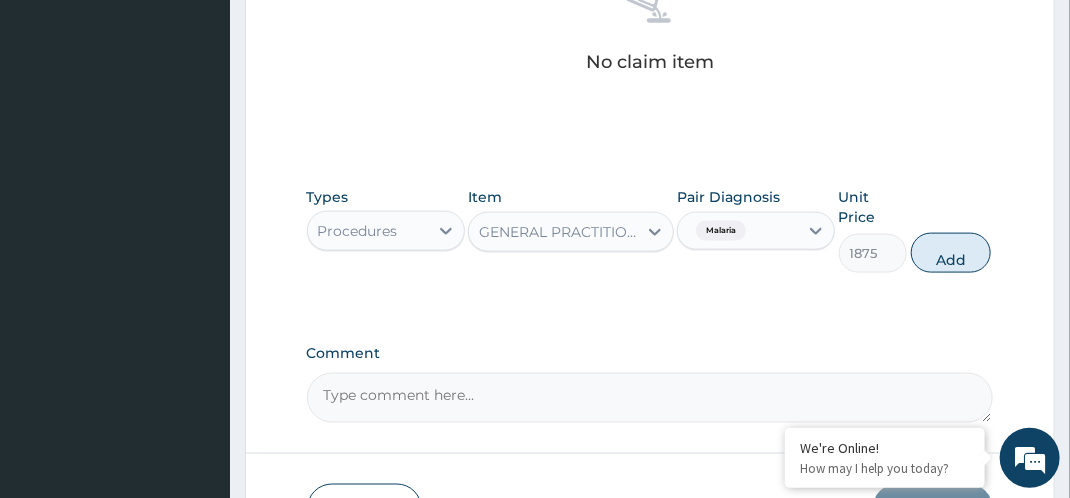 click on "GENERAL PRACTITIONER CONSULTATION FOLLOW UP" at bounding box center [559, 232] 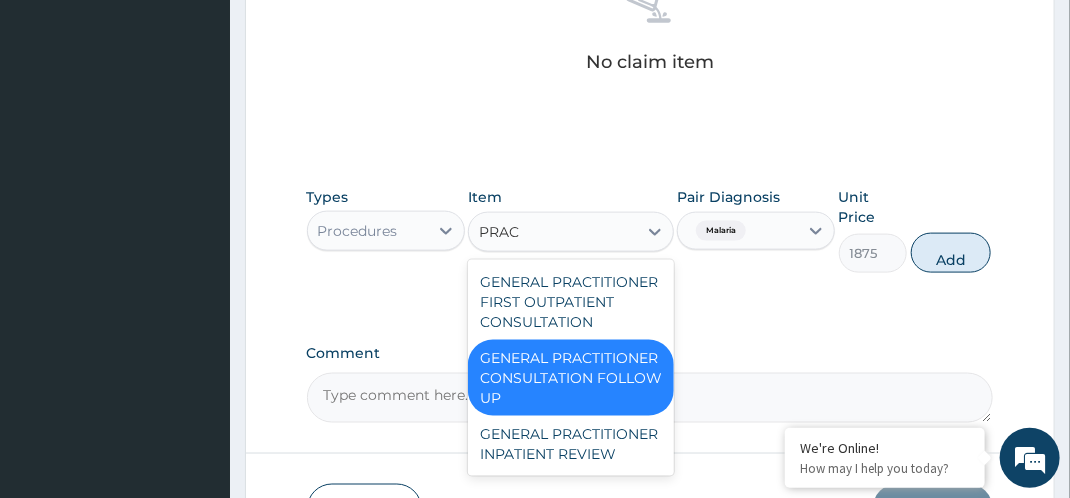scroll, scrollTop: 0, scrollLeft: 0, axis: both 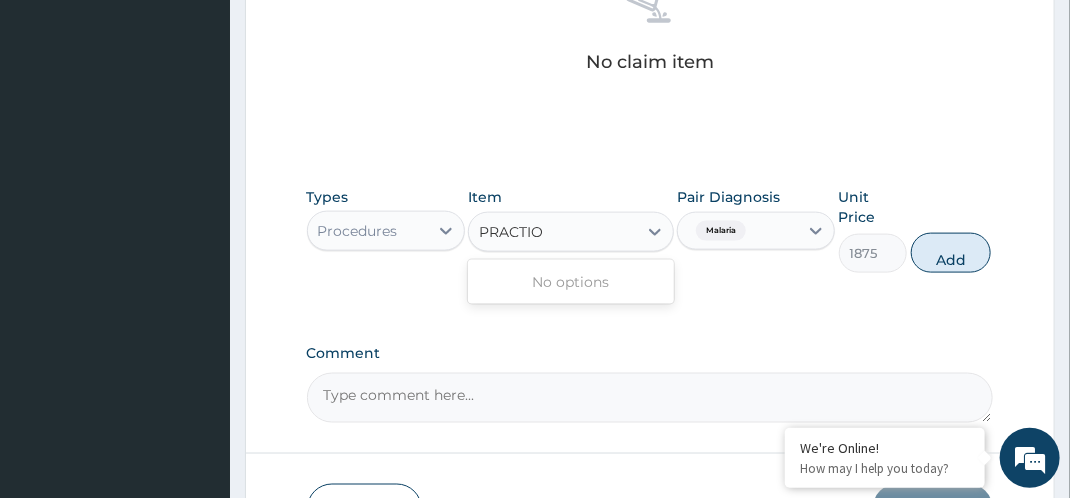 type on "PRACTI" 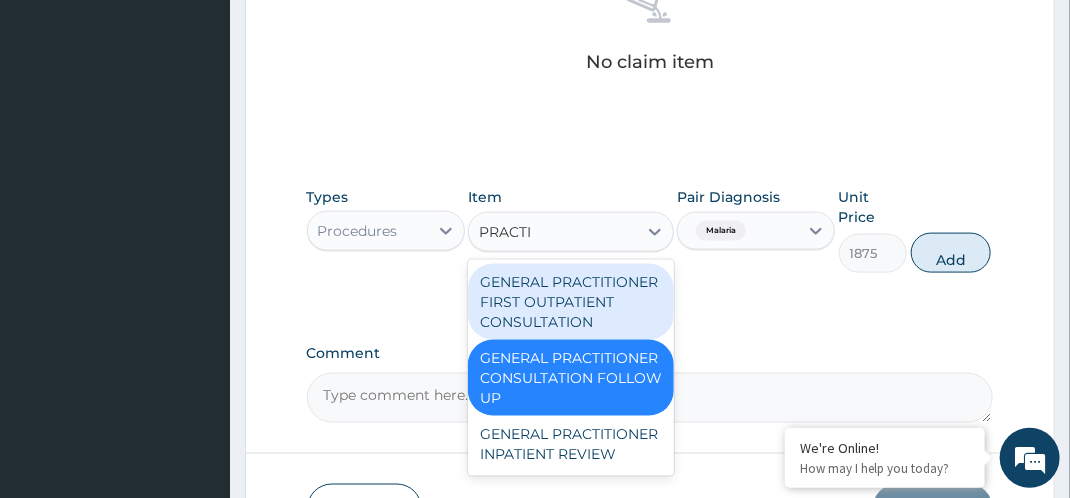 click on "GENERAL PRACTITIONER FIRST OUTPATIENT CONSULTATION" at bounding box center (571, 302) 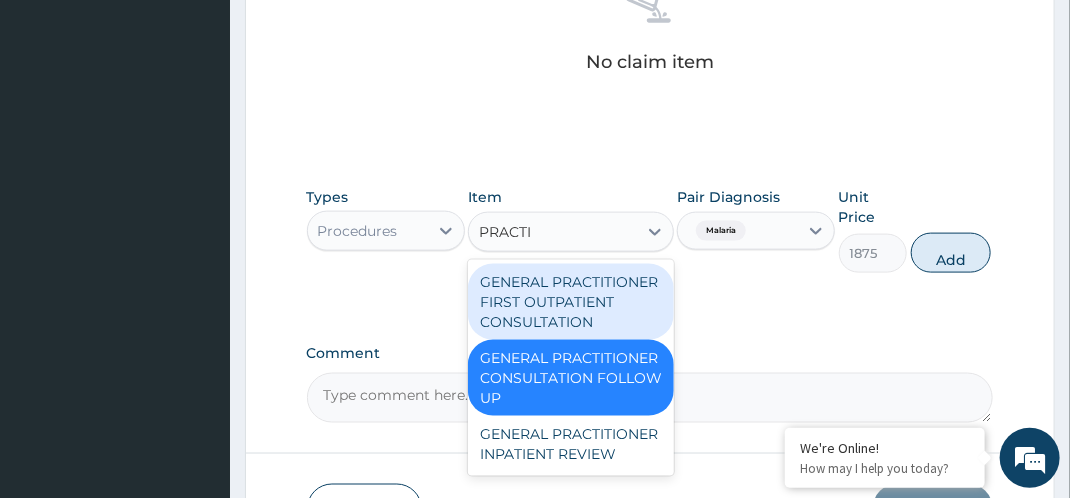 type 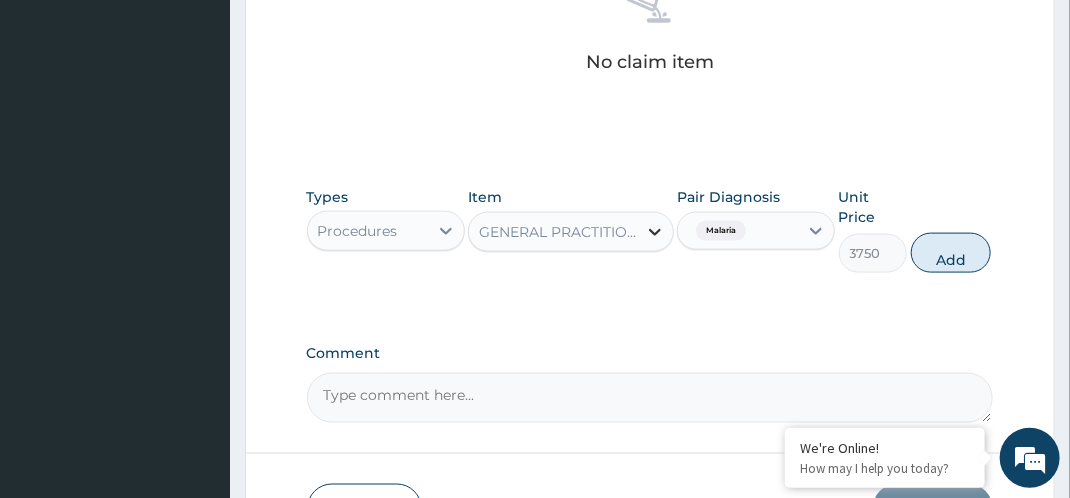 click at bounding box center (655, 232) 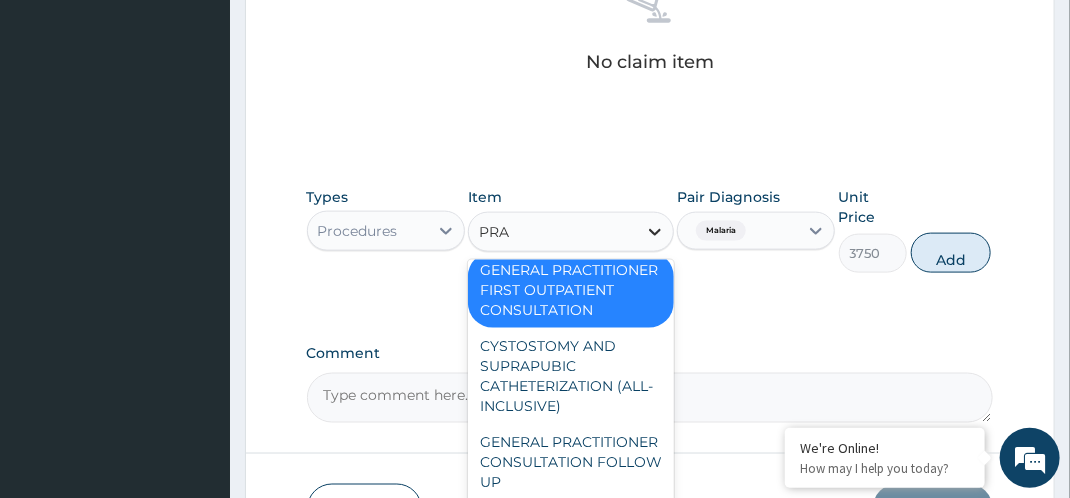 scroll, scrollTop: 0, scrollLeft: 0, axis: both 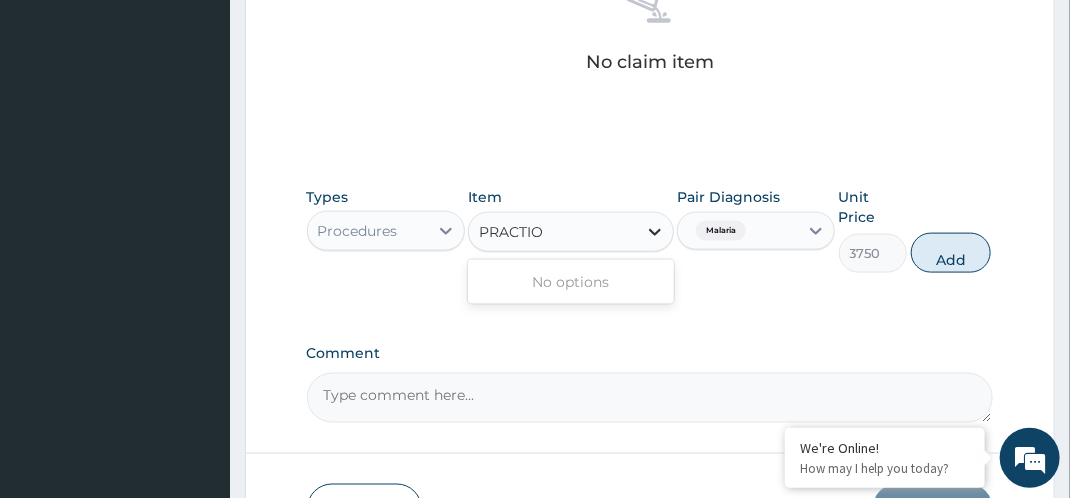 type on "PRACTI" 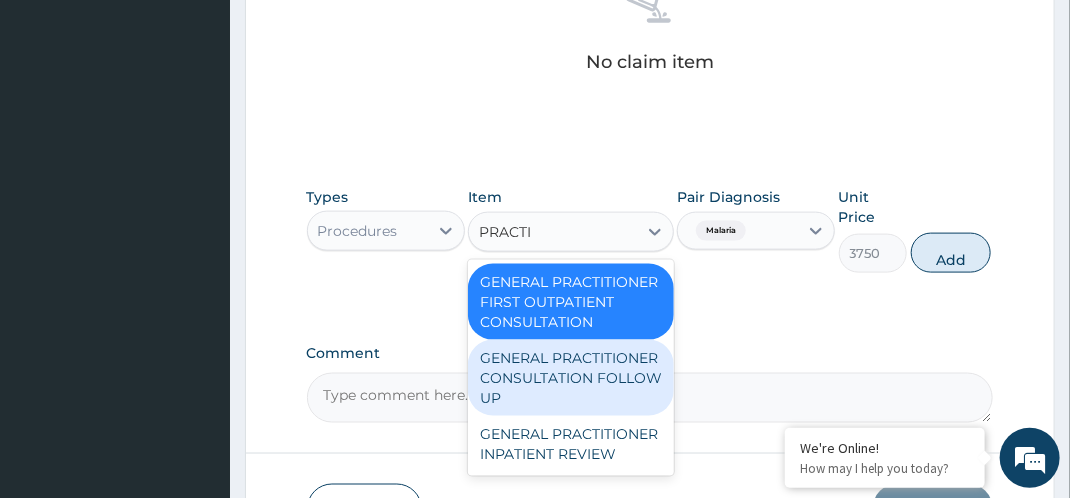click on "GENERAL PRACTITIONER CONSULTATION FOLLOW UP" at bounding box center [571, 378] 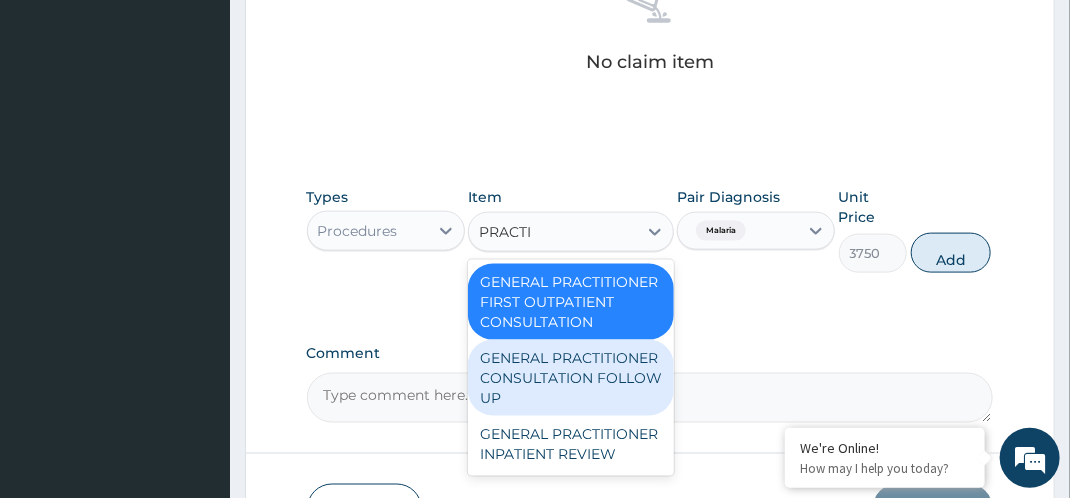 type 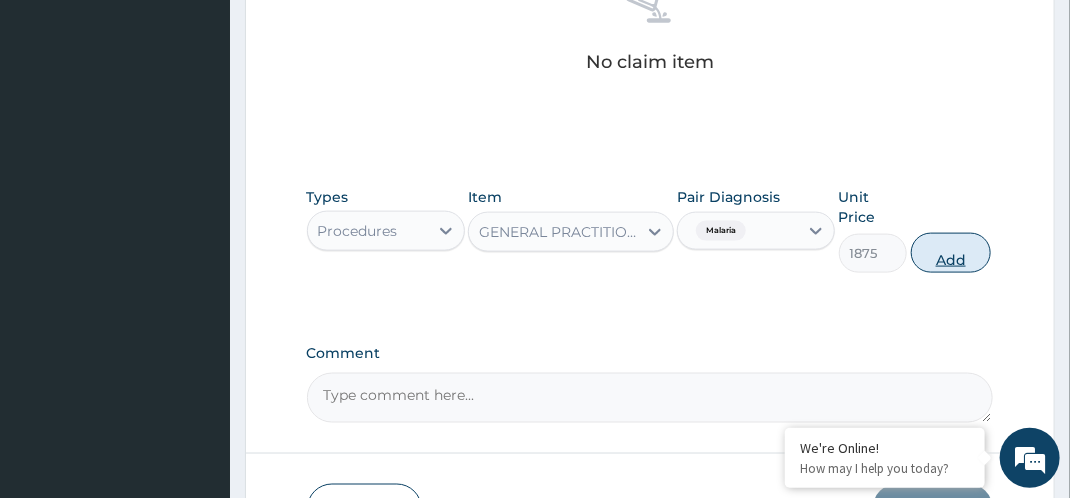 click on "Add" at bounding box center [951, 253] 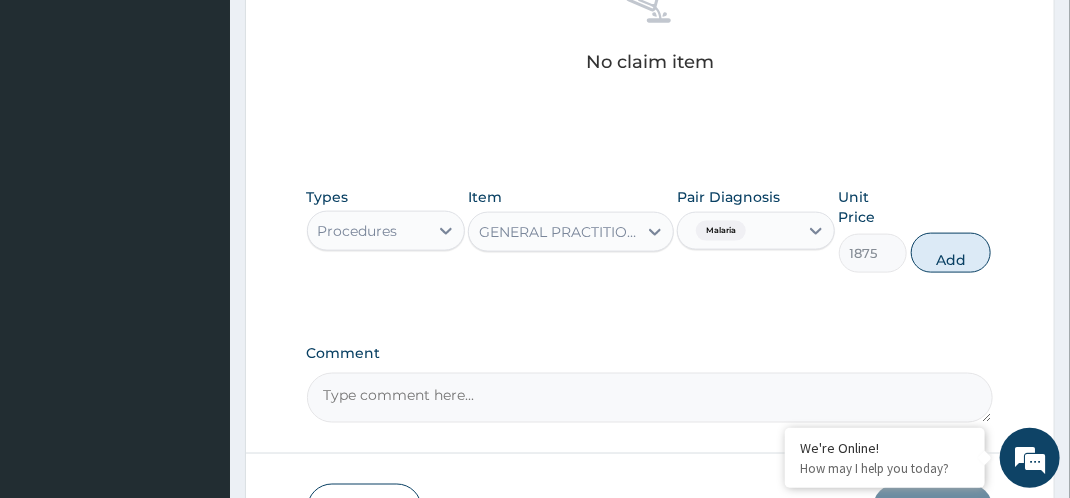 type on "0" 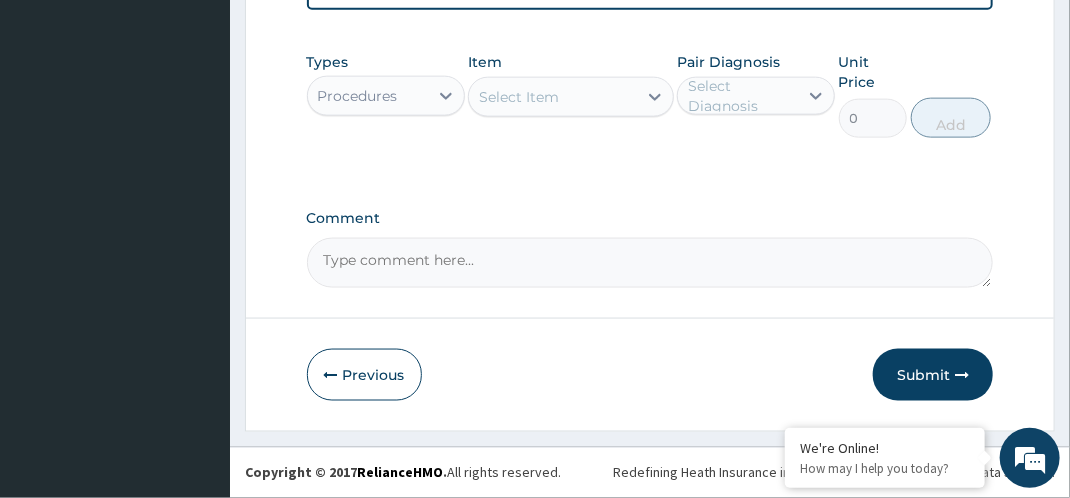 scroll, scrollTop: 912, scrollLeft: 0, axis: vertical 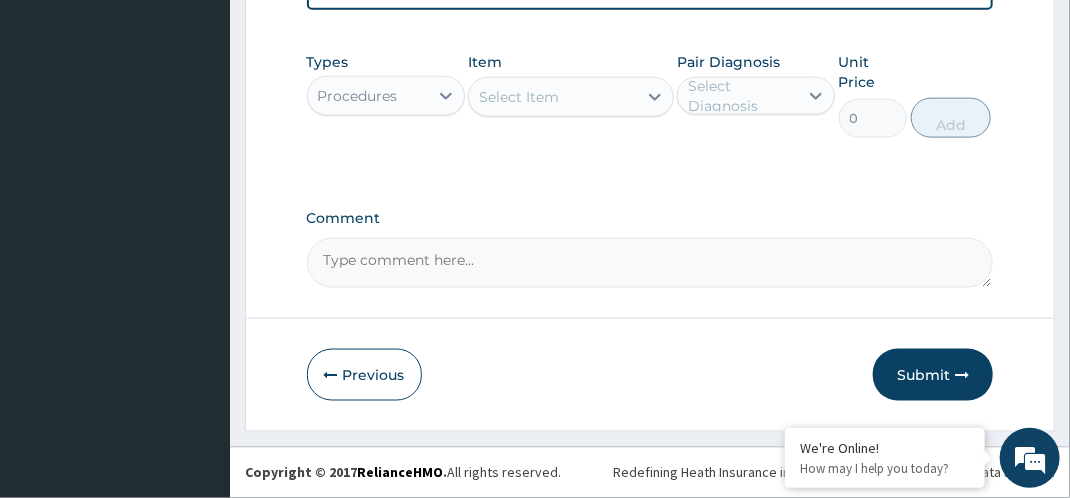 click on "Select Item" at bounding box center (553, 97) 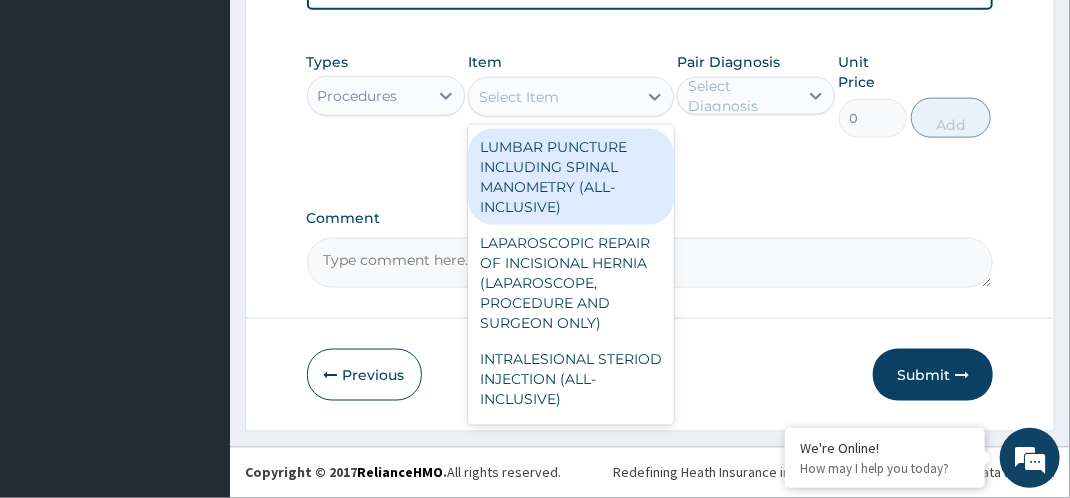 click on "Procedures" at bounding box center [358, 96] 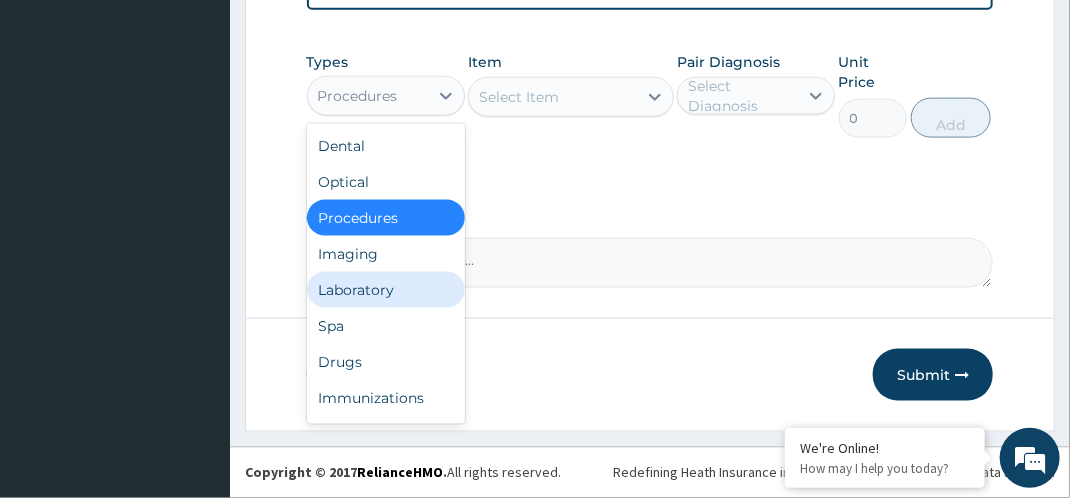 click on "Laboratory" at bounding box center (386, 290) 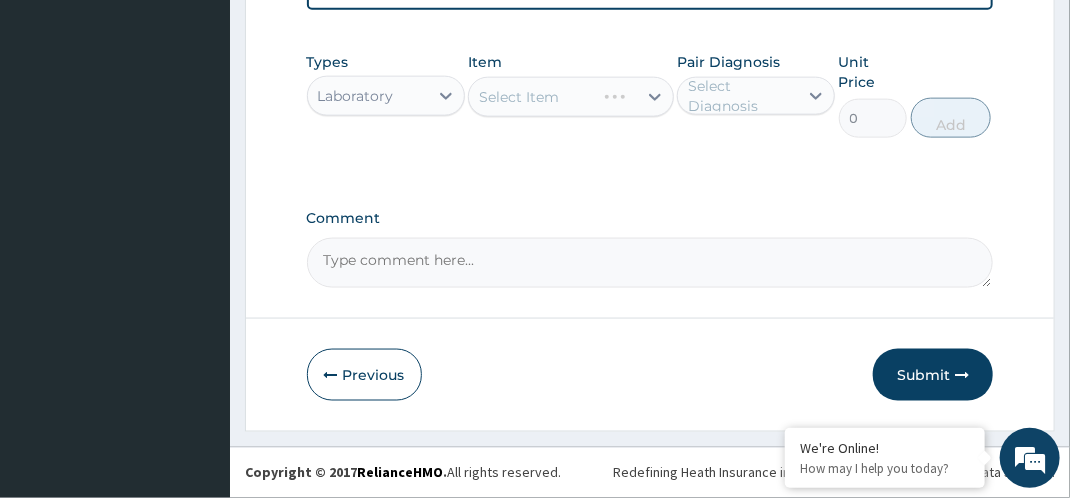 click on "Select Diagnosis" at bounding box center [742, 96] 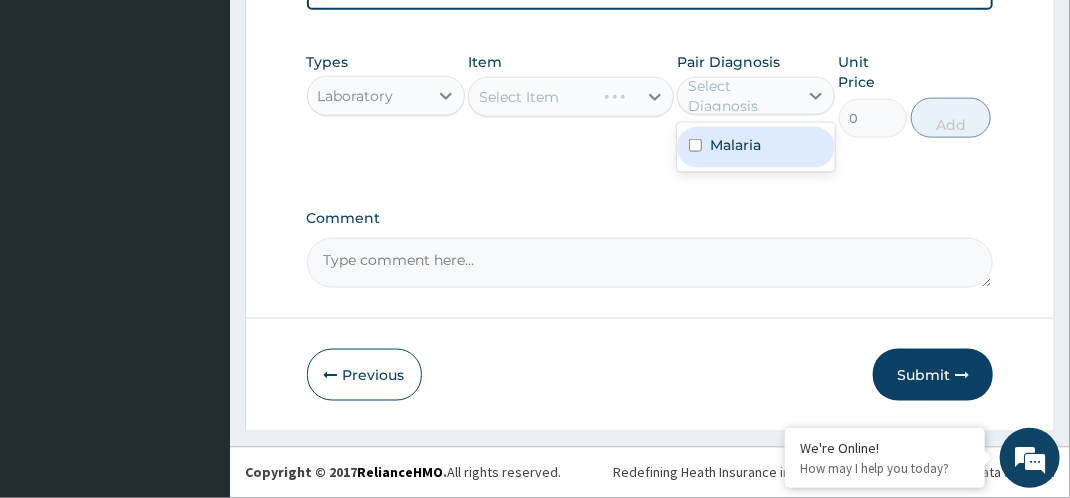 click on "Malaria" at bounding box center (756, 147) 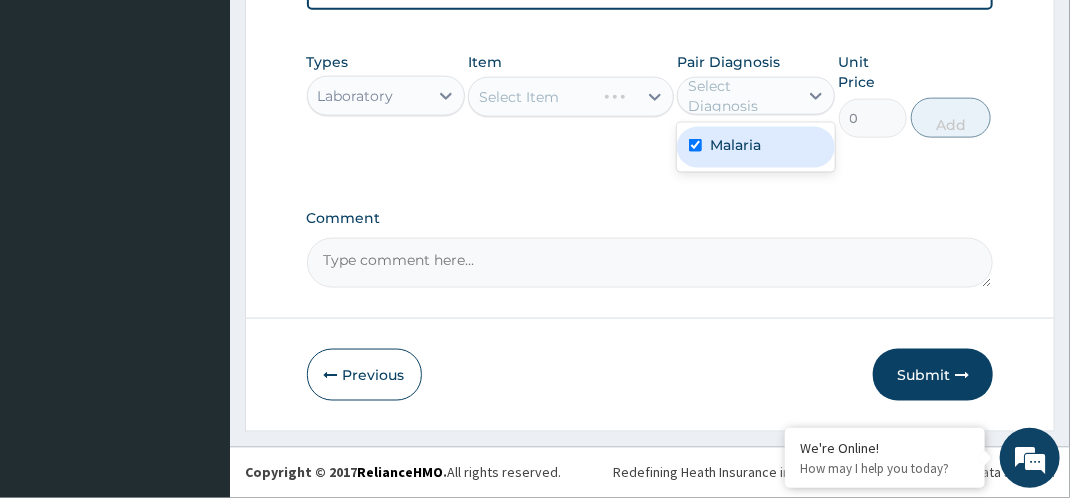 checkbox on "true" 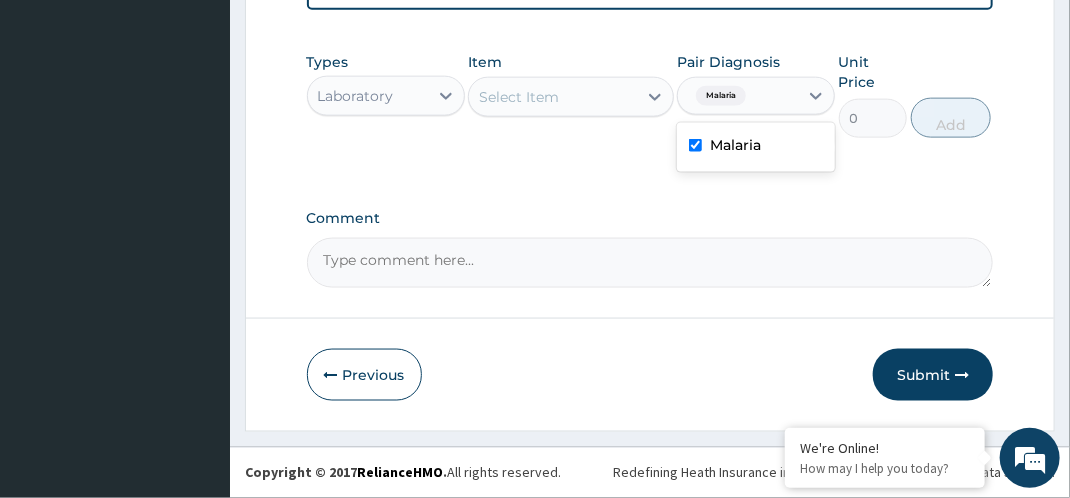 click 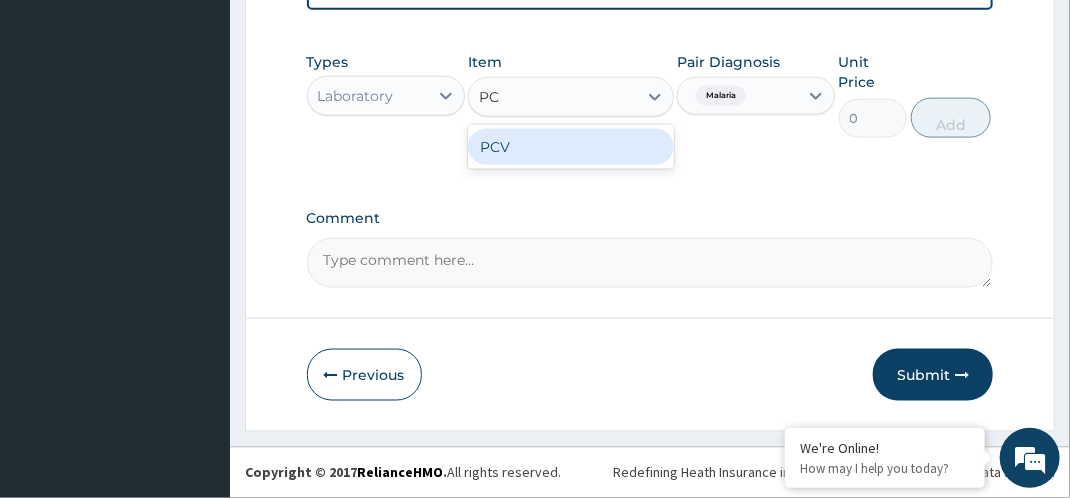 type on "PCV" 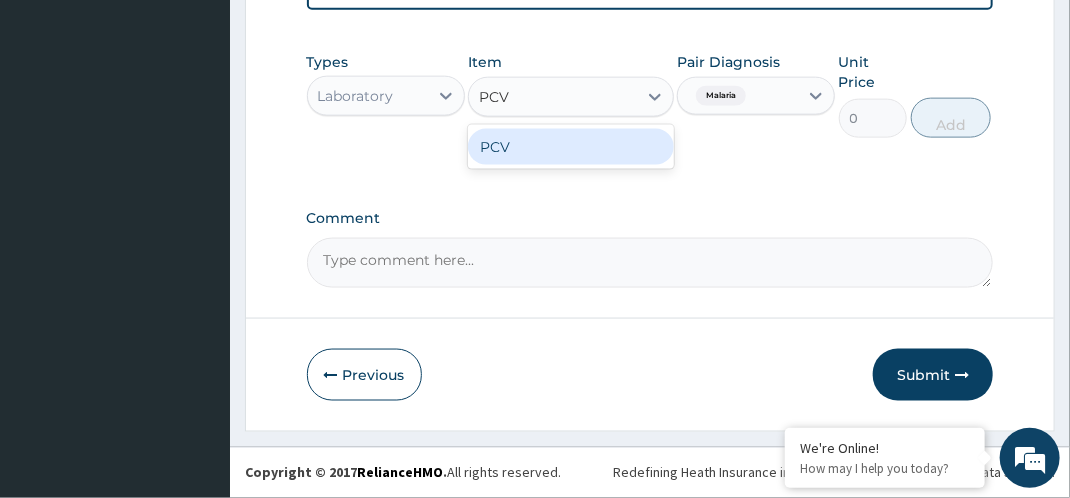 click on "PCV" at bounding box center [571, 147] 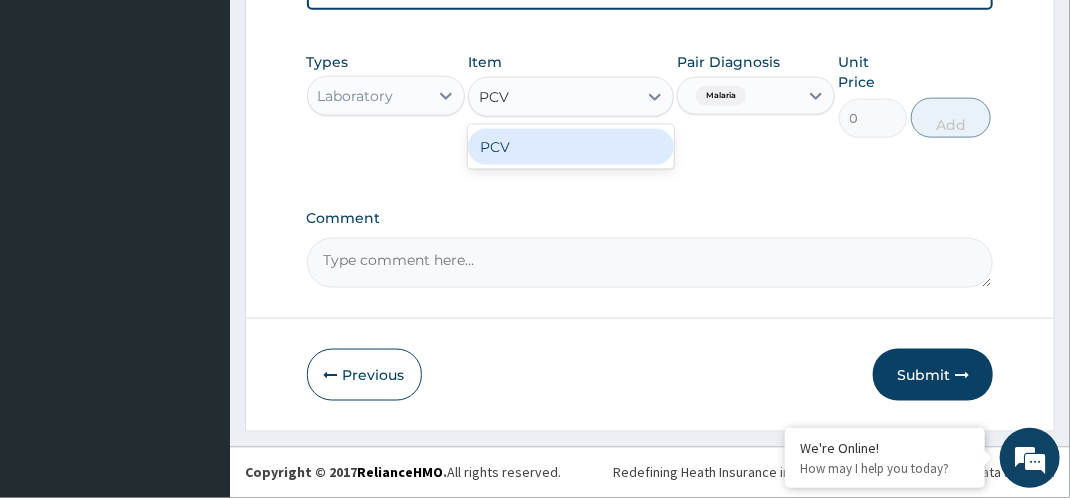 type 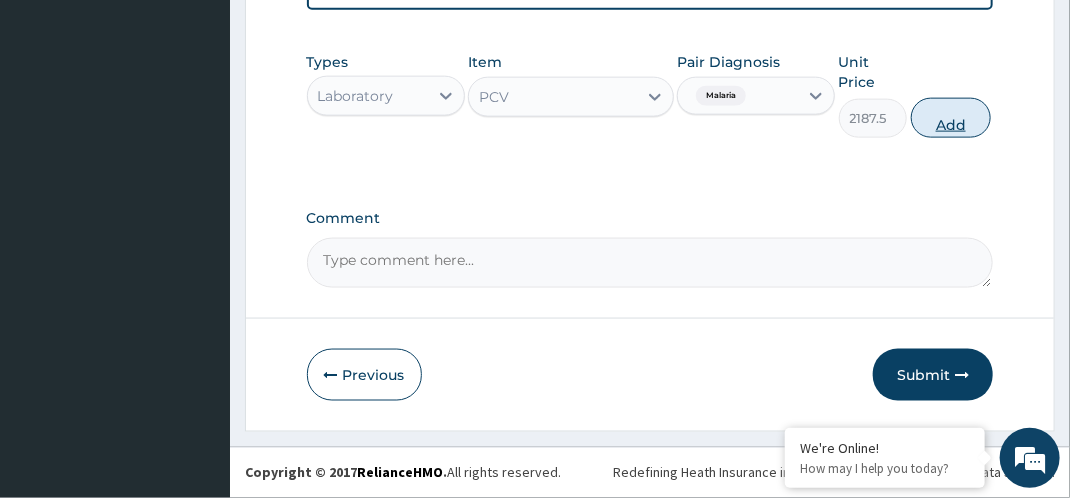 click on "Add" at bounding box center [951, 118] 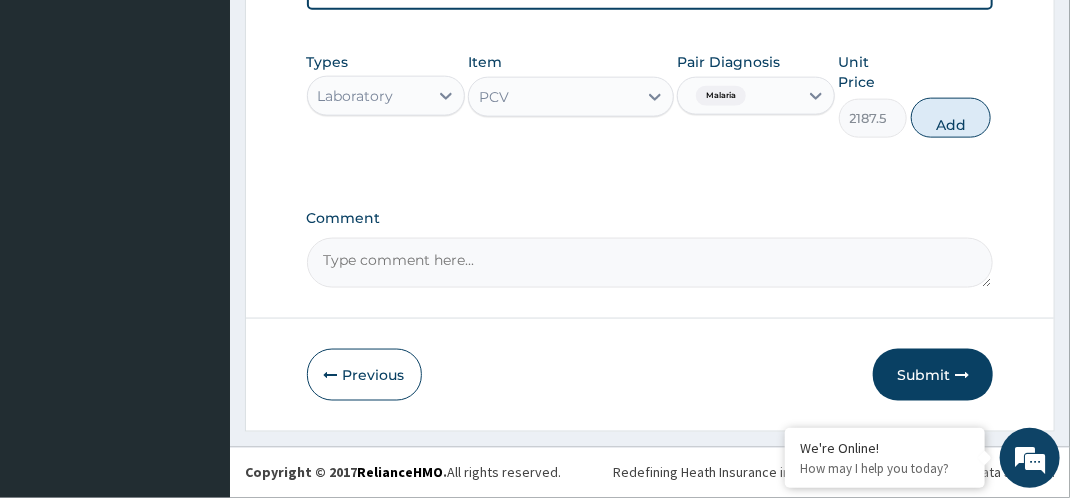 type on "0" 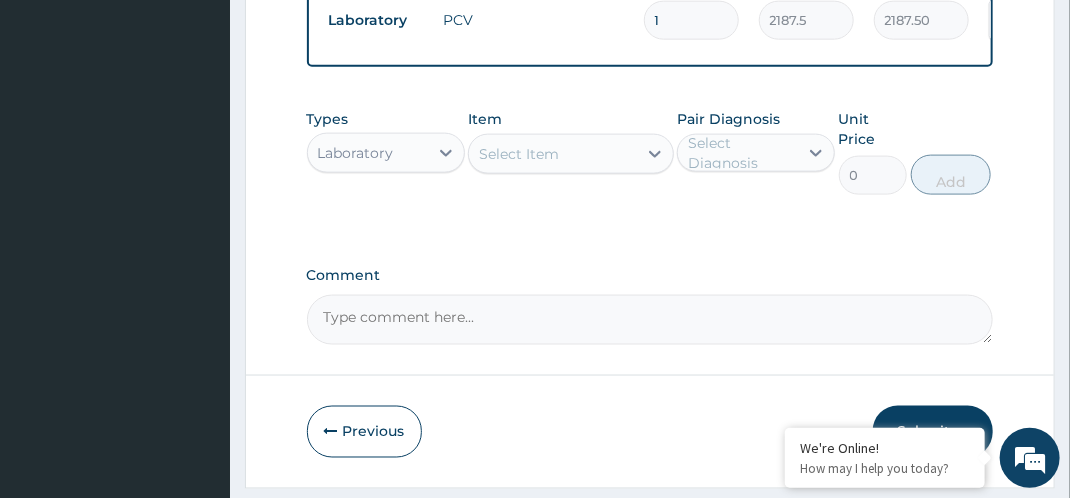 scroll, scrollTop: 911, scrollLeft: 0, axis: vertical 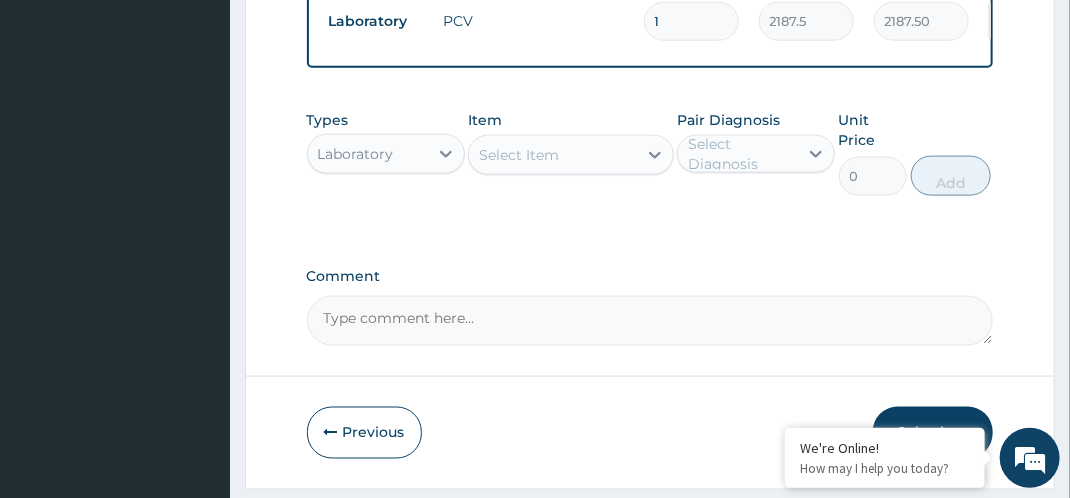 click on "Select Item" at bounding box center (553, 155) 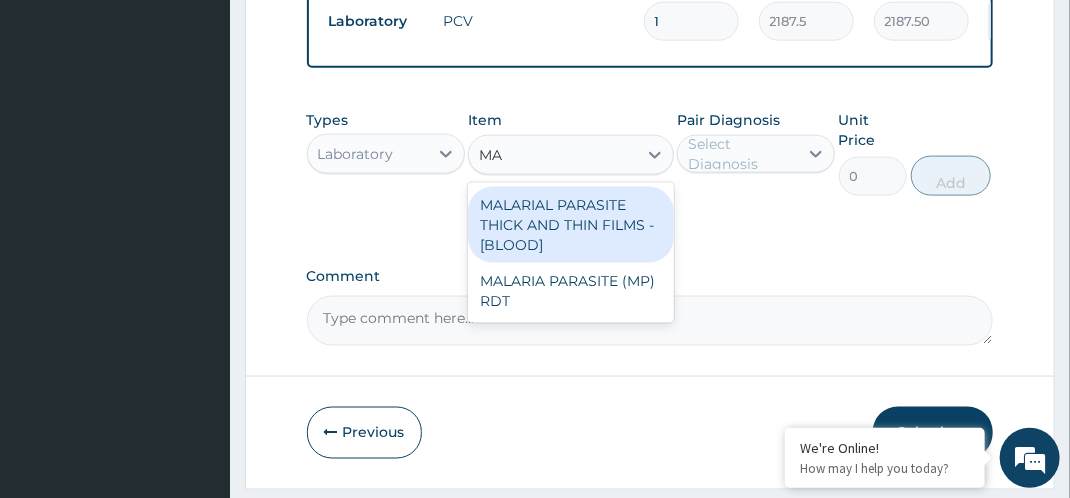 type on "M" 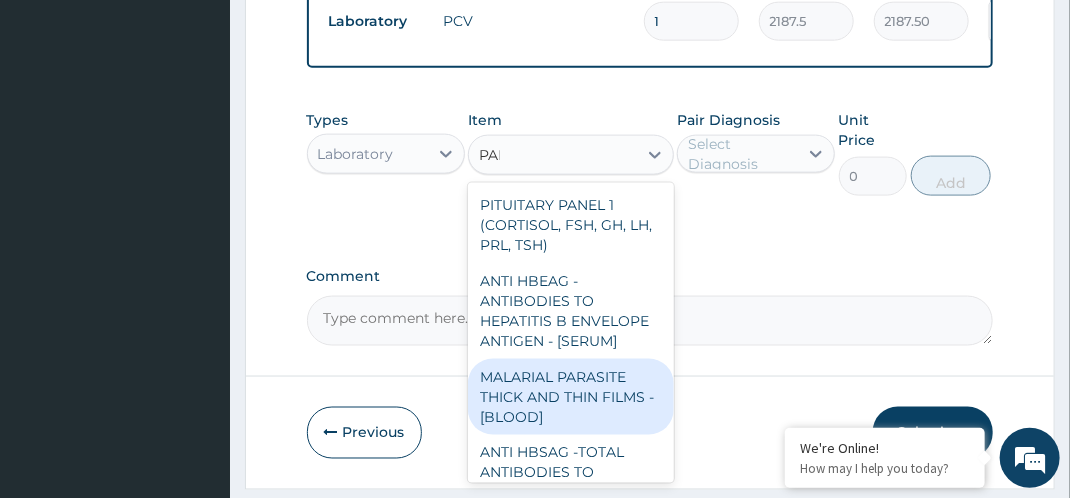 type on "PARAS" 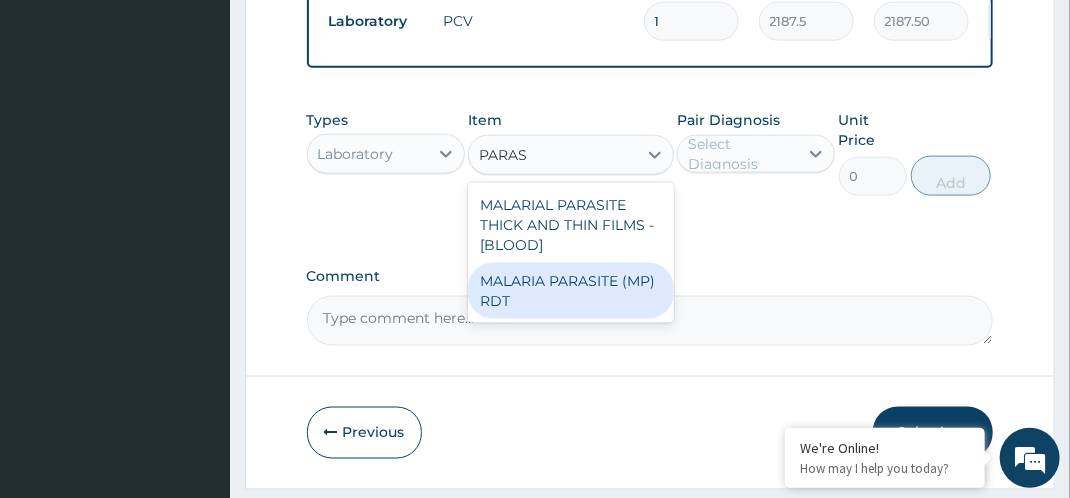 click on "MALARIA PARASITE (MP) RDT" at bounding box center (571, 291) 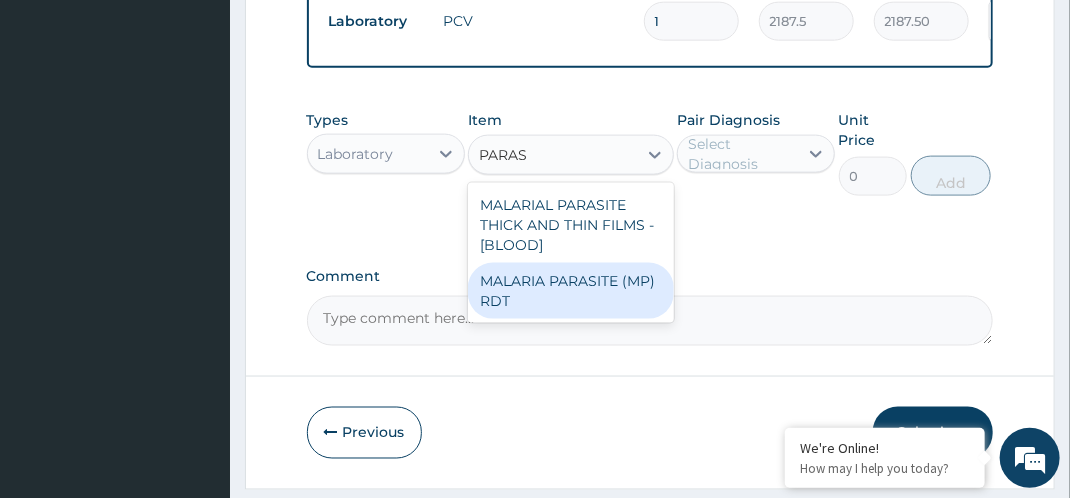 type 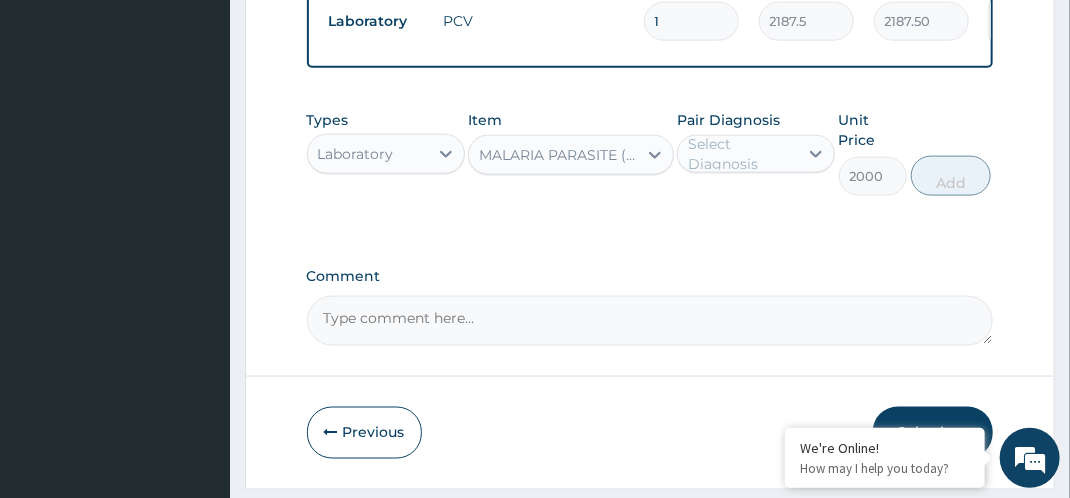 click on "Select Diagnosis" at bounding box center [742, 154] 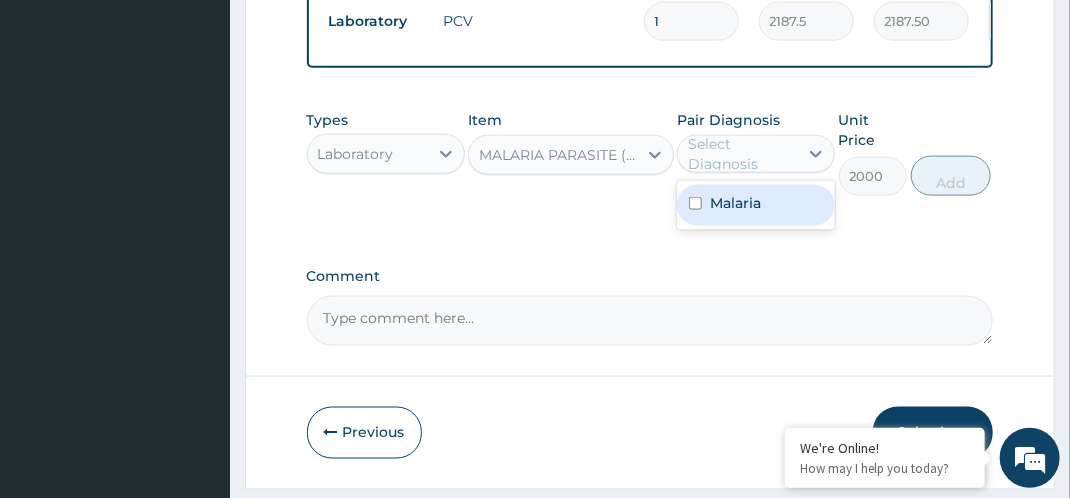 click on "Malaria" at bounding box center [756, 205] 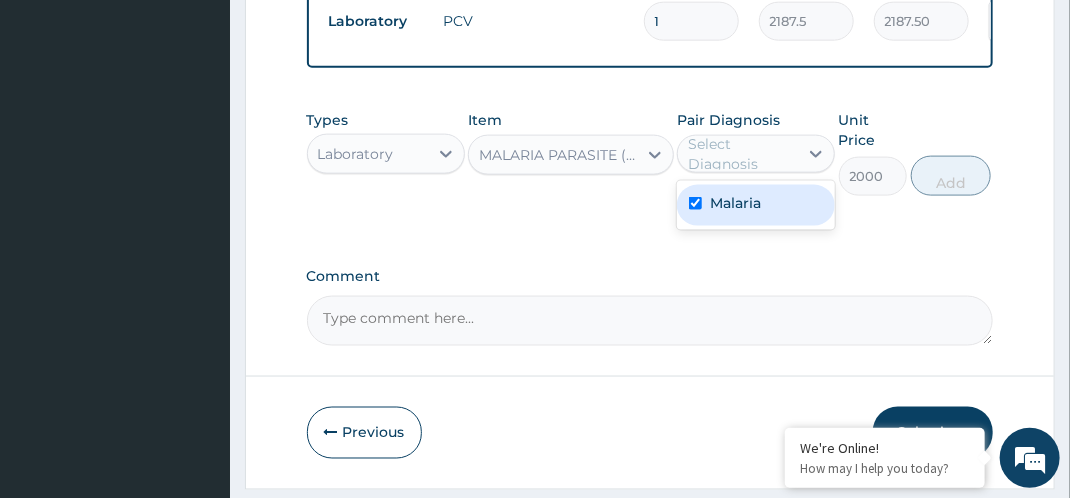 checkbox on "true" 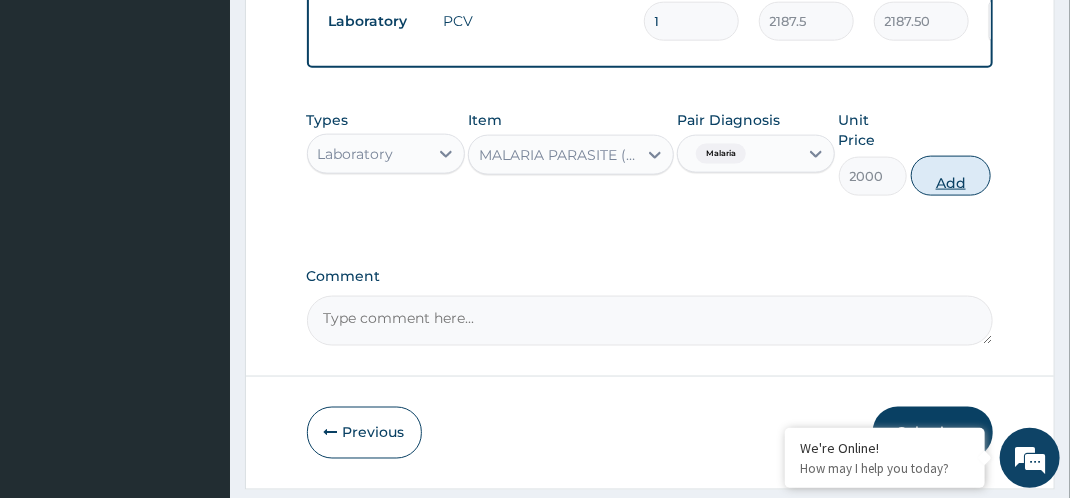 click on "Add" at bounding box center [951, 176] 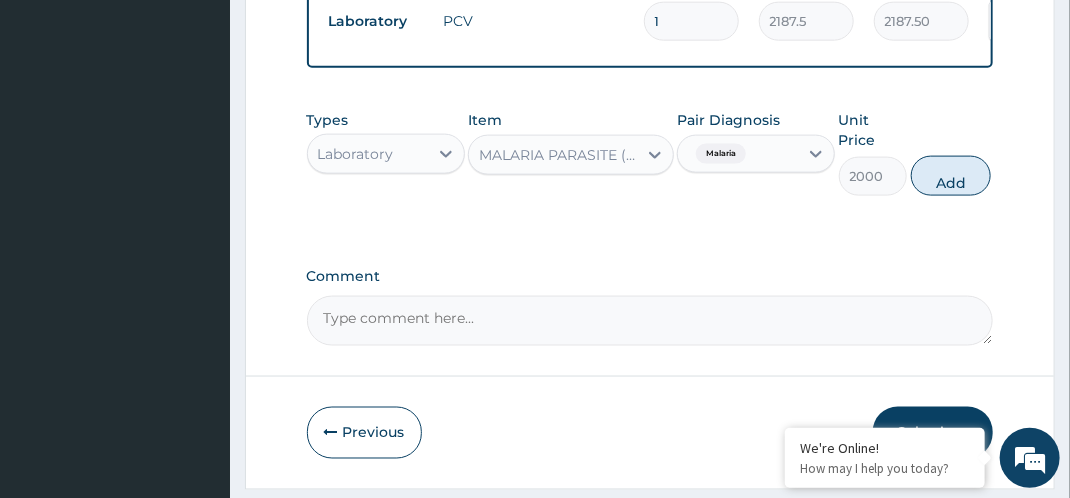type on "0" 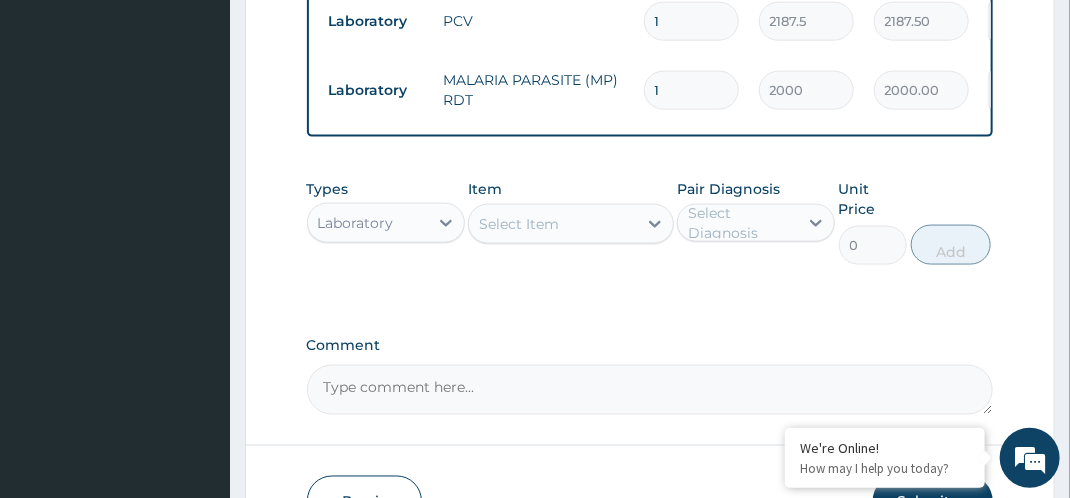 click on "Select Item" at bounding box center [571, 224] 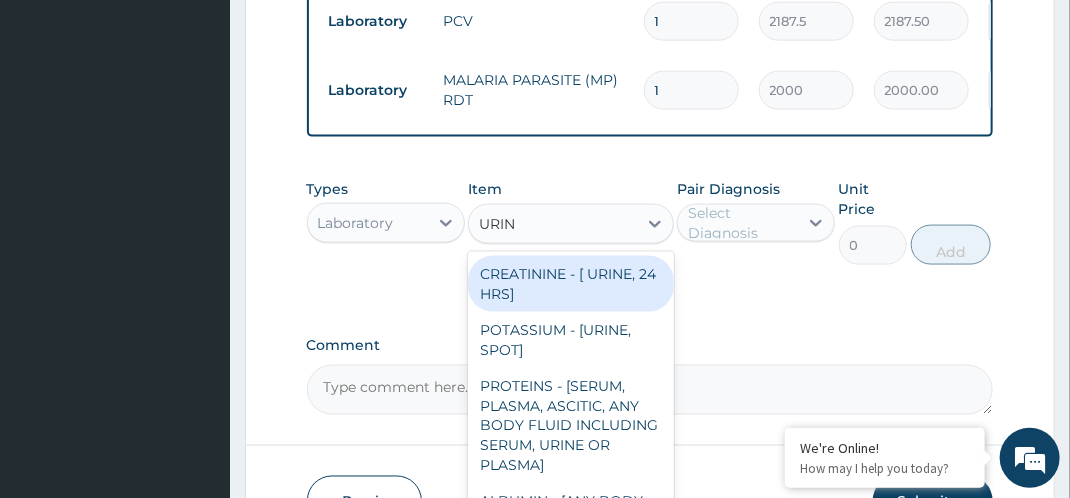 type on "URINA" 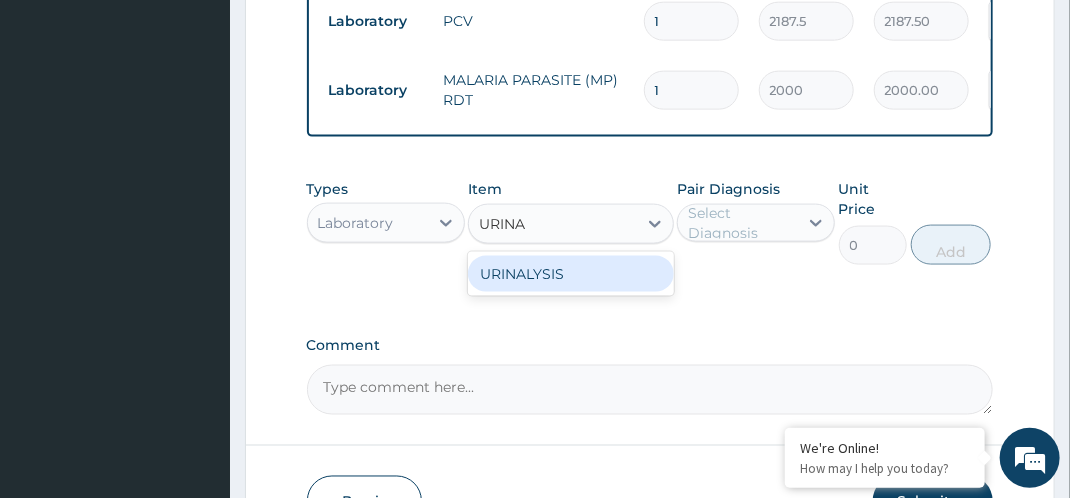 click on "URINALYSIS" at bounding box center [571, 274] 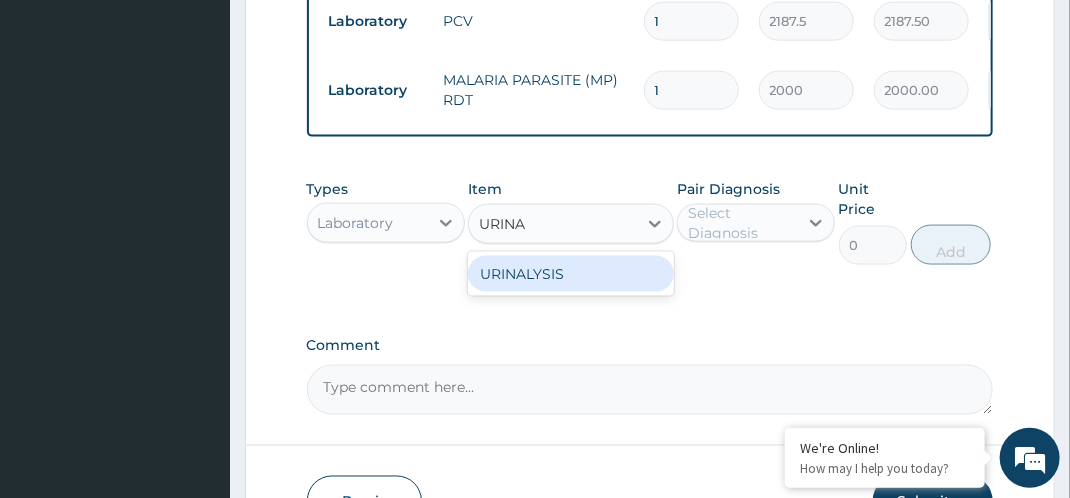type 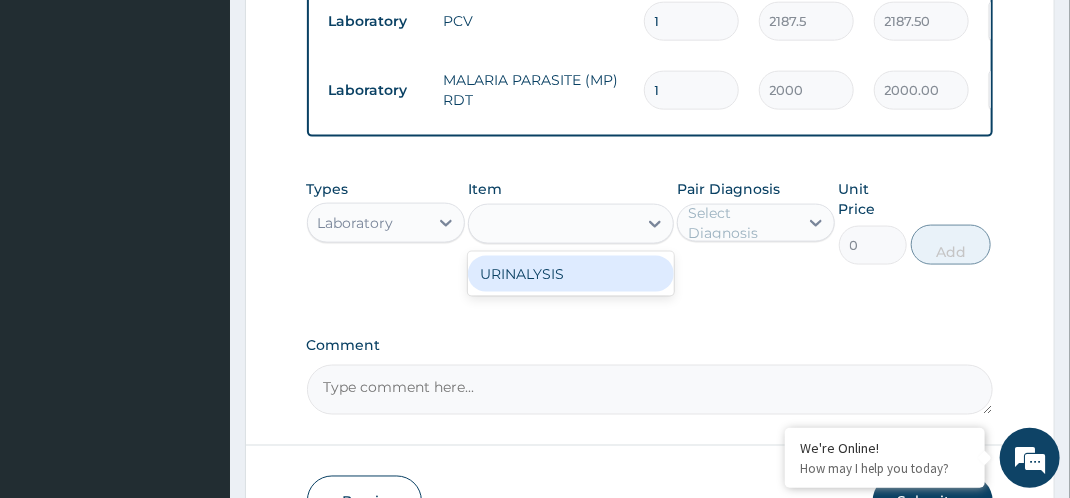 type on "2187.5" 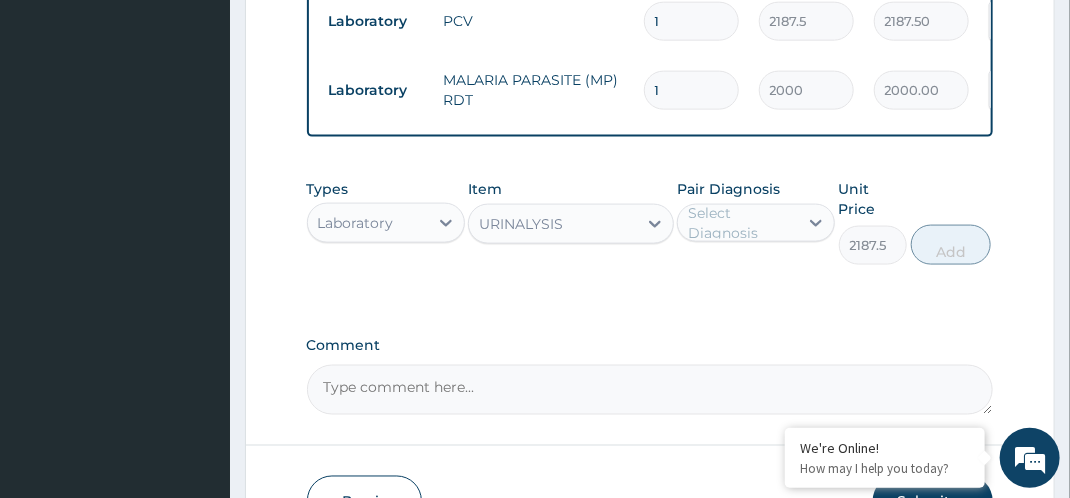 click on "Select Diagnosis" at bounding box center (742, 223) 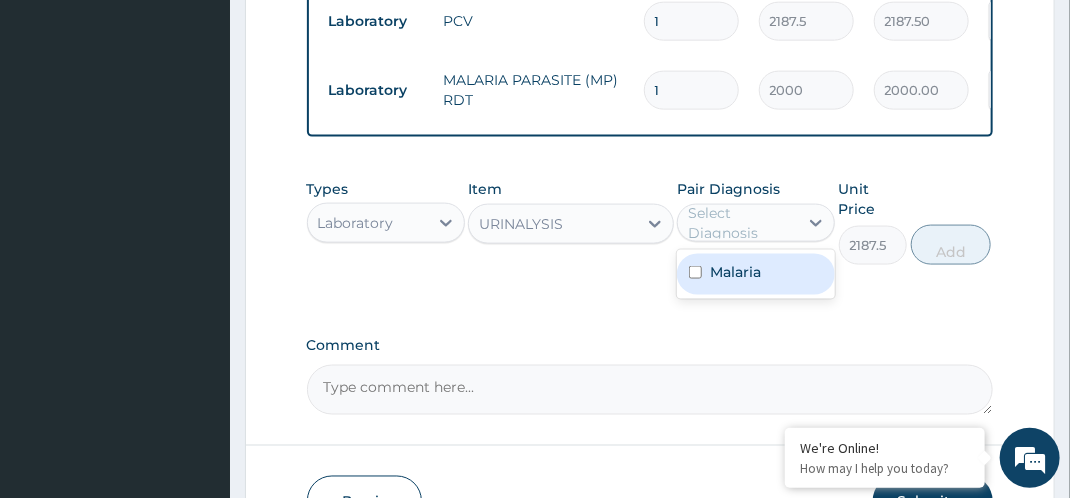 click on "Malaria" at bounding box center (756, 274) 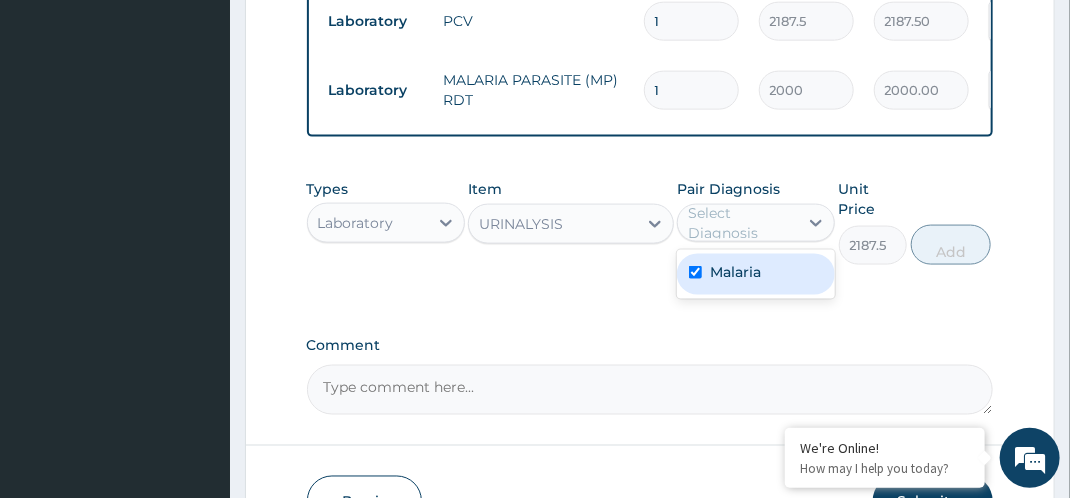checkbox on "true" 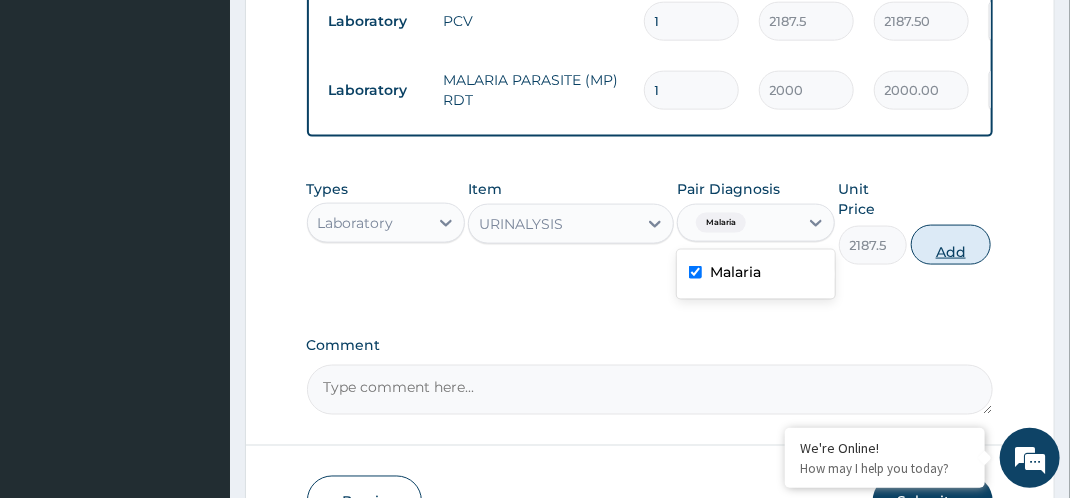 click on "Add" at bounding box center (951, 245) 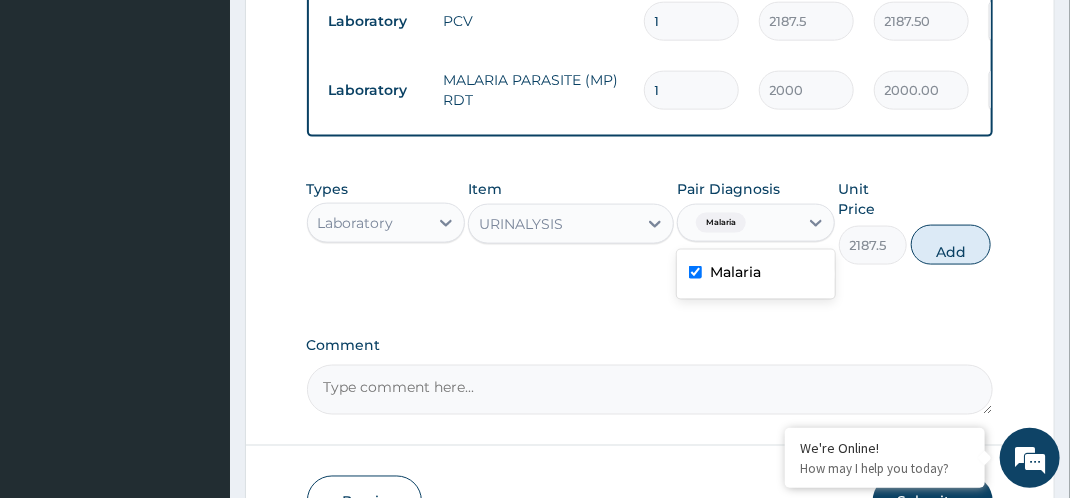 type on "0" 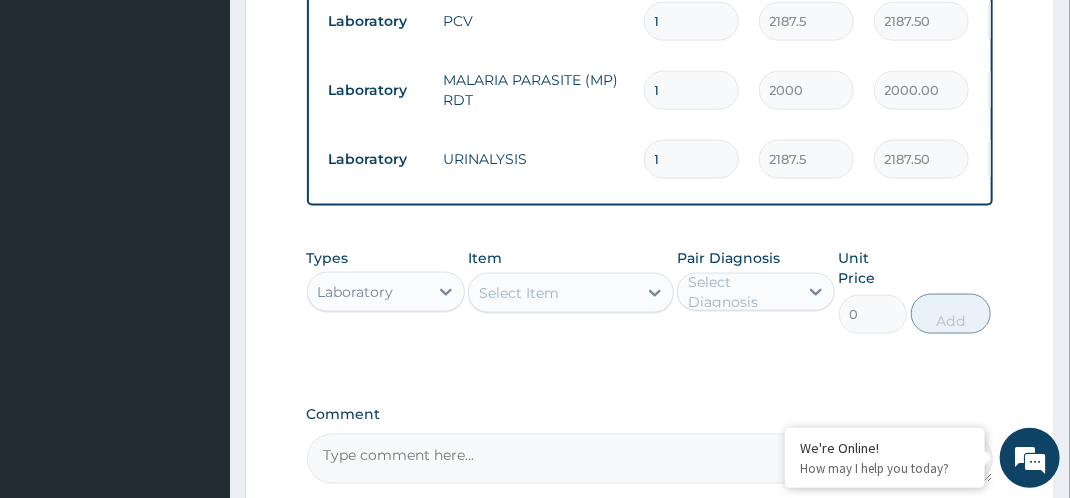 scroll, scrollTop: 1119, scrollLeft: 0, axis: vertical 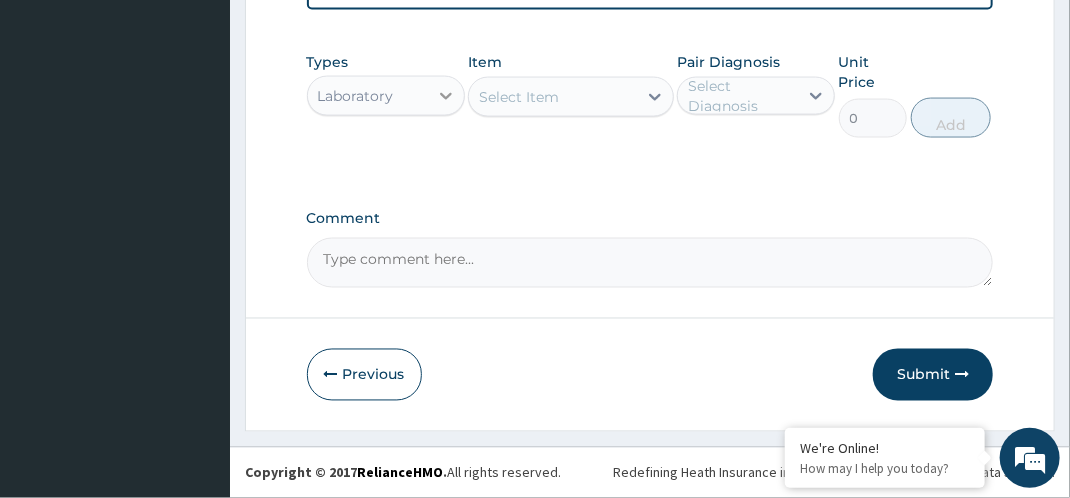click 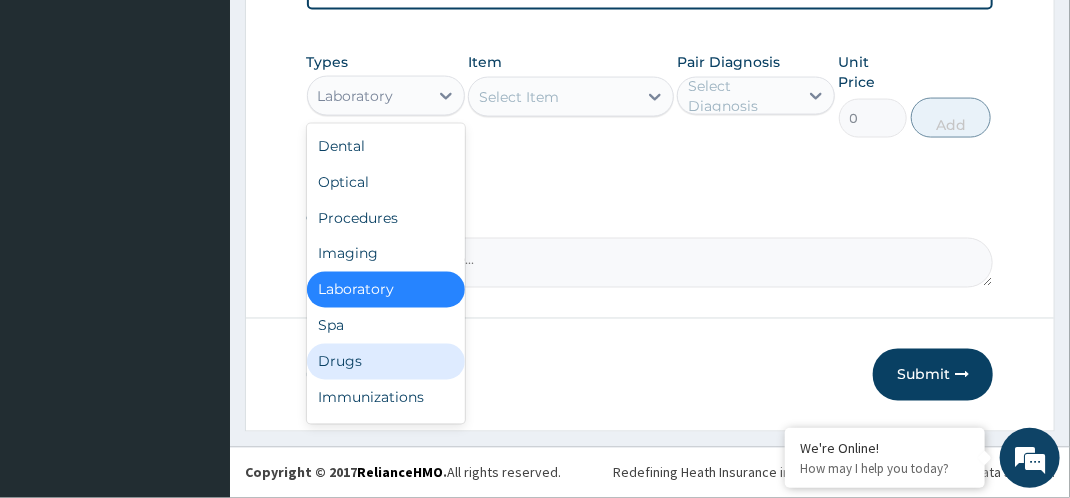 click on "Drugs" at bounding box center (386, 362) 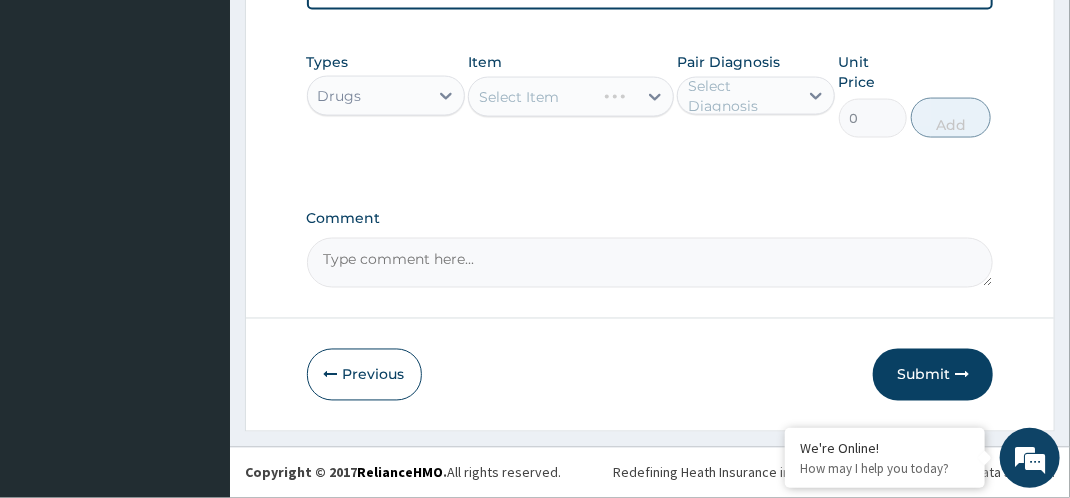 click on "Select Diagnosis" at bounding box center (742, 96) 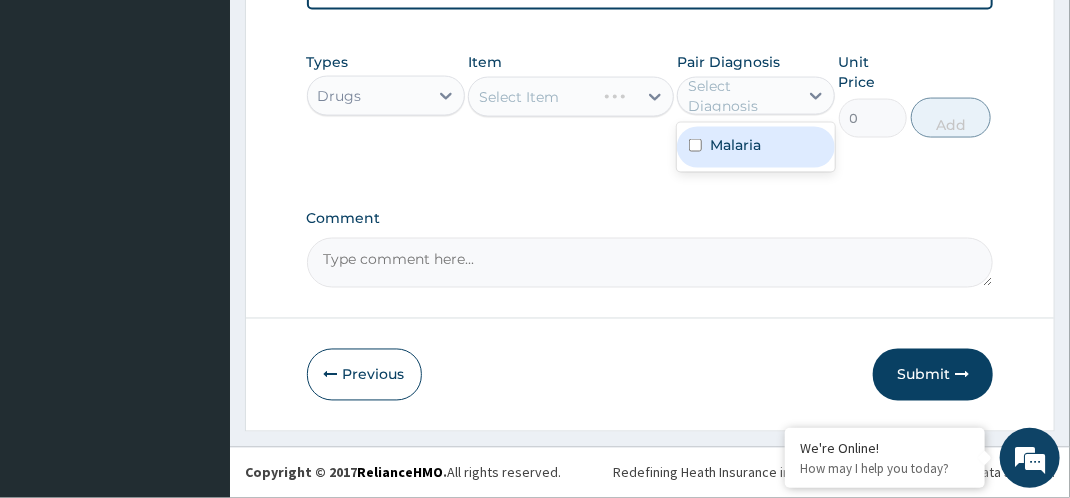 click on "Malaria" at bounding box center (735, 145) 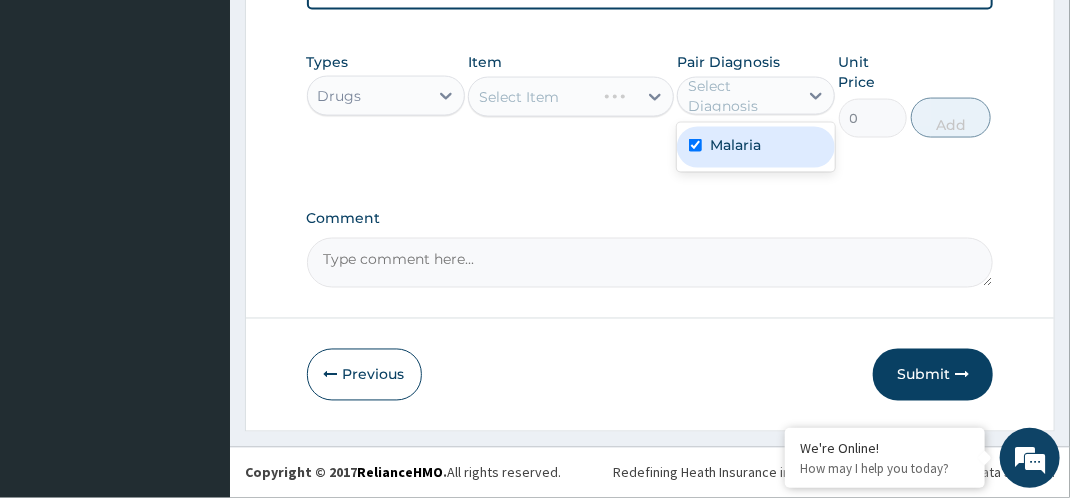 checkbox on "true" 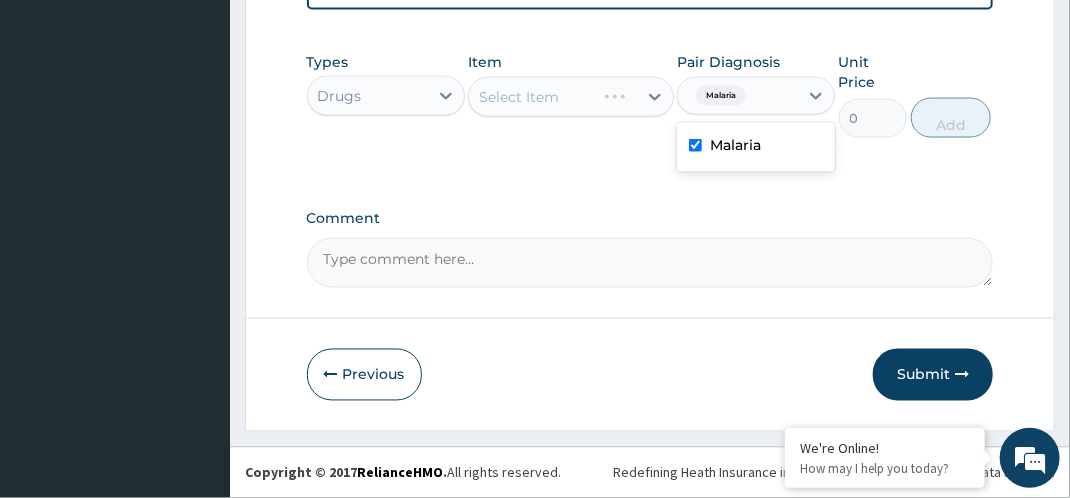 click on "Select Item" at bounding box center [571, 97] 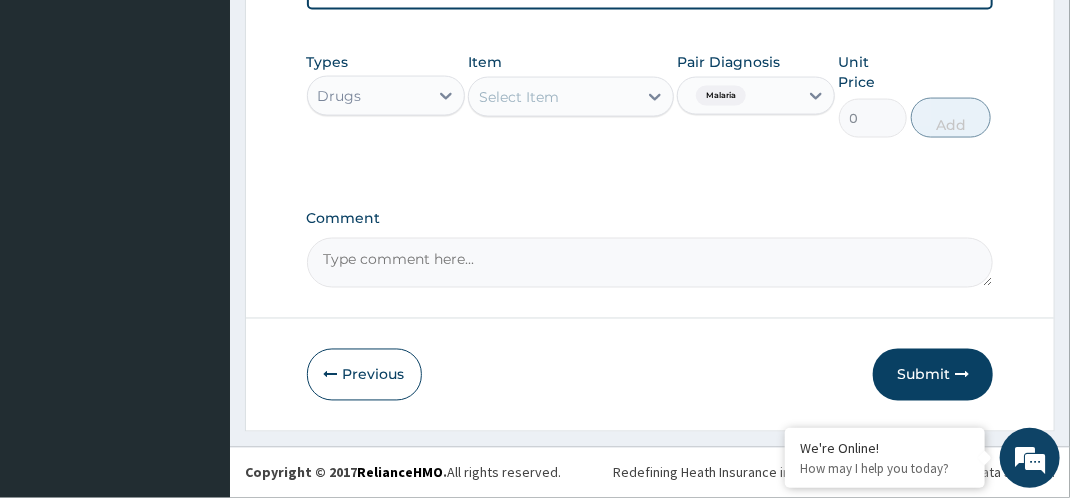 click on "Select Item" at bounding box center (553, 97) 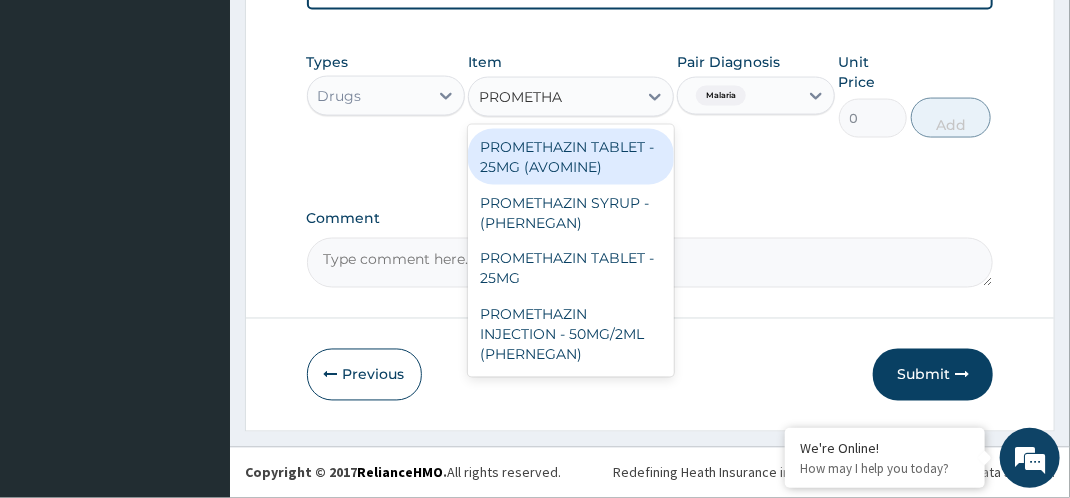 type on "PROMETHAZ" 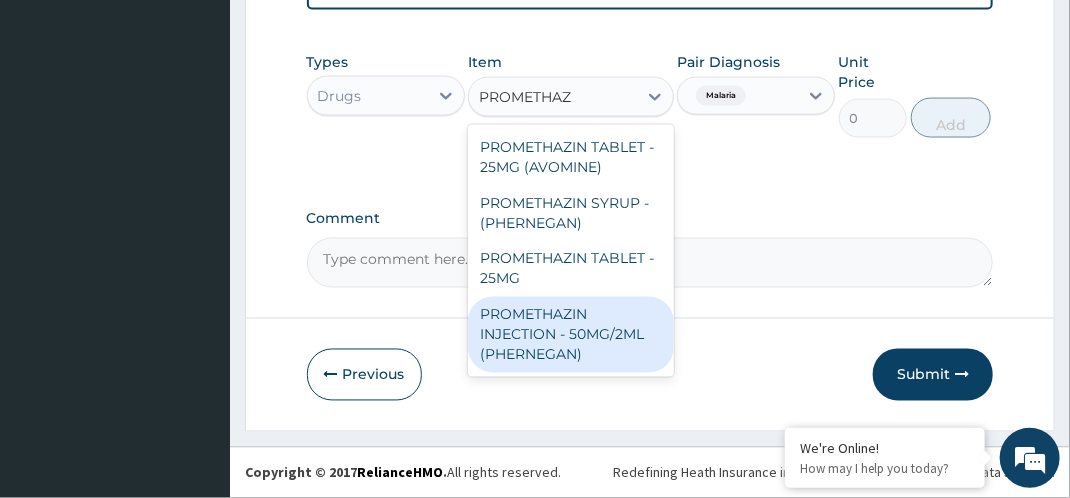 click on "PROMETHAZIN INJECTION - 50MG/2ML (PHERNEGAN)" at bounding box center (571, 335) 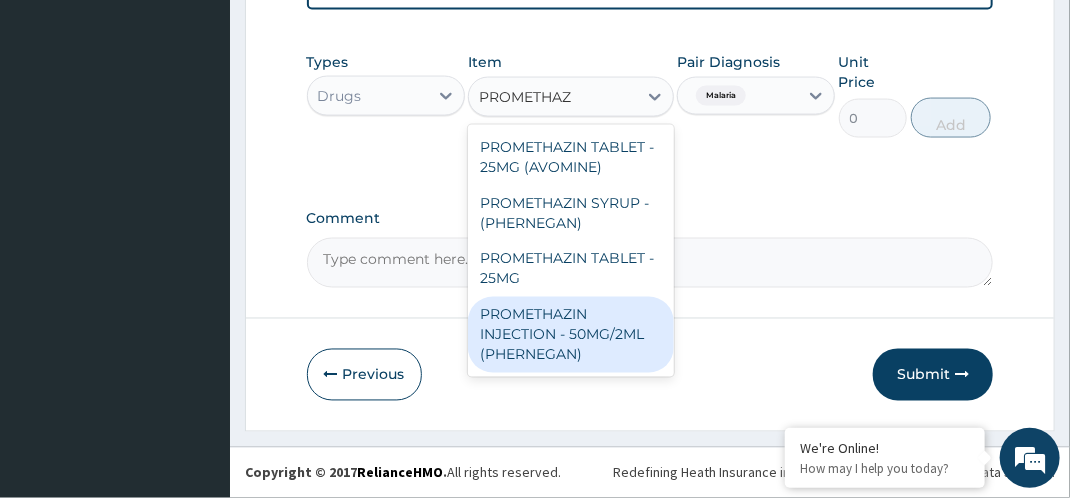 type 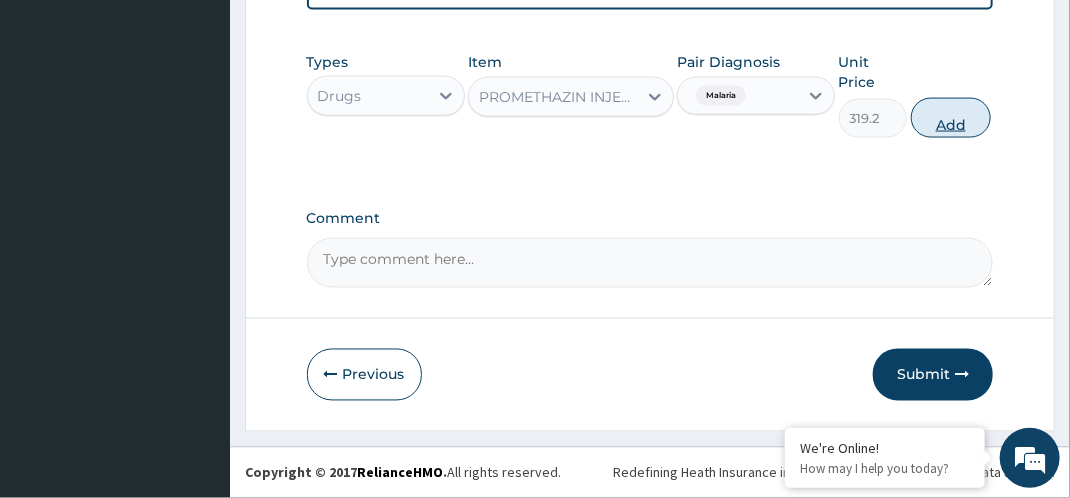 click on "Add" at bounding box center [951, 118] 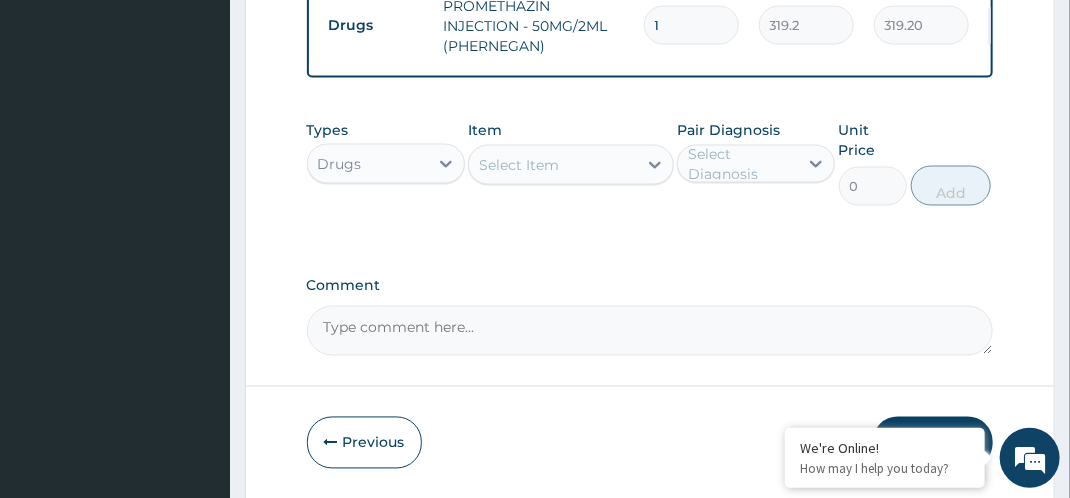 click on "Select Item" at bounding box center [553, 165] 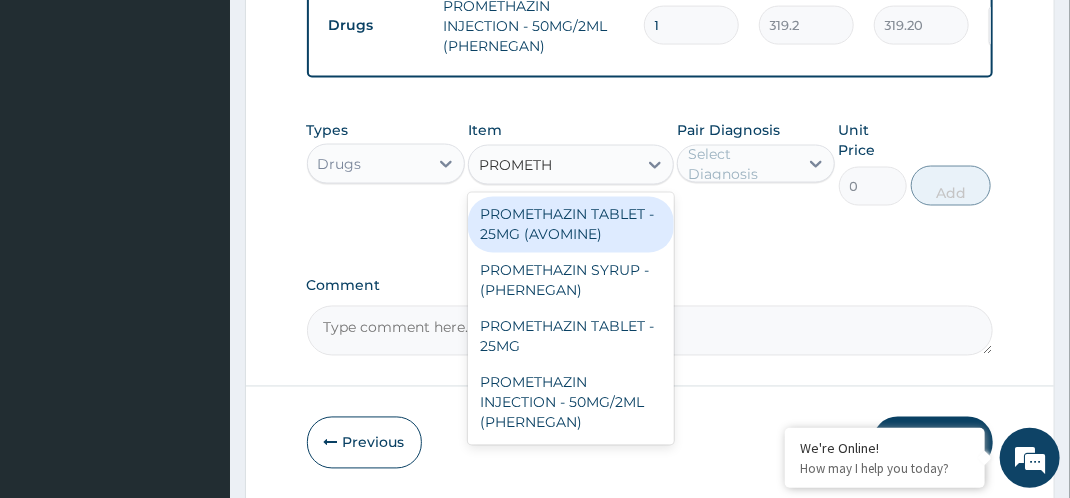 type on "PROMETHA" 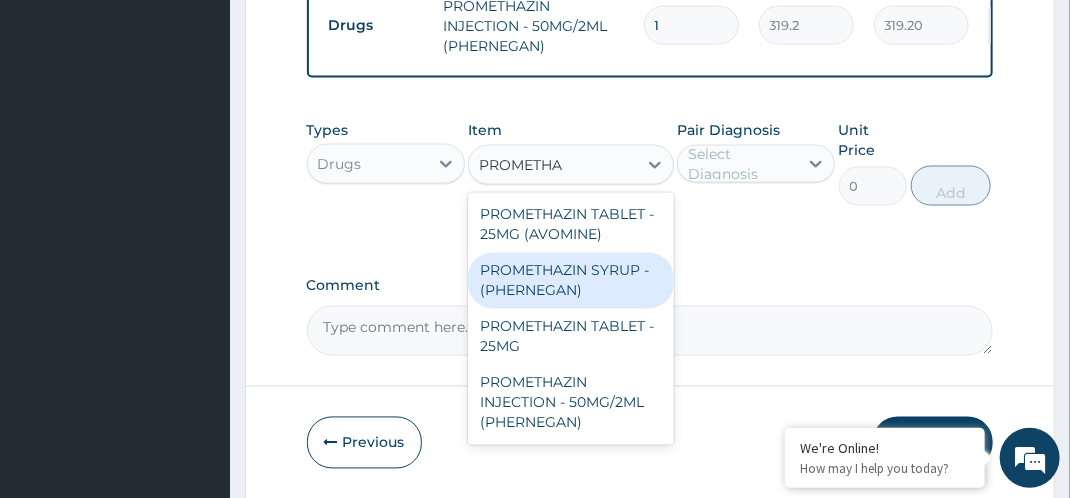 click on "PROMETHAZIN SYRUP - (PHERNEGAN)" at bounding box center [571, 281] 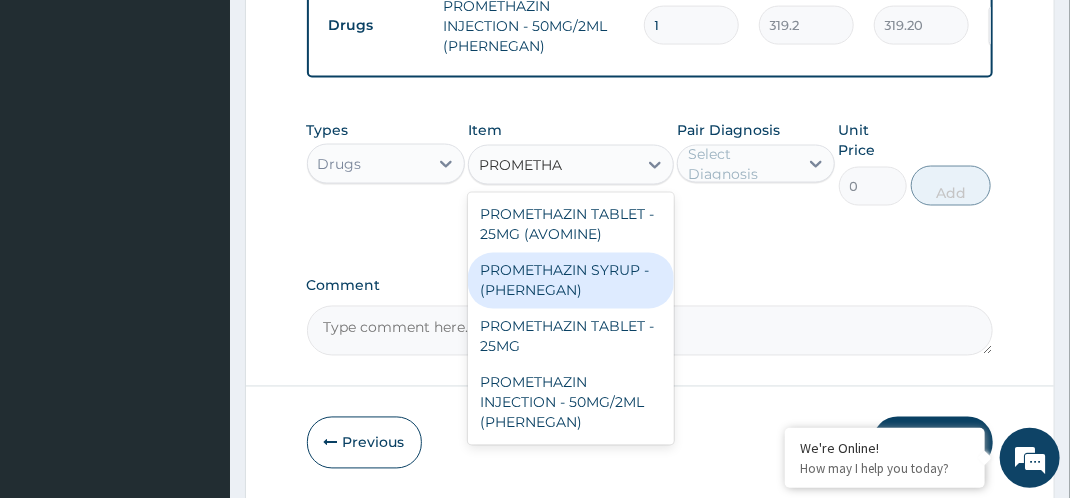 type 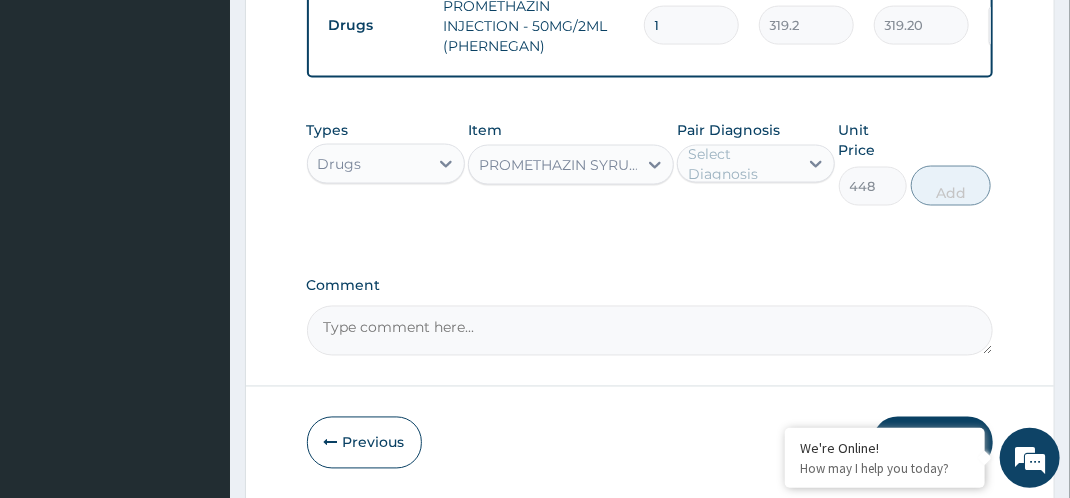 click on "Select Diagnosis" at bounding box center [742, 164] 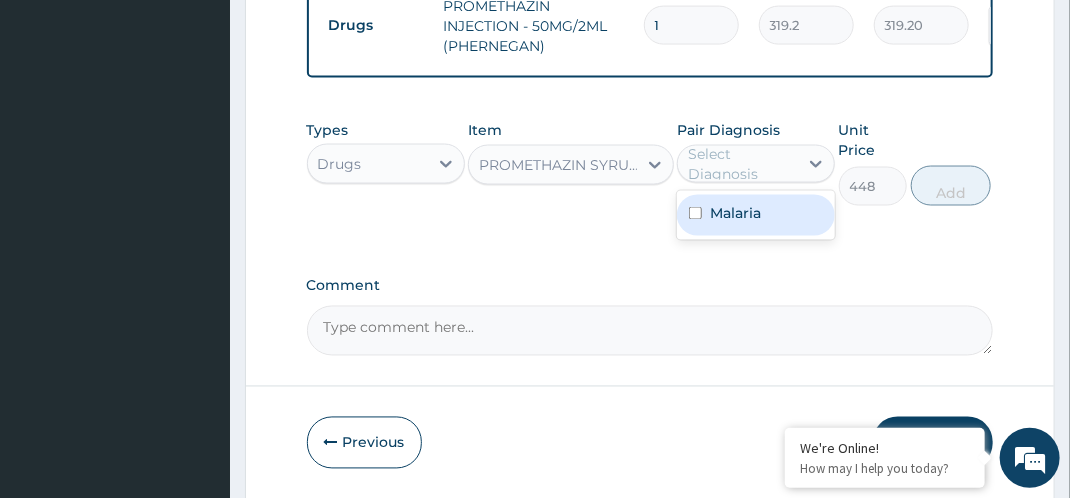click on "Malaria" at bounding box center (735, 213) 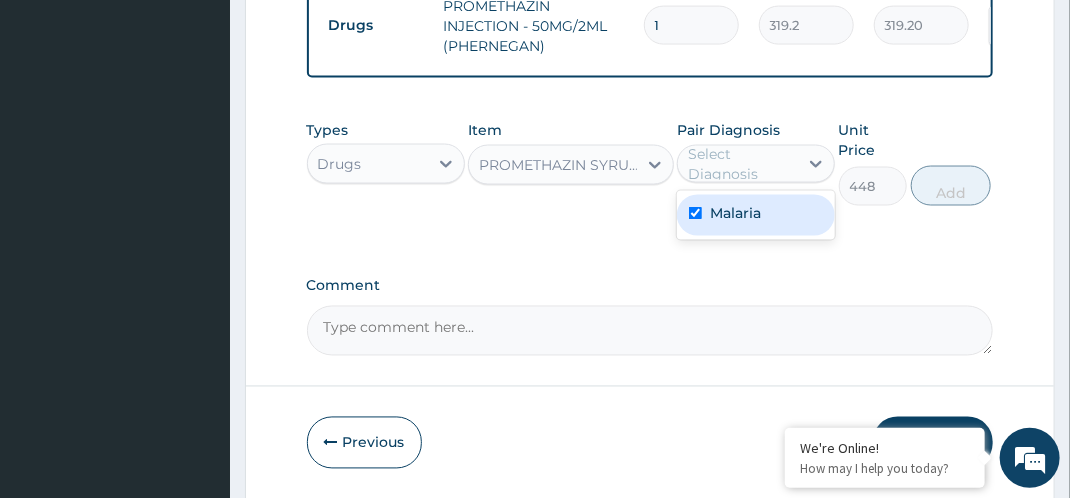 checkbox on "true" 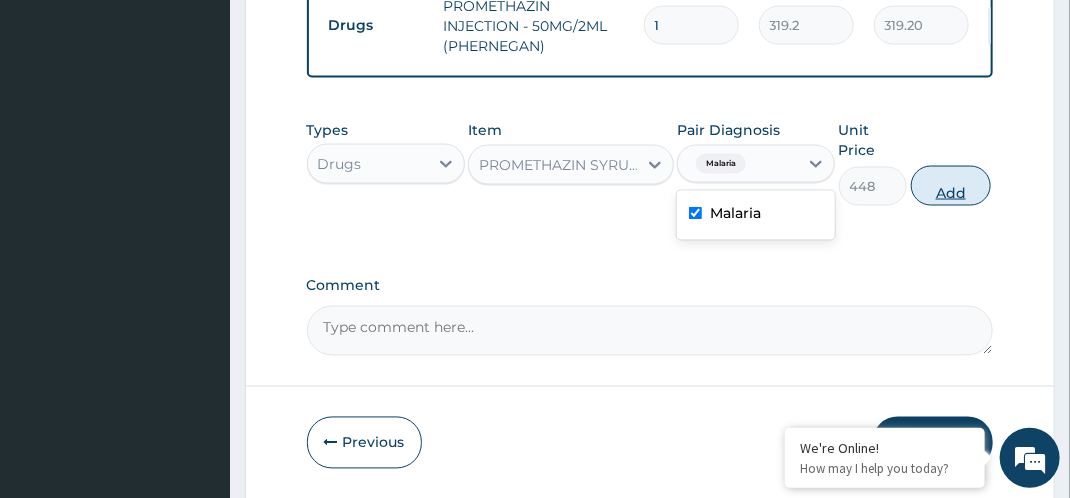 click on "Add" at bounding box center [951, 186] 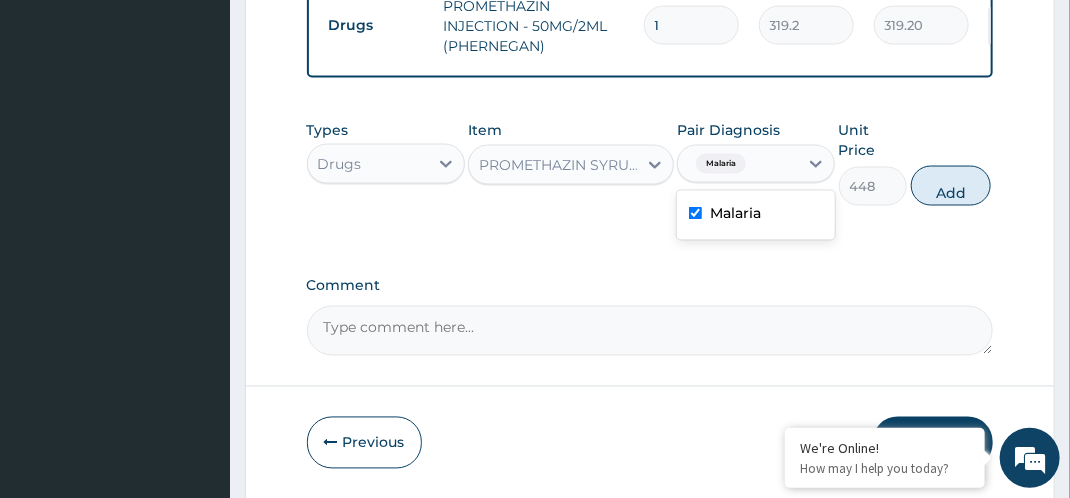 type on "0" 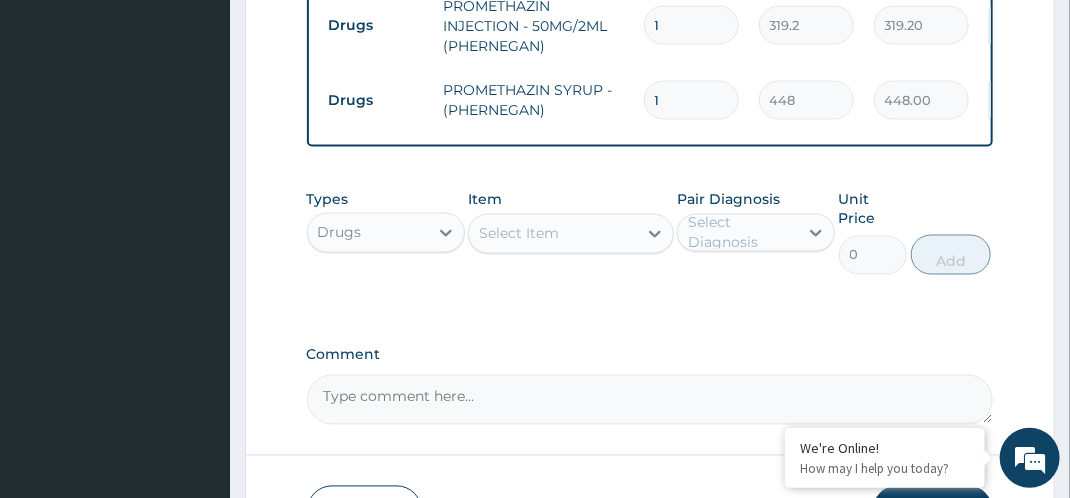 click on "Select Item" at bounding box center [553, 234] 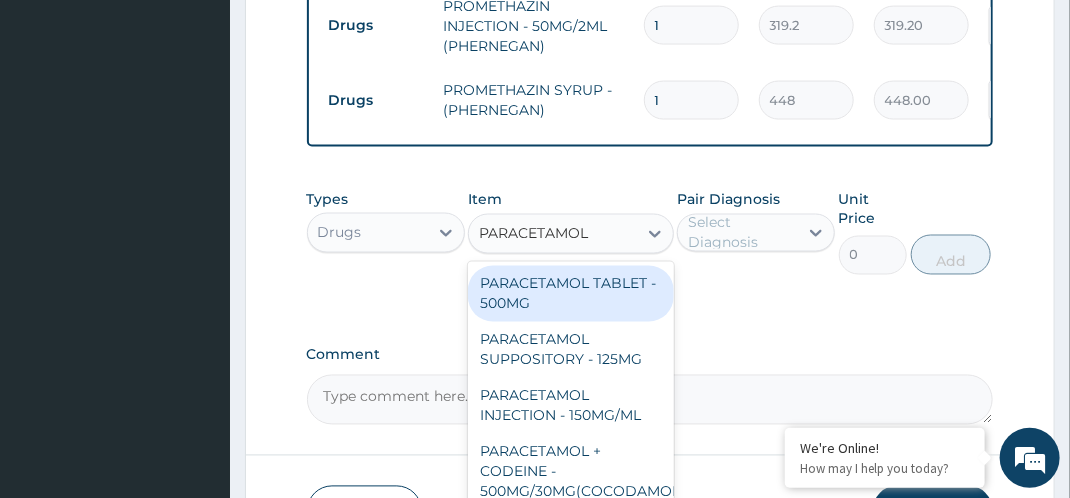 scroll, scrollTop: 1227, scrollLeft: 0, axis: vertical 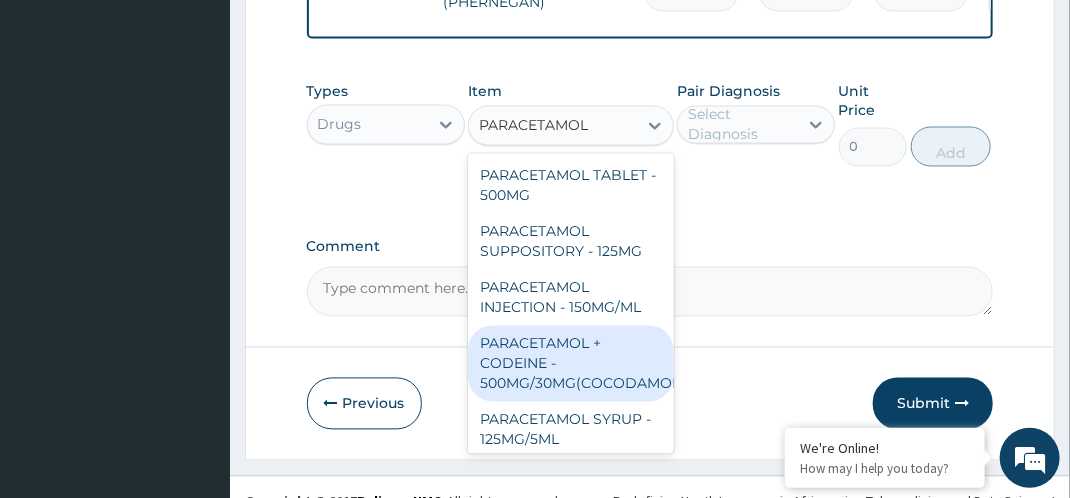 type on "PARACETAMOL" 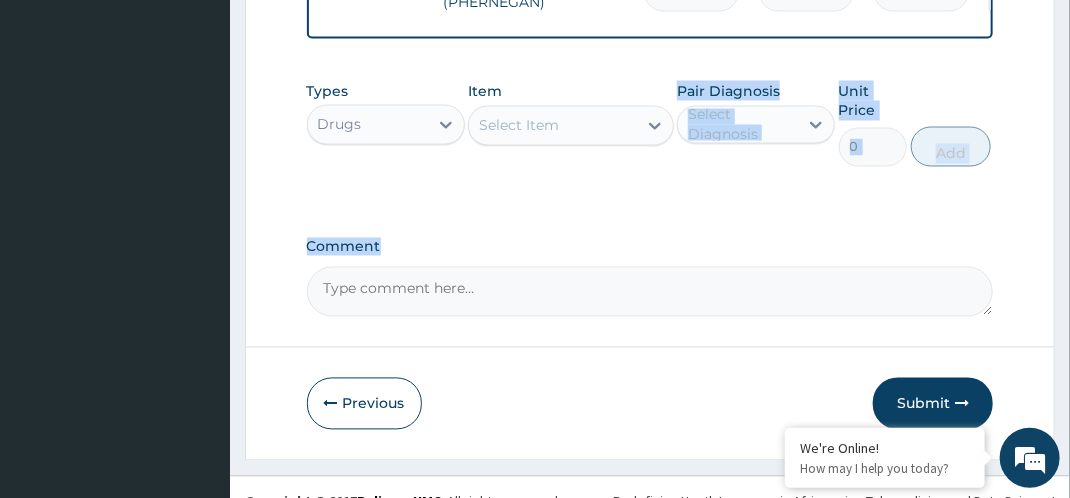 drag, startPoint x: 674, startPoint y: 265, endPoint x: 577, endPoint y: 130, distance: 166.23477 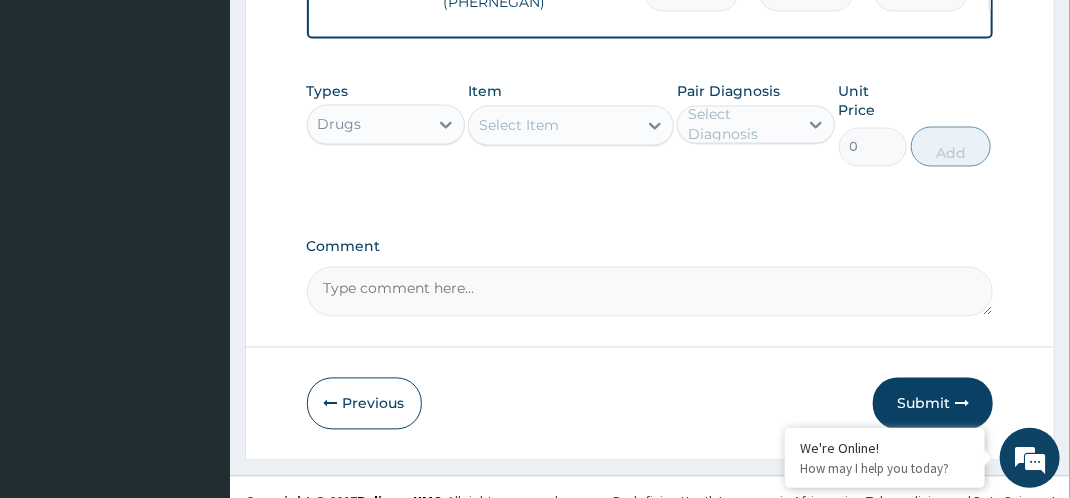 click on "Select Item" at bounding box center (553, 126) 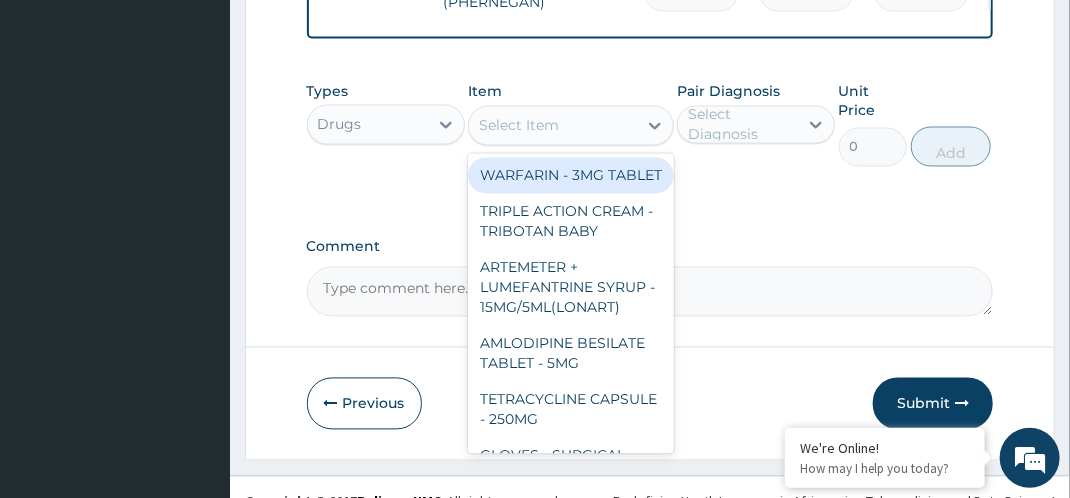 click on "Select Item" at bounding box center (553, 126) 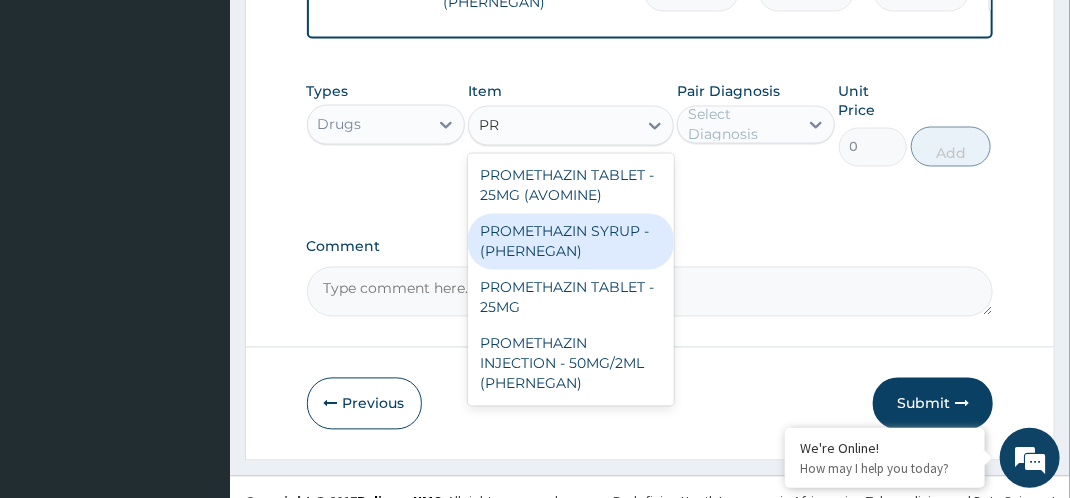 type on "P" 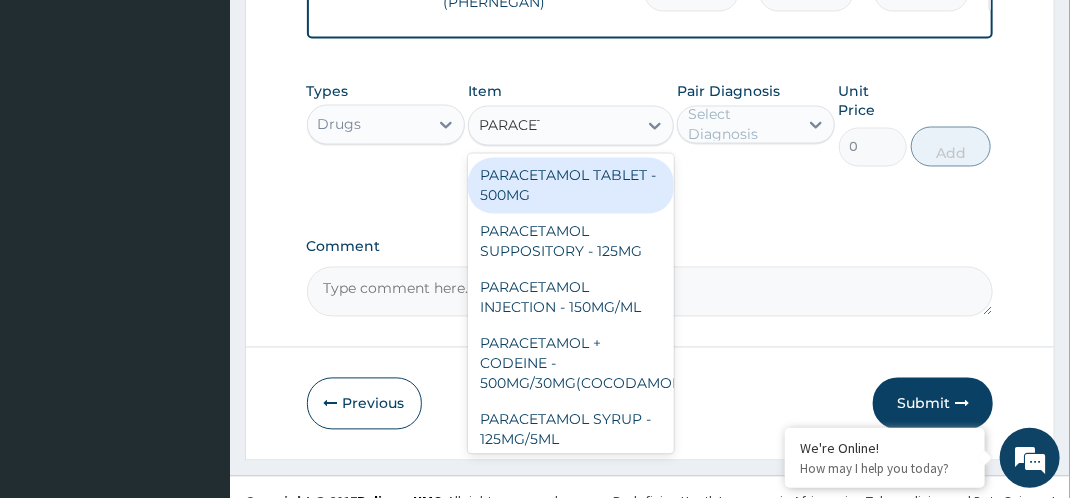 type on "PARACETA" 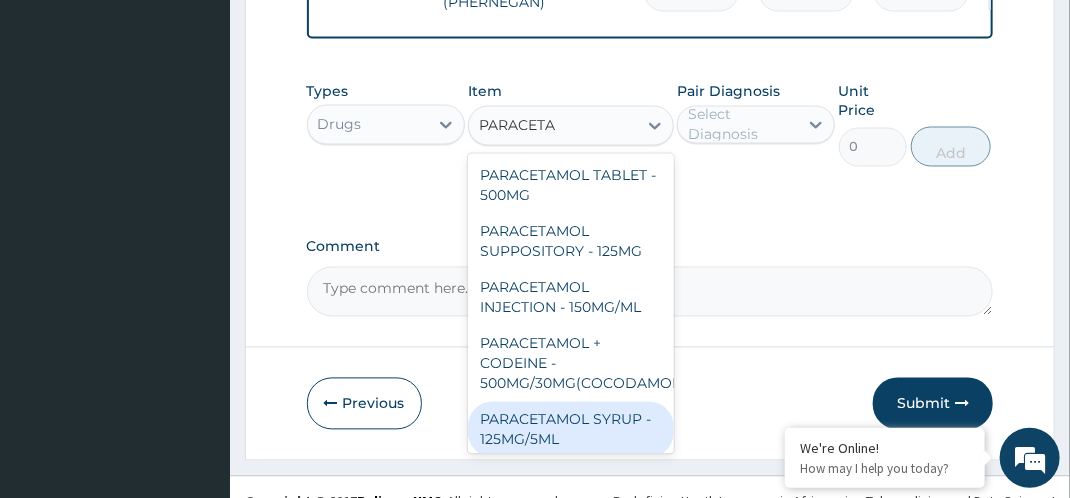 scroll, scrollTop: 40, scrollLeft: 0, axis: vertical 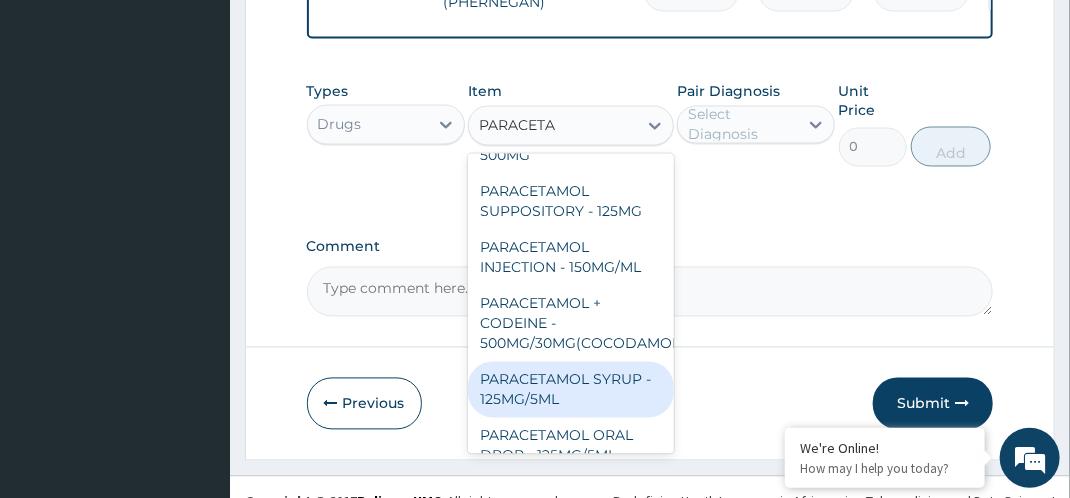 click on "PARACETAMOL SYRUP - 125MG/5ML" at bounding box center (571, 390) 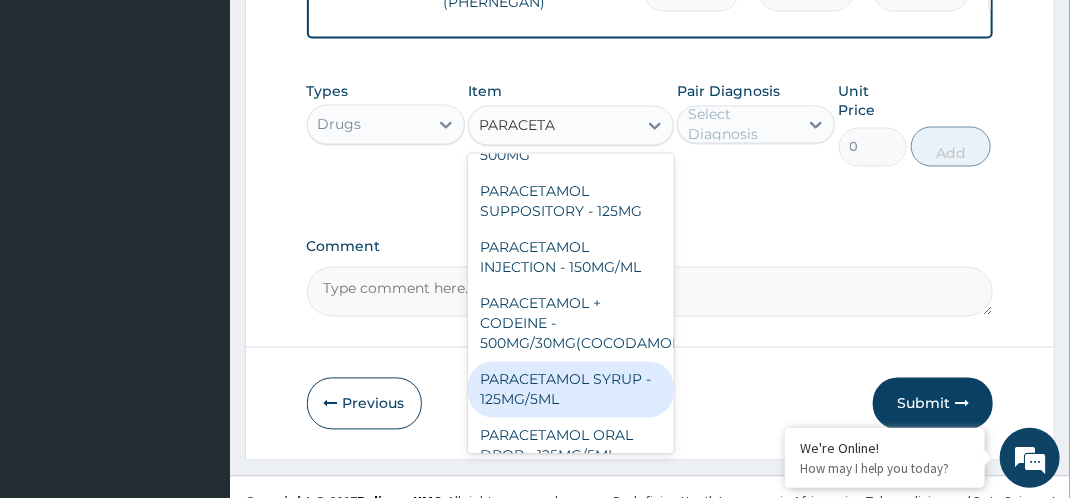 type 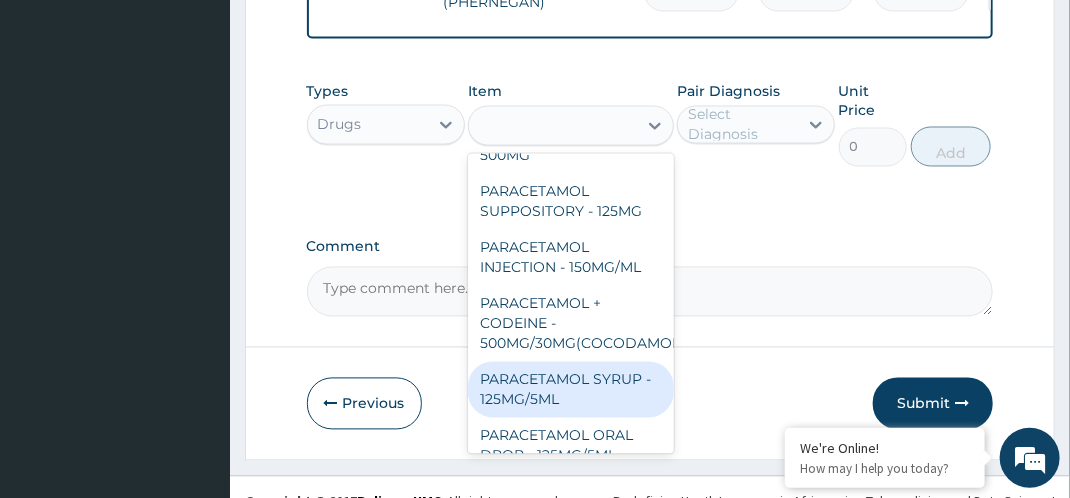 type on "840" 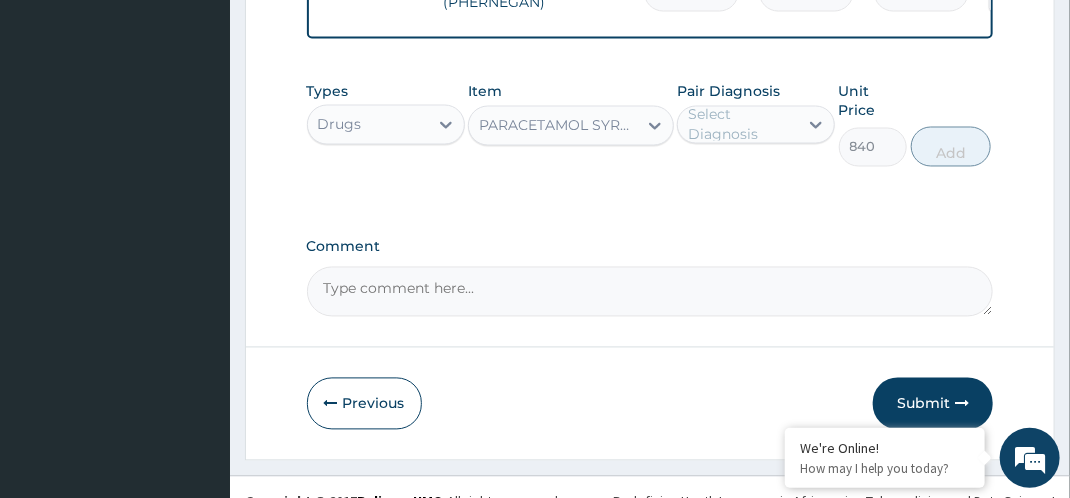 click on "Select Diagnosis" at bounding box center [742, 125] 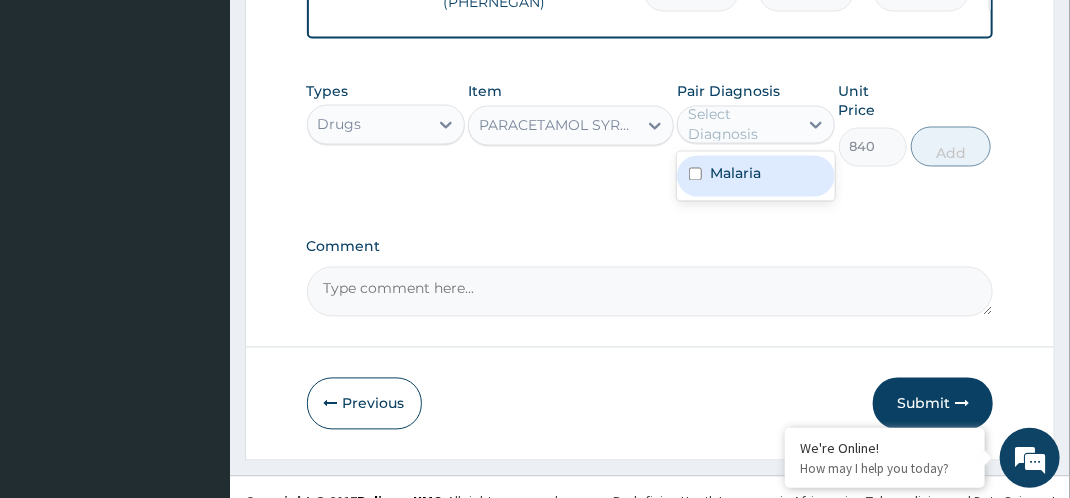 click on "Malaria" at bounding box center (756, 176) 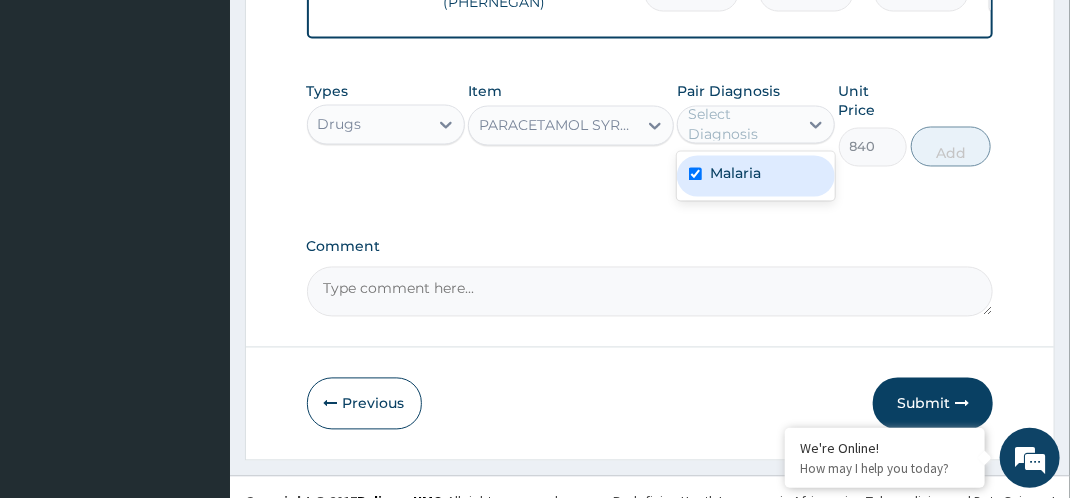checkbox on "true" 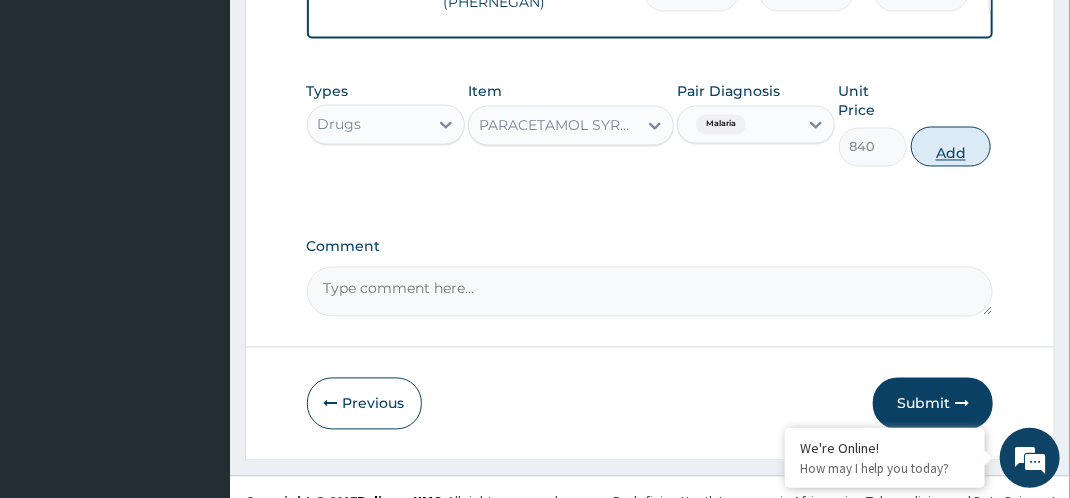 click on "Add" at bounding box center (951, 147) 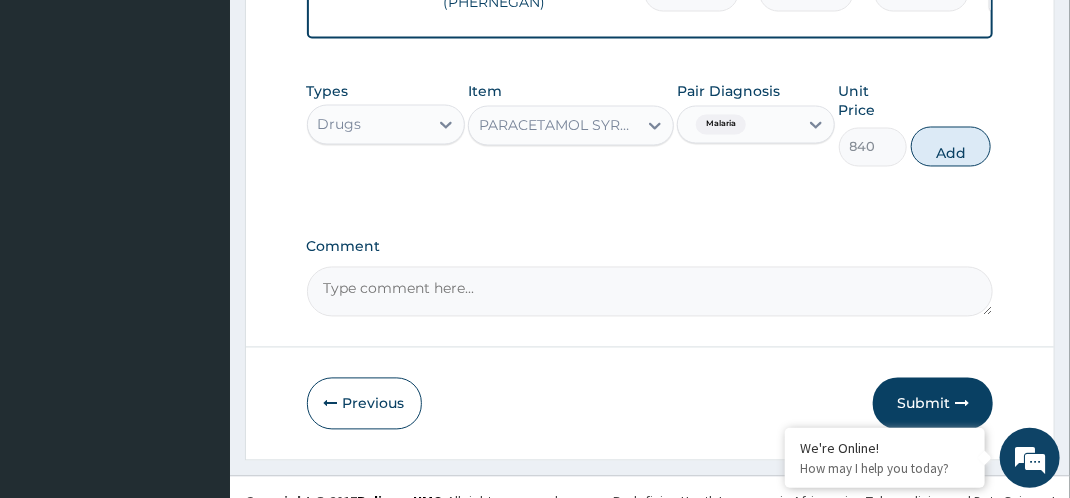 type on "0" 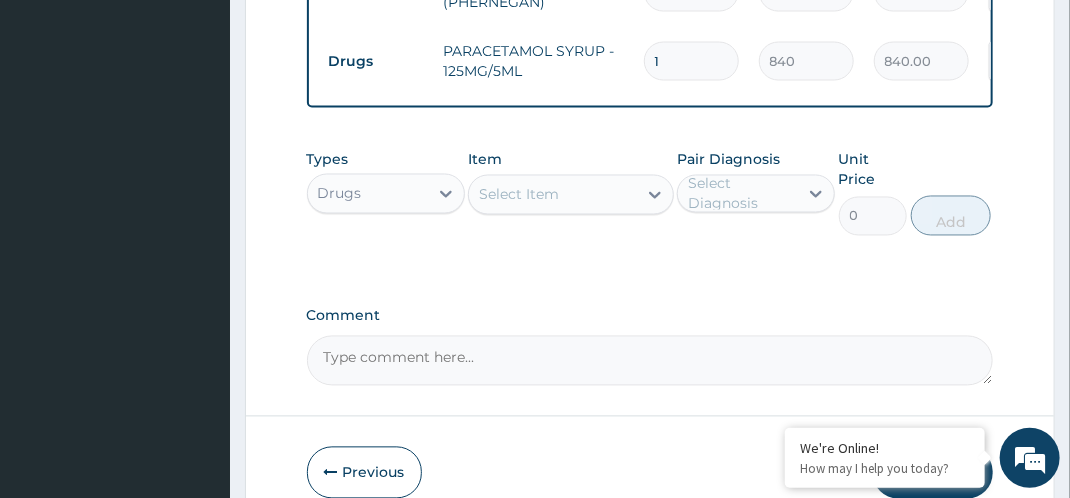 click on "Select Item" at bounding box center (553, 195) 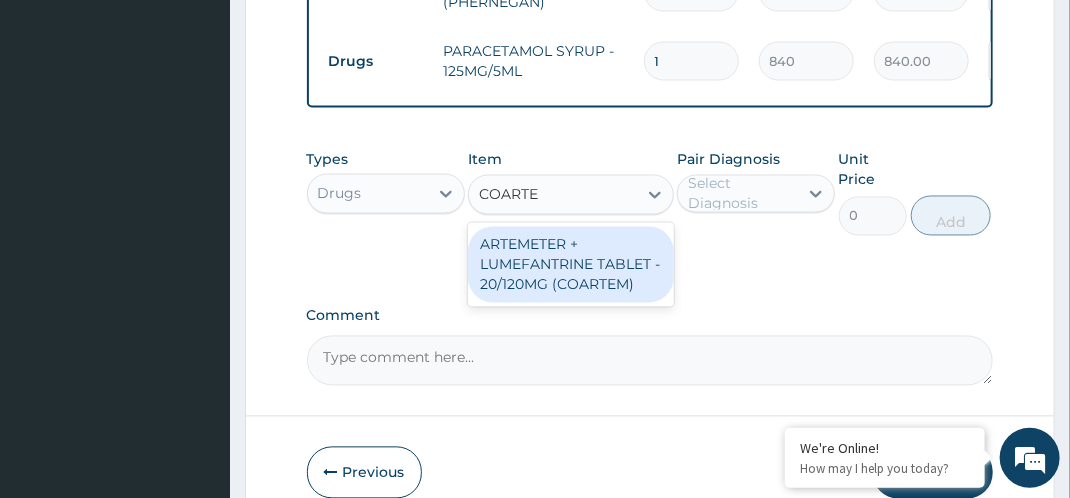 type on "COARTEM" 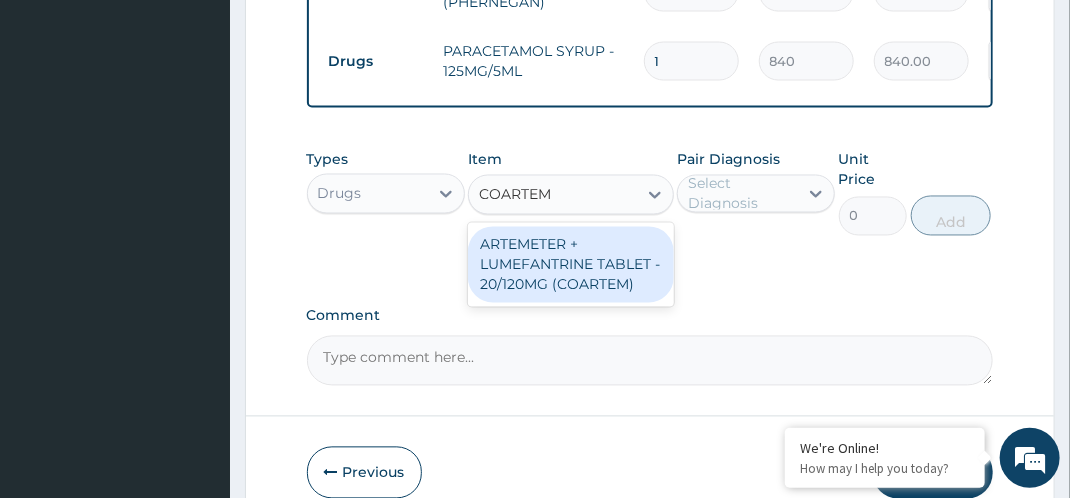 click on "ARTEMETER + LUMEFANTRINE TABLET - 20/120MG (COARTEM)" at bounding box center [571, 265] 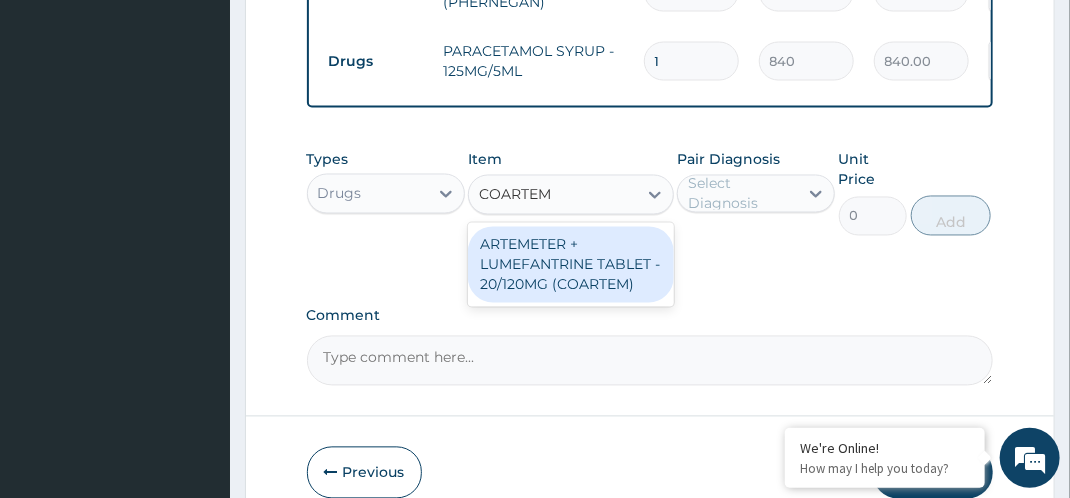 type 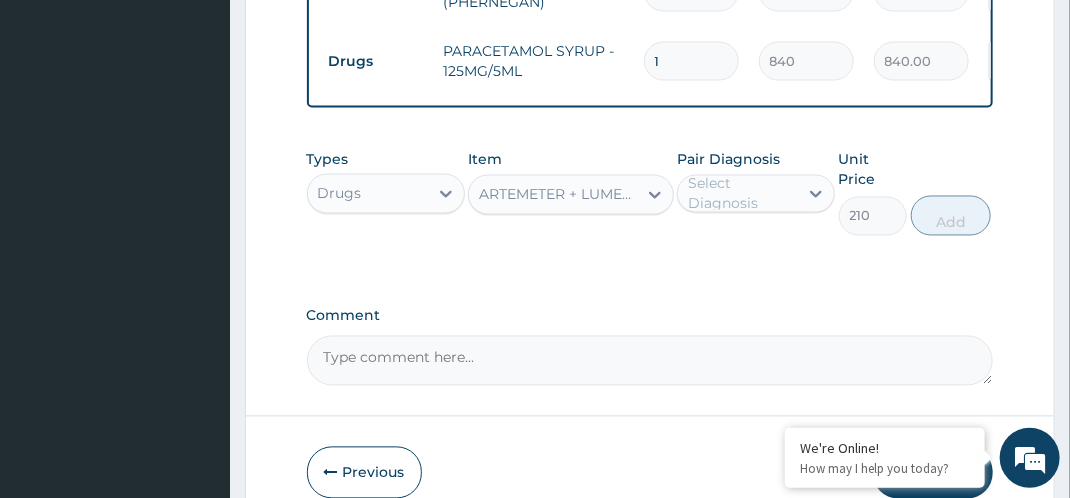 click on "Select Diagnosis" at bounding box center (742, 194) 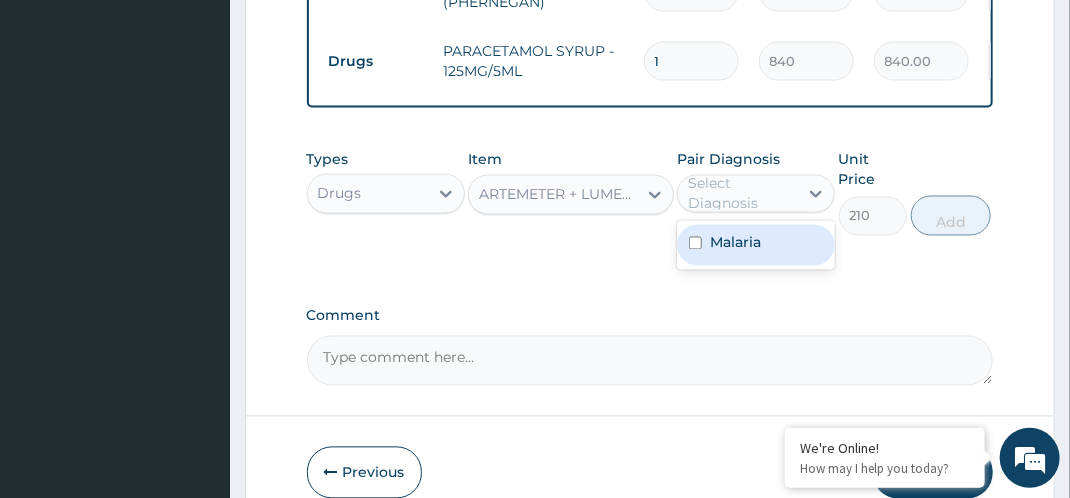 click on "Malaria" at bounding box center (756, 245) 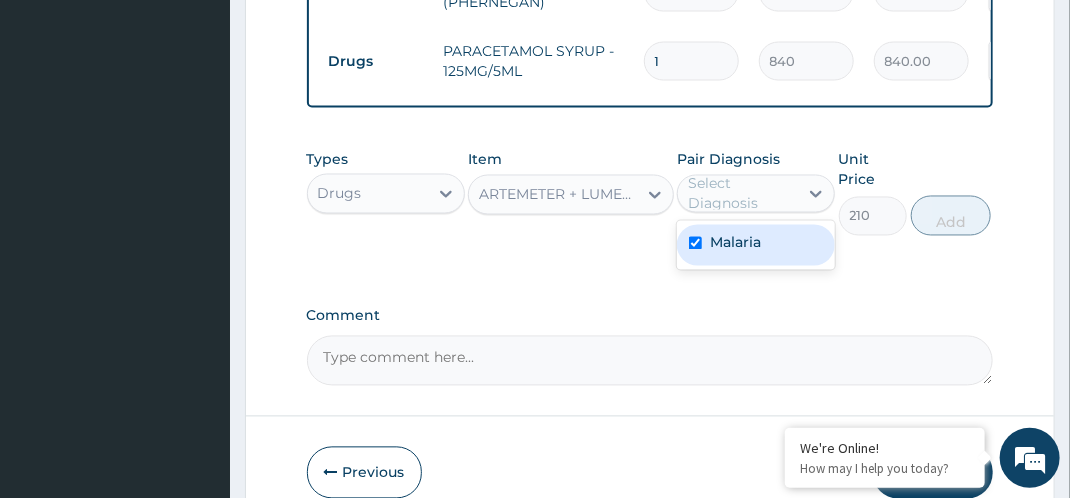checkbox on "true" 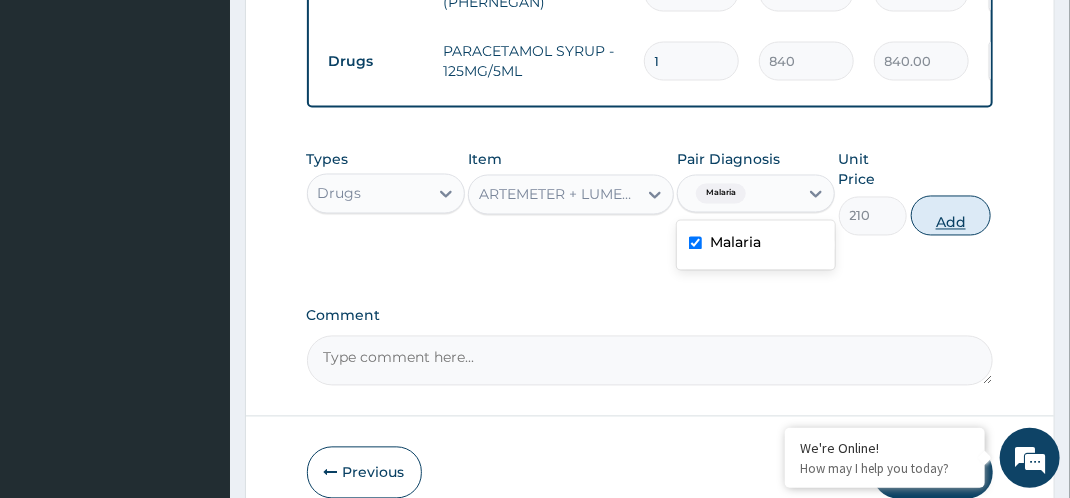 click on "Add" at bounding box center [951, 216] 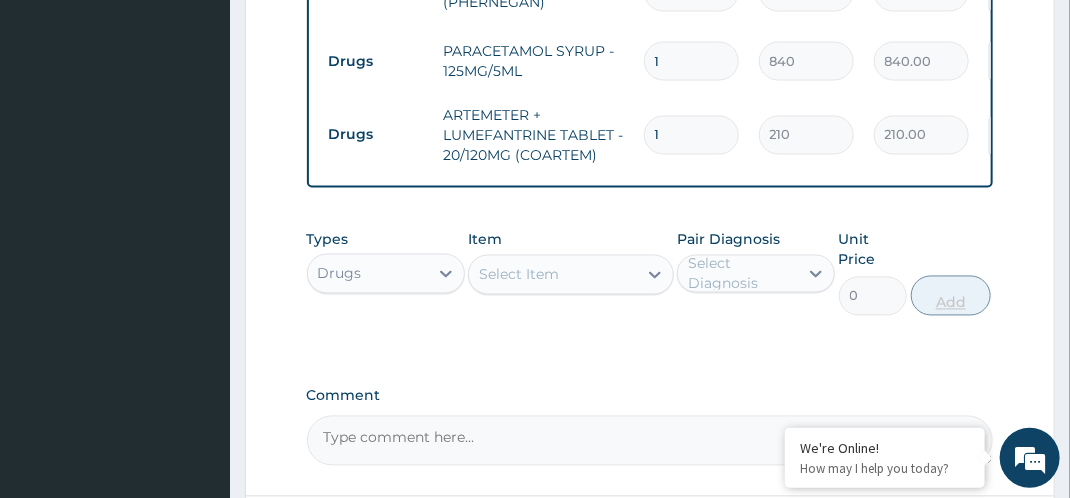 type 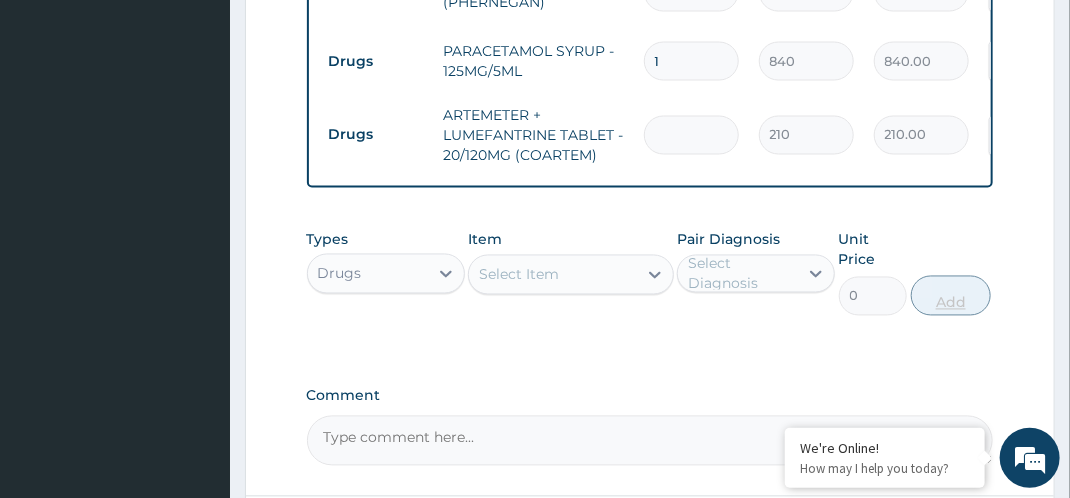 type on "0.00" 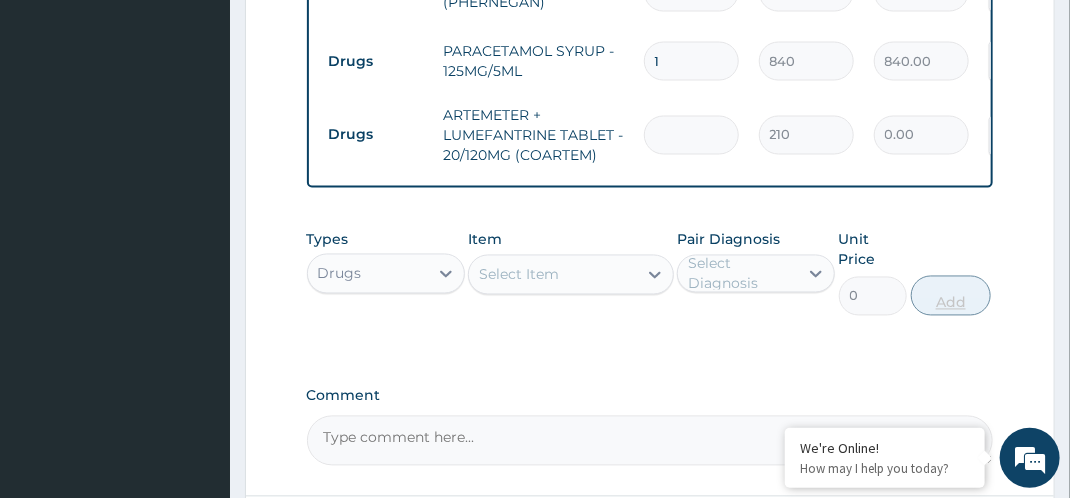 type on "6" 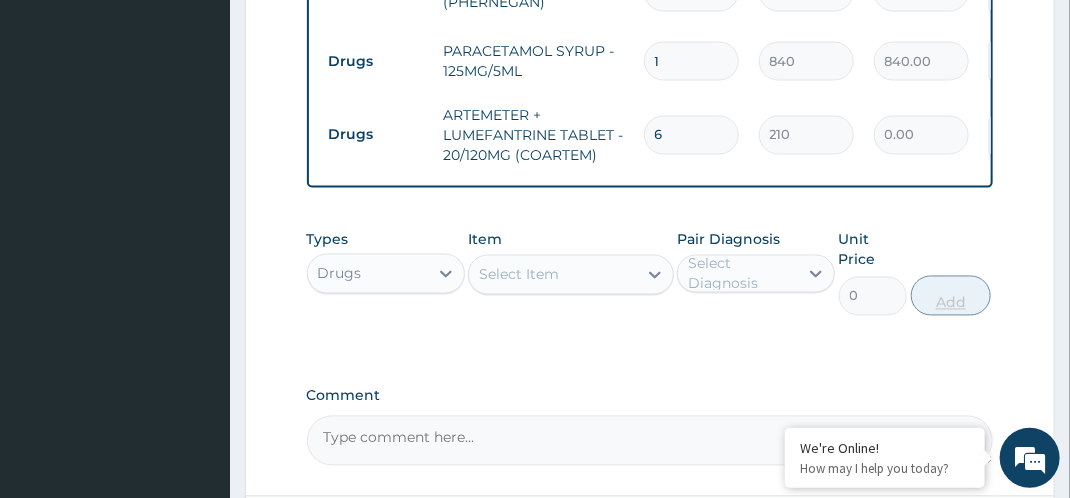 type on "1260.00" 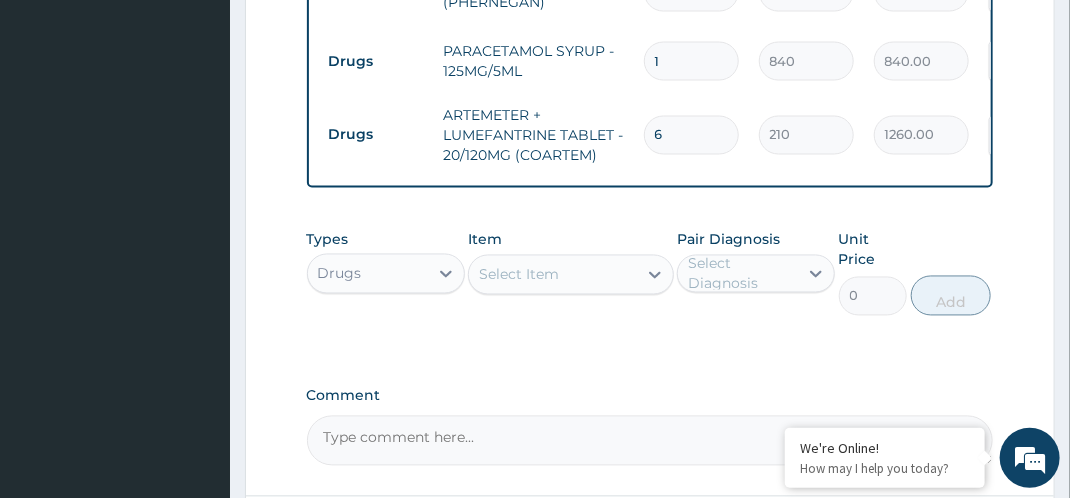 type on "6" 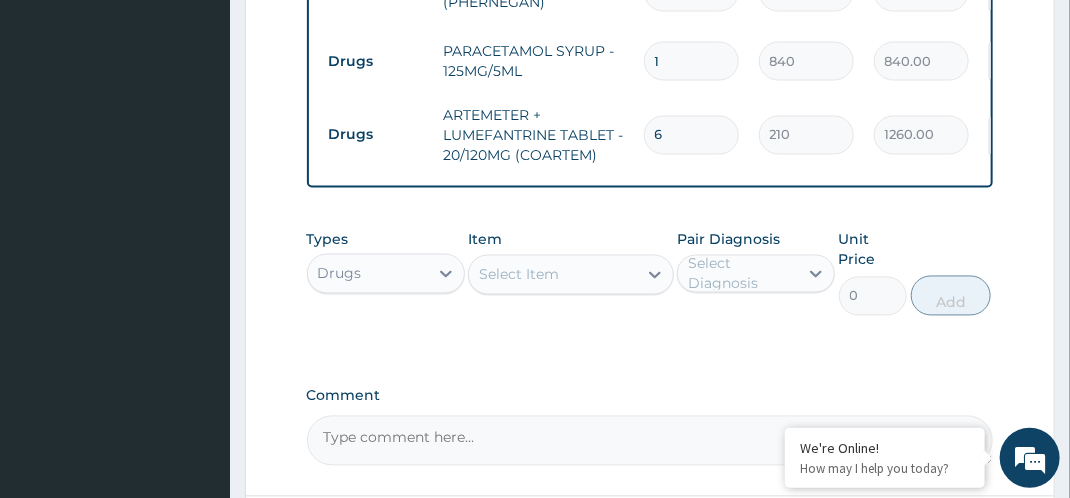 click on "Select Item" at bounding box center [553, 275] 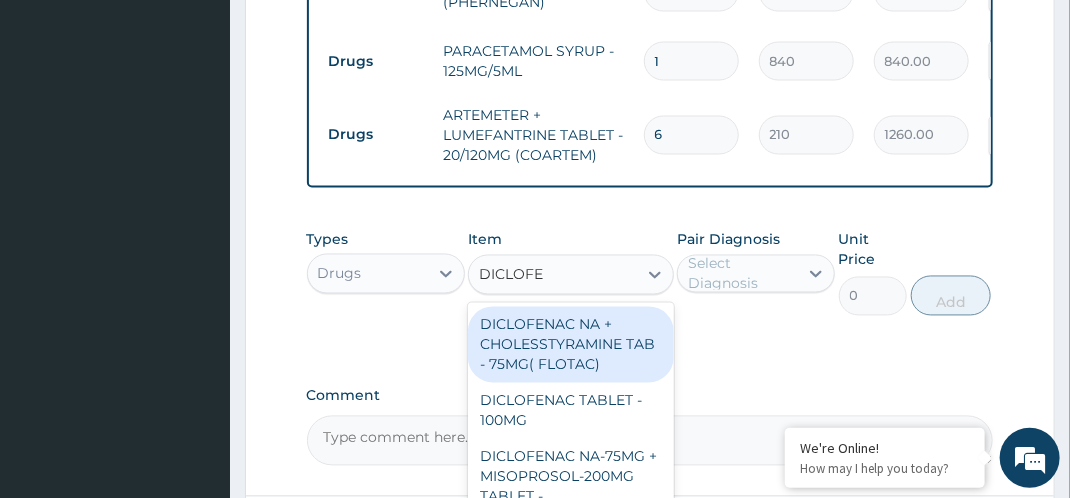 type on "DICLOFEN" 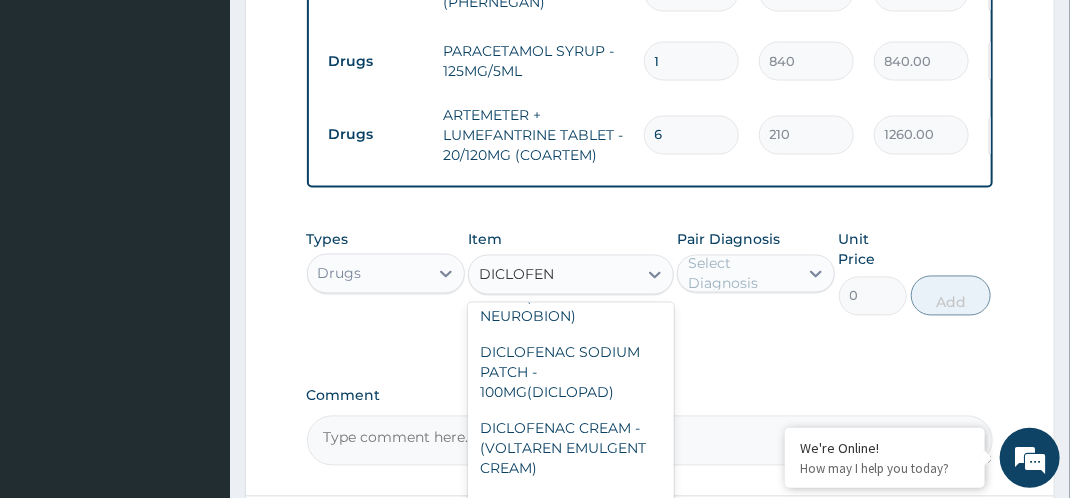 scroll, scrollTop: 288, scrollLeft: 0, axis: vertical 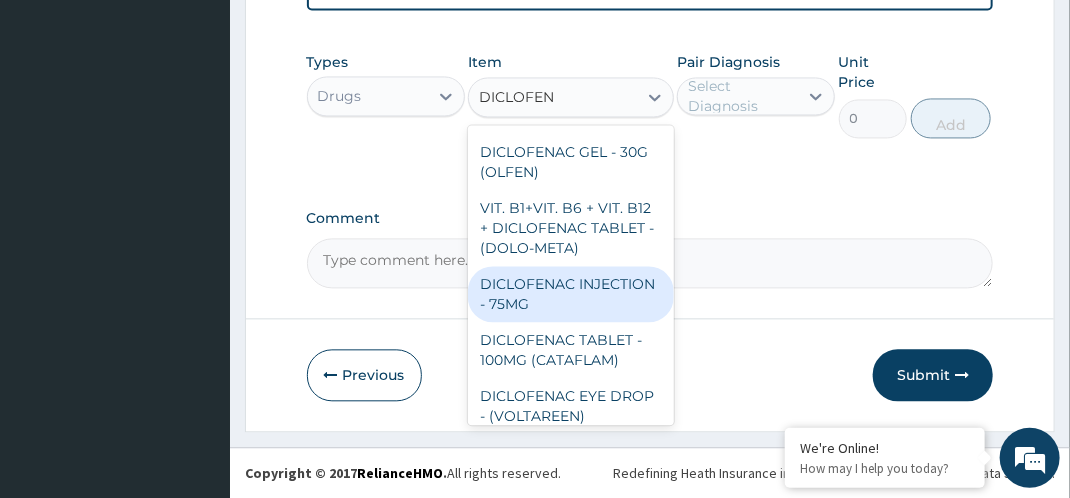 click on "DICLOFENAC INJECTION - 75MG" at bounding box center (571, 294) 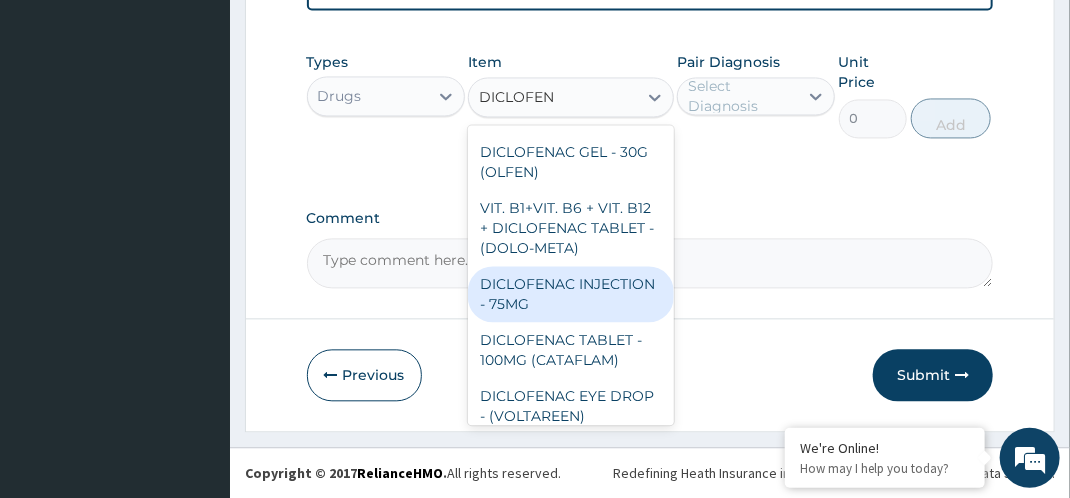 type 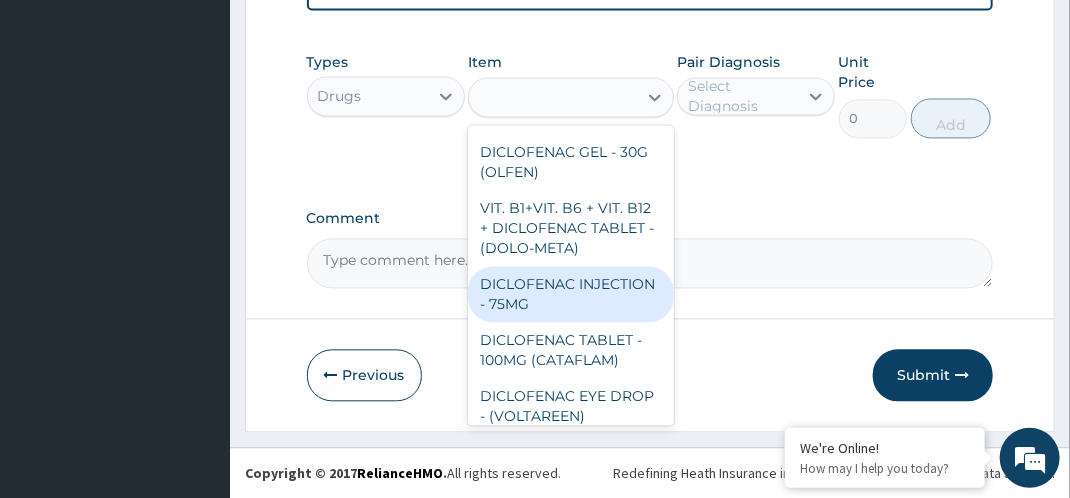 type on "420" 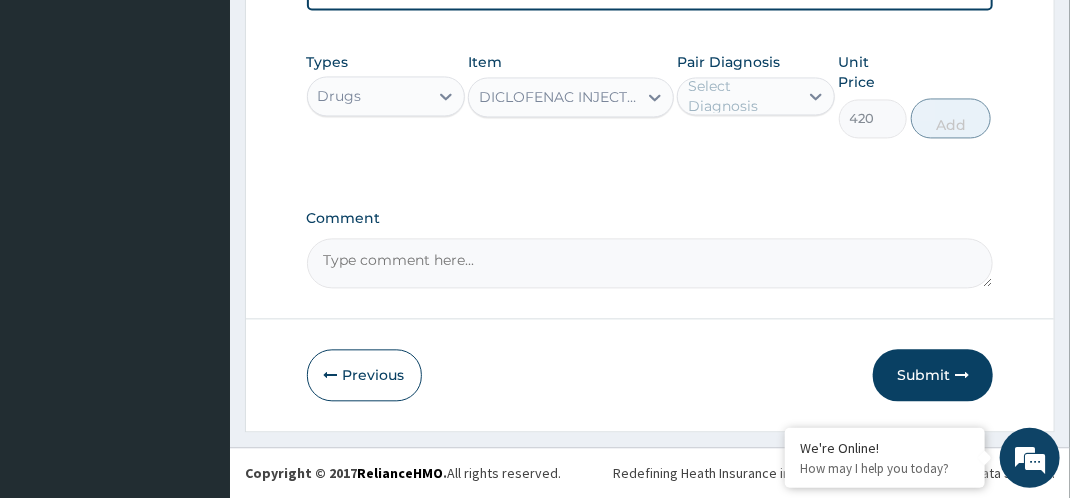 click on "Select Diagnosis" at bounding box center (742, 96) 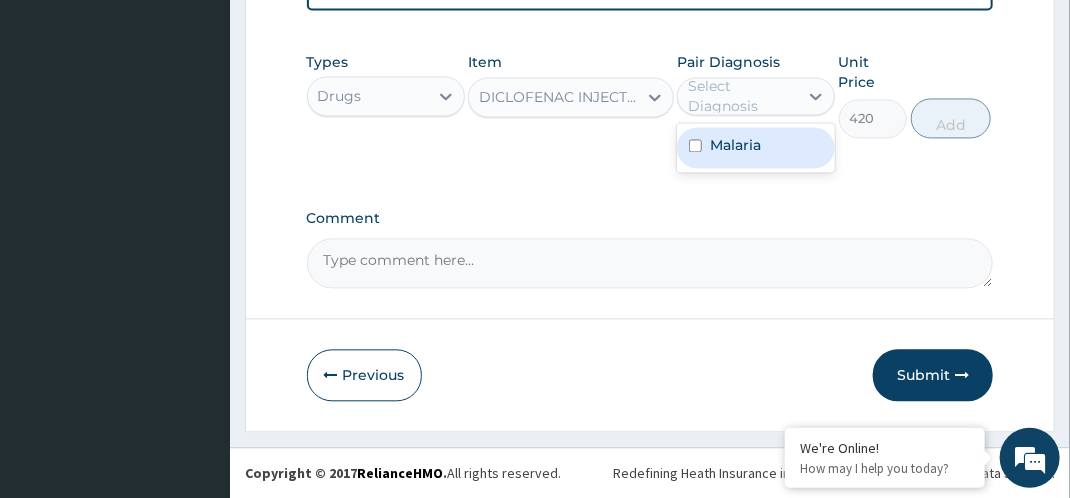 click on "Malaria" at bounding box center (756, 147) 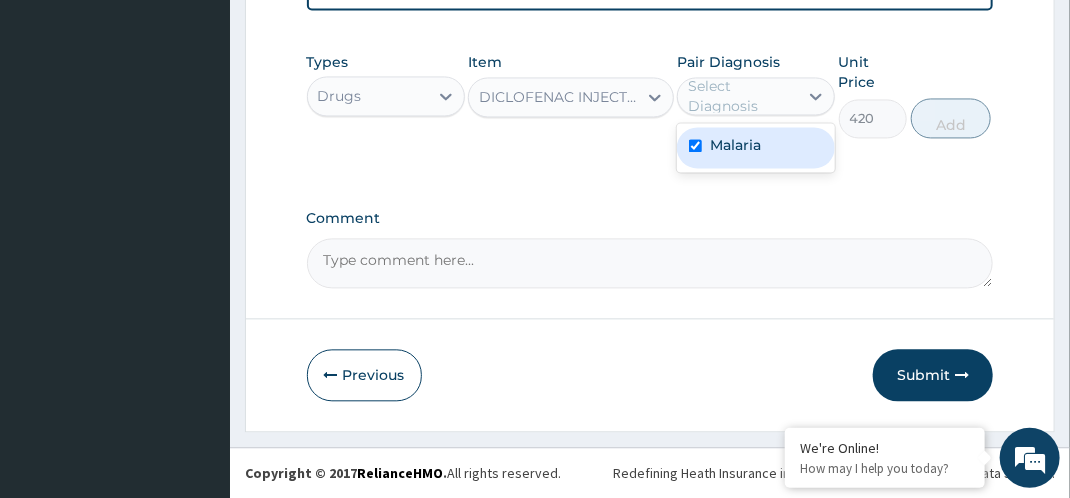 checkbox on "true" 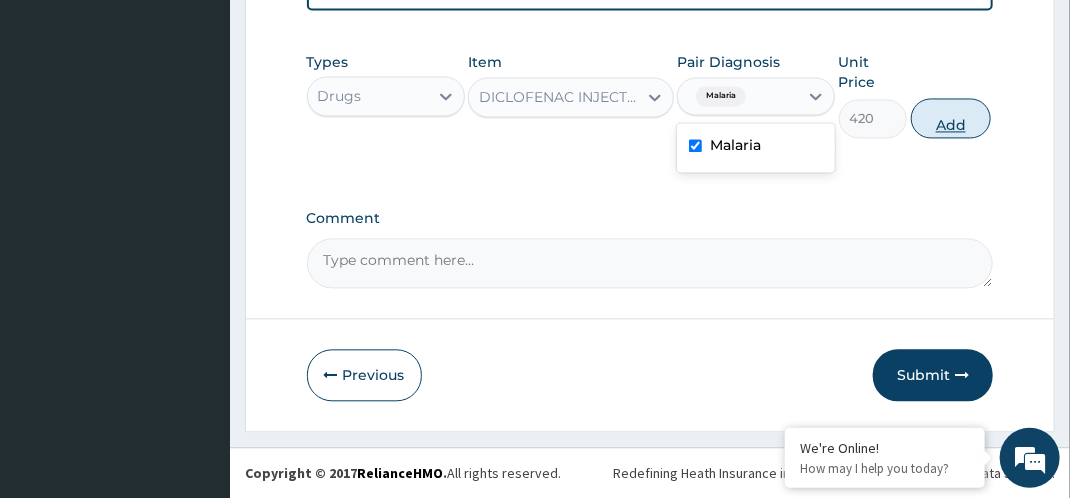 click on "Add" at bounding box center (951, 118) 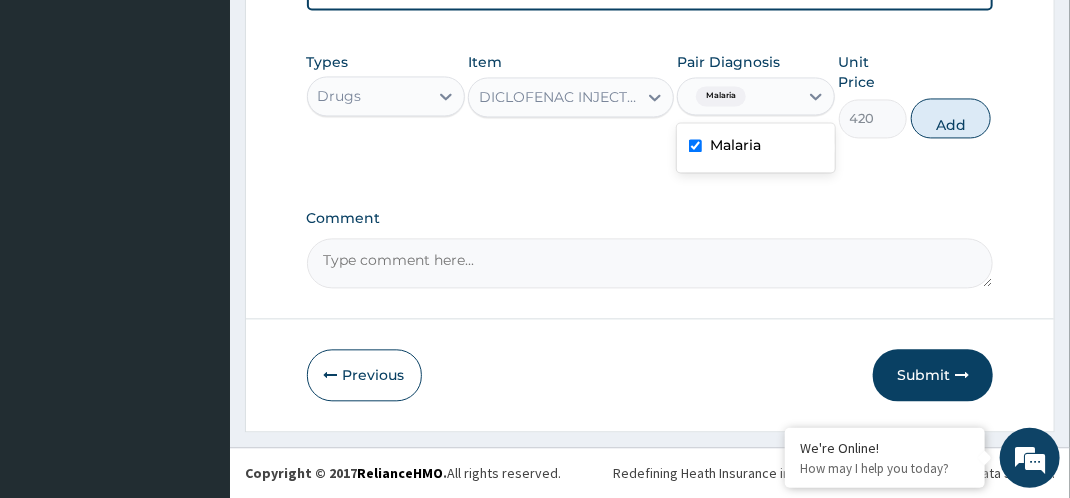 type on "0" 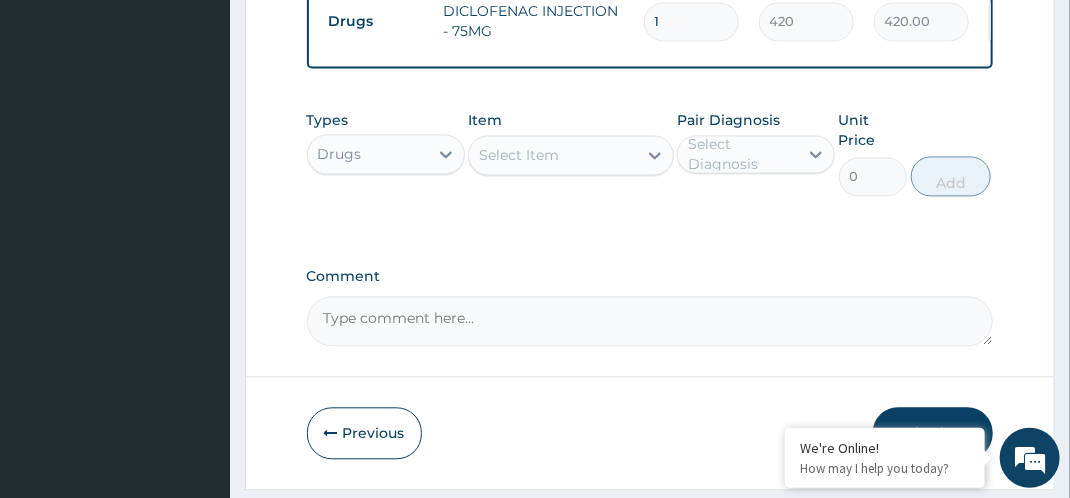scroll, scrollTop: 1415, scrollLeft: 0, axis: vertical 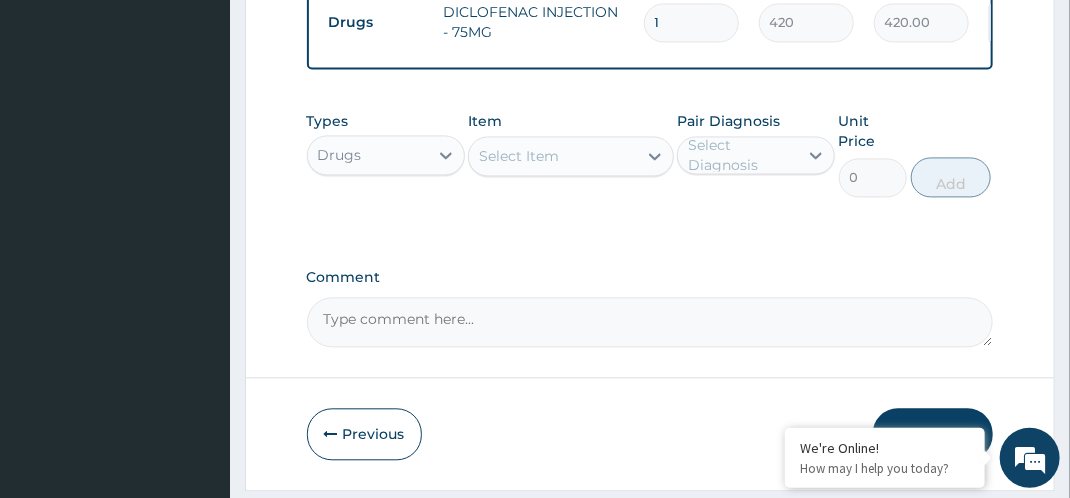 click on "Select Item" at bounding box center [553, 156] 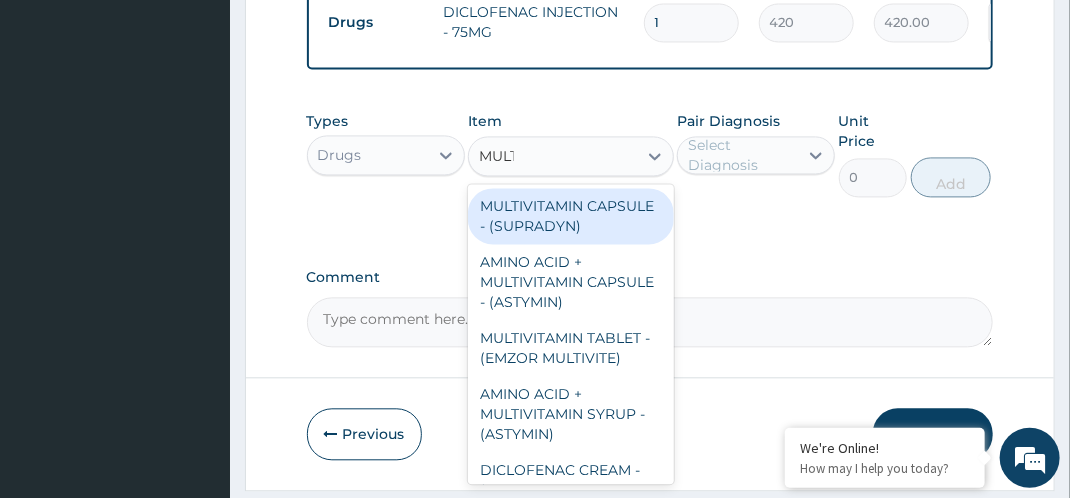 type on "MULTI" 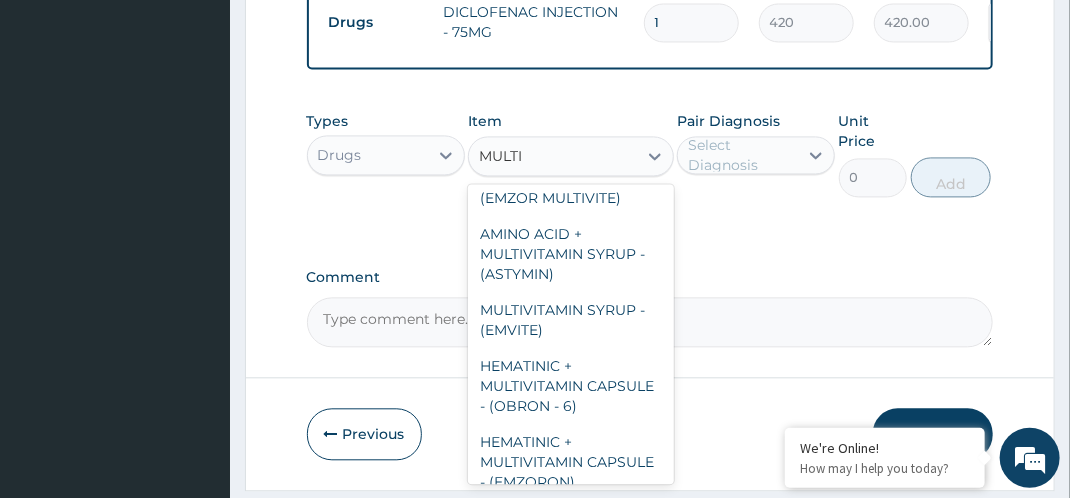 scroll, scrollTop: 154, scrollLeft: 0, axis: vertical 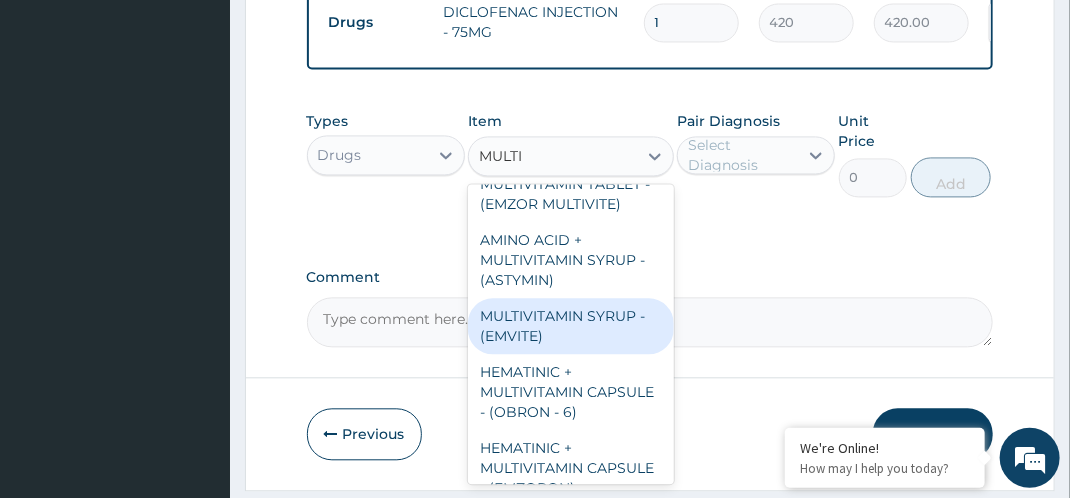 click on "MULTIVITAMIN  SYRUP - (EMVITE)" at bounding box center (571, 326) 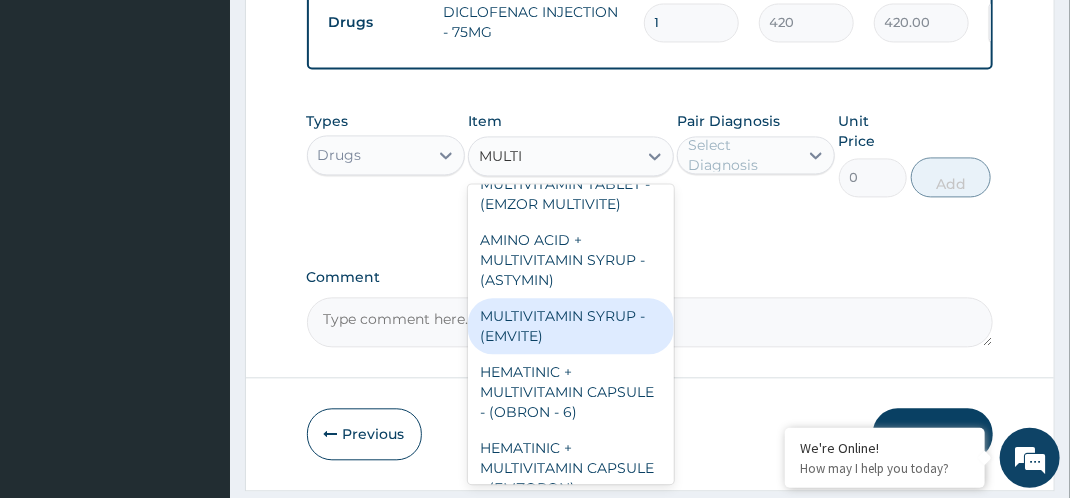type 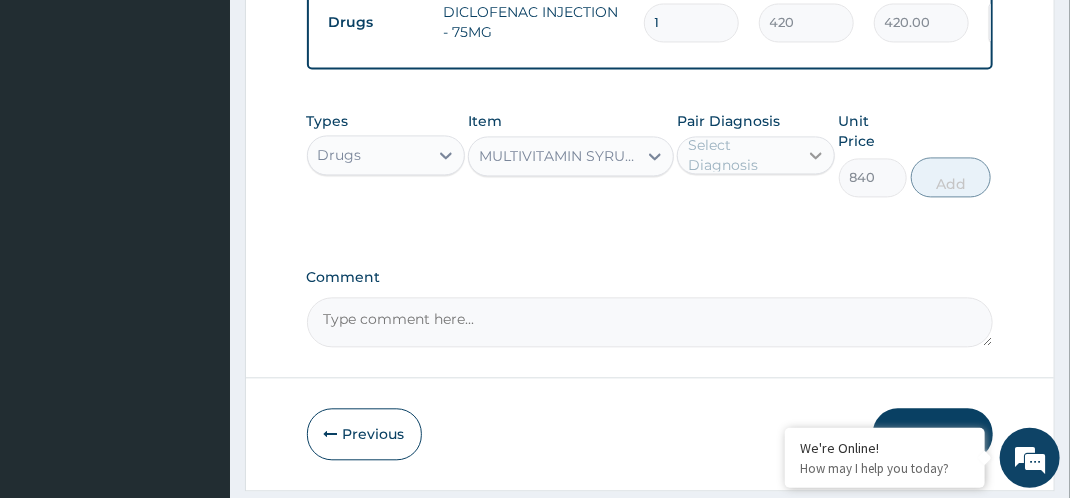 click 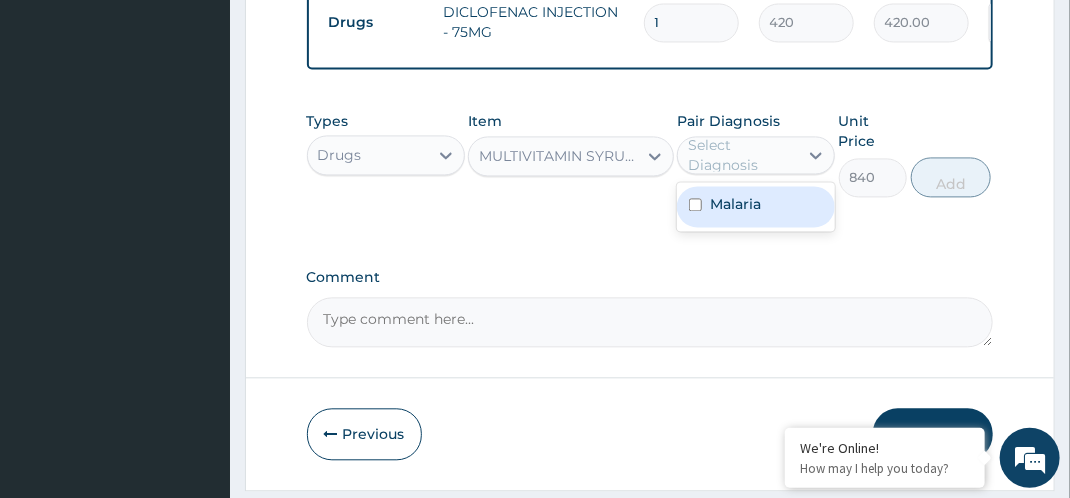 click on "Malaria" at bounding box center (756, 206) 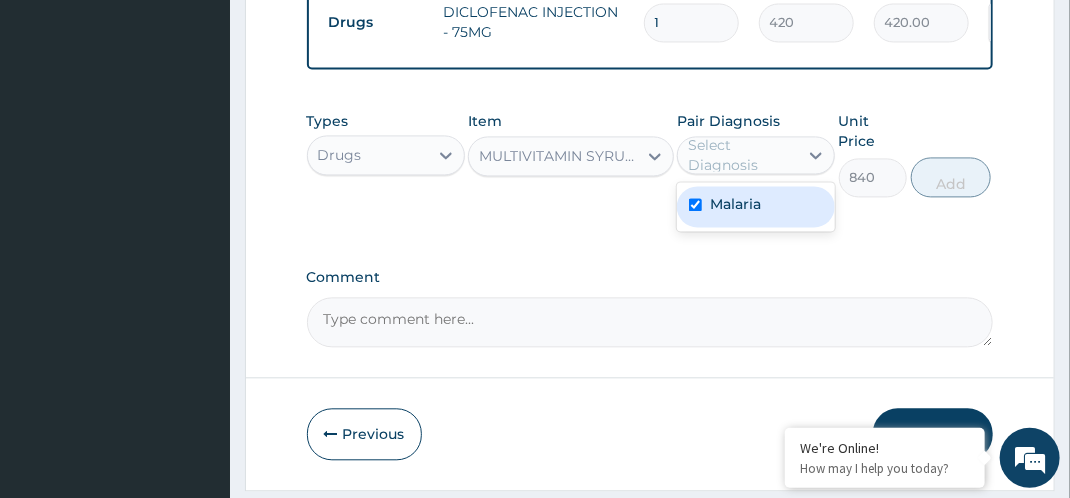 checkbox on "true" 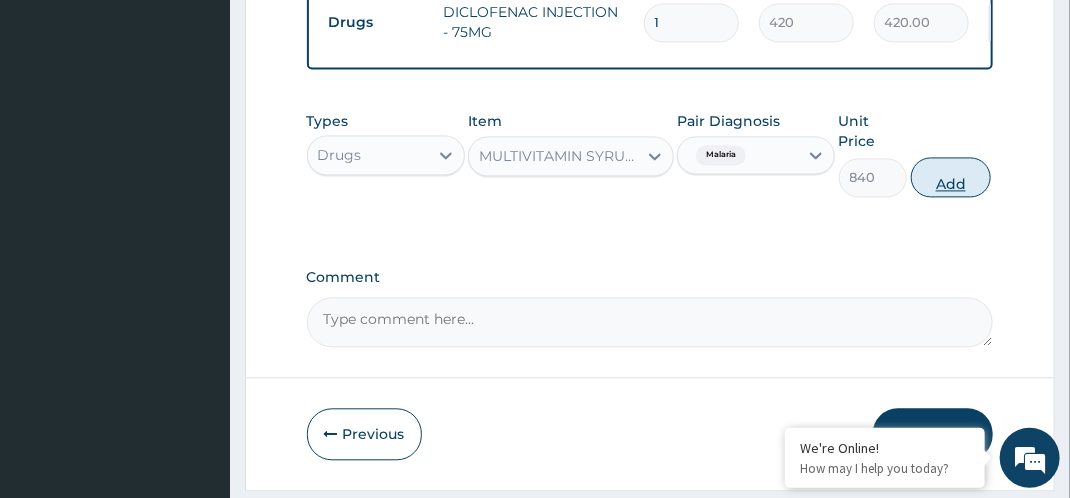 click on "Add" at bounding box center (951, 177) 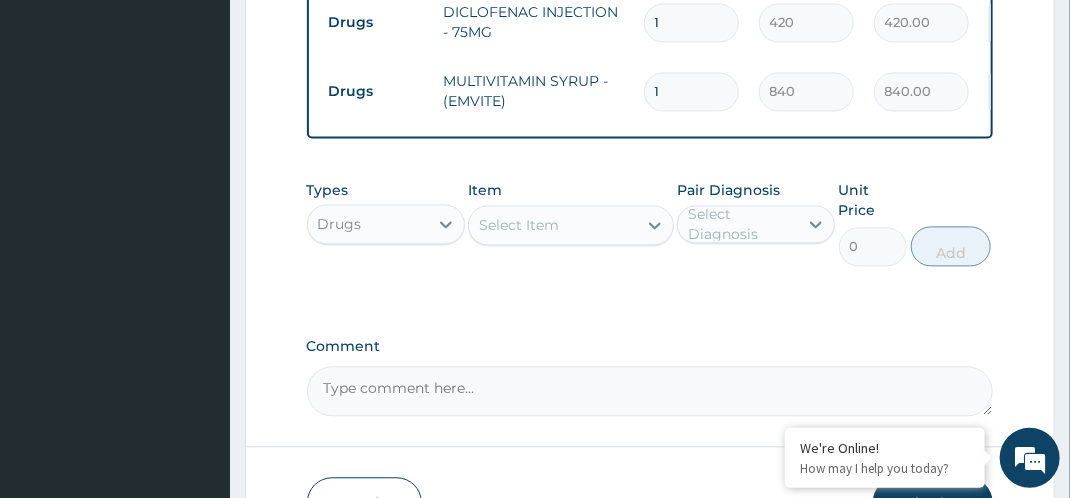 scroll, scrollTop: 1554, scrollLeft: 0, axis: vertical 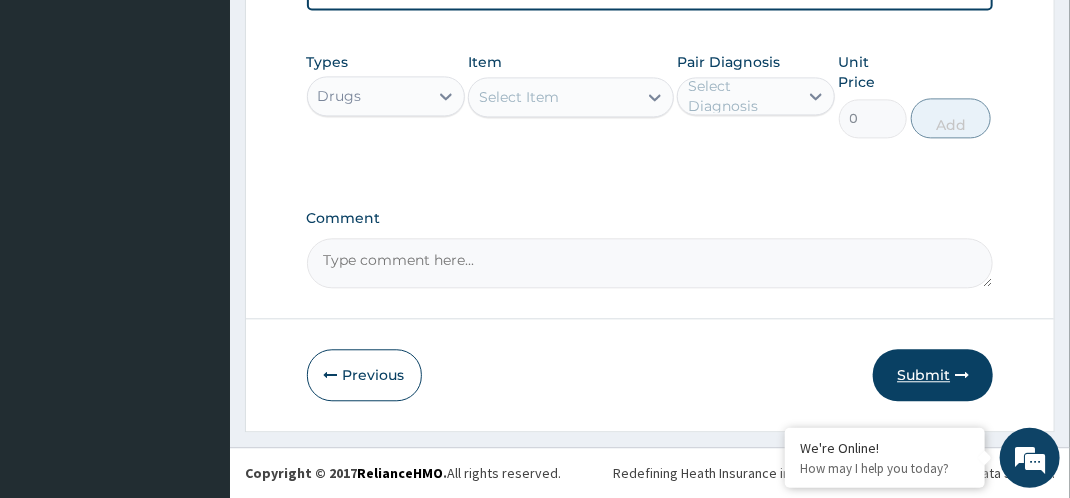 click on "Submit" at bounding box center [933, 375] 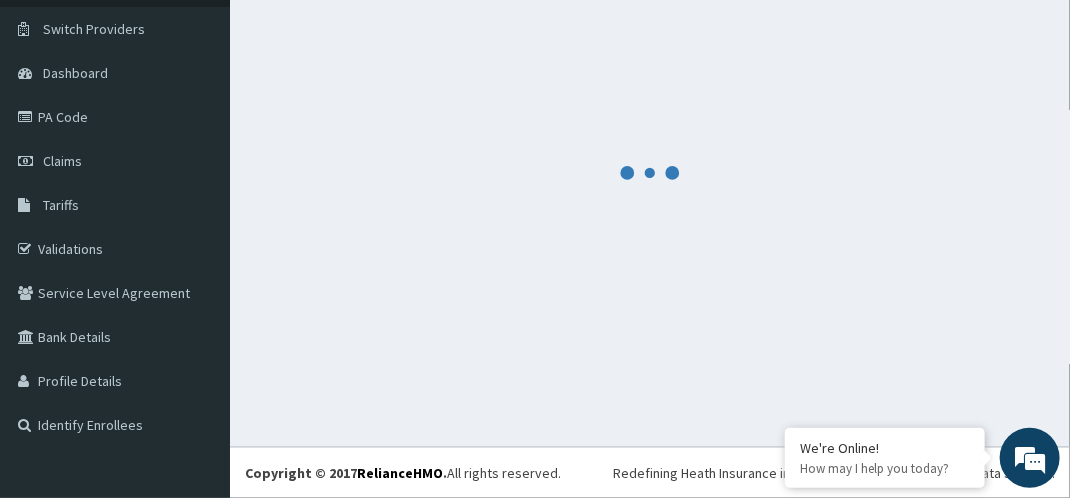 scroll, scrollTop: 1554, scrollLeft: 0, axis: vertical 